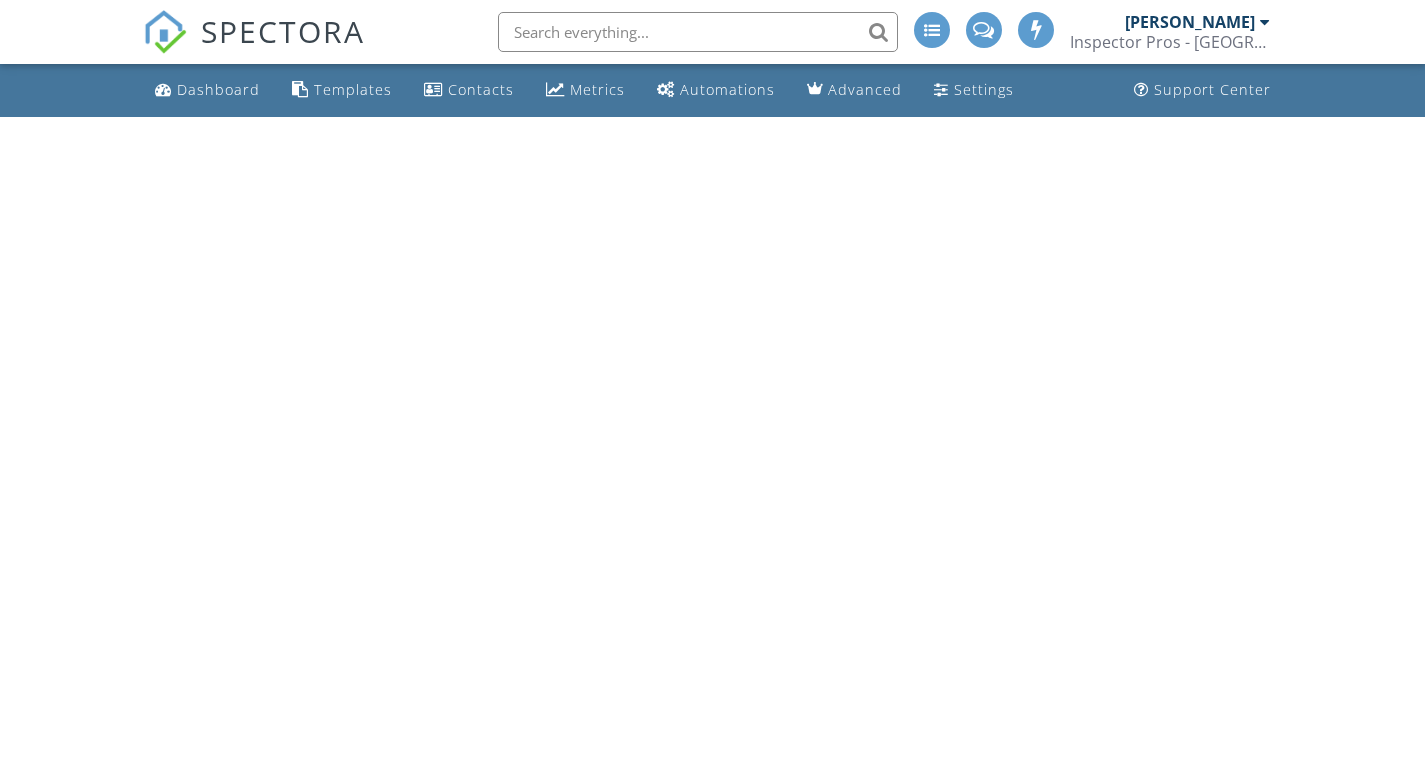 scroll, scrollTop: 0, scrollLeft: 0, axis: both 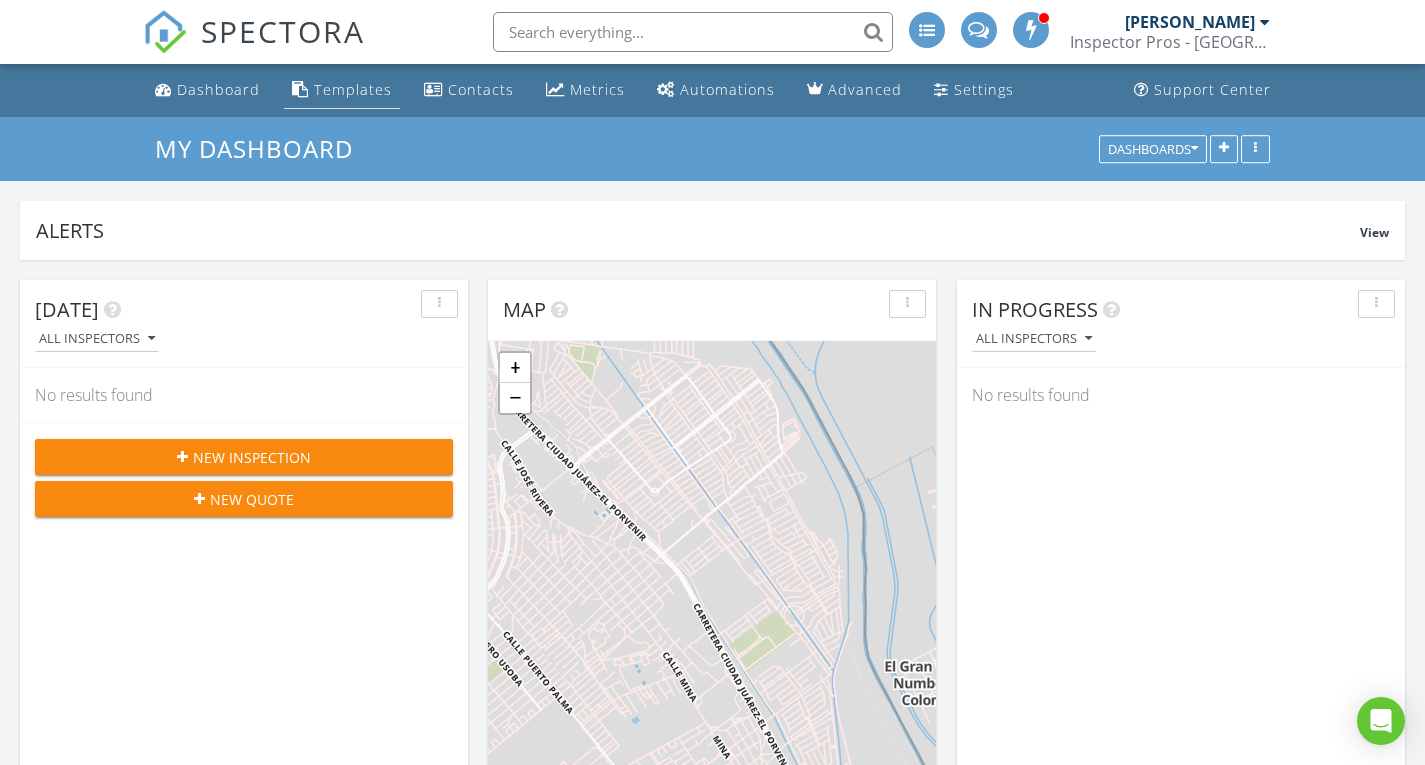 click on "Templates" at bounding box center [342, 90] 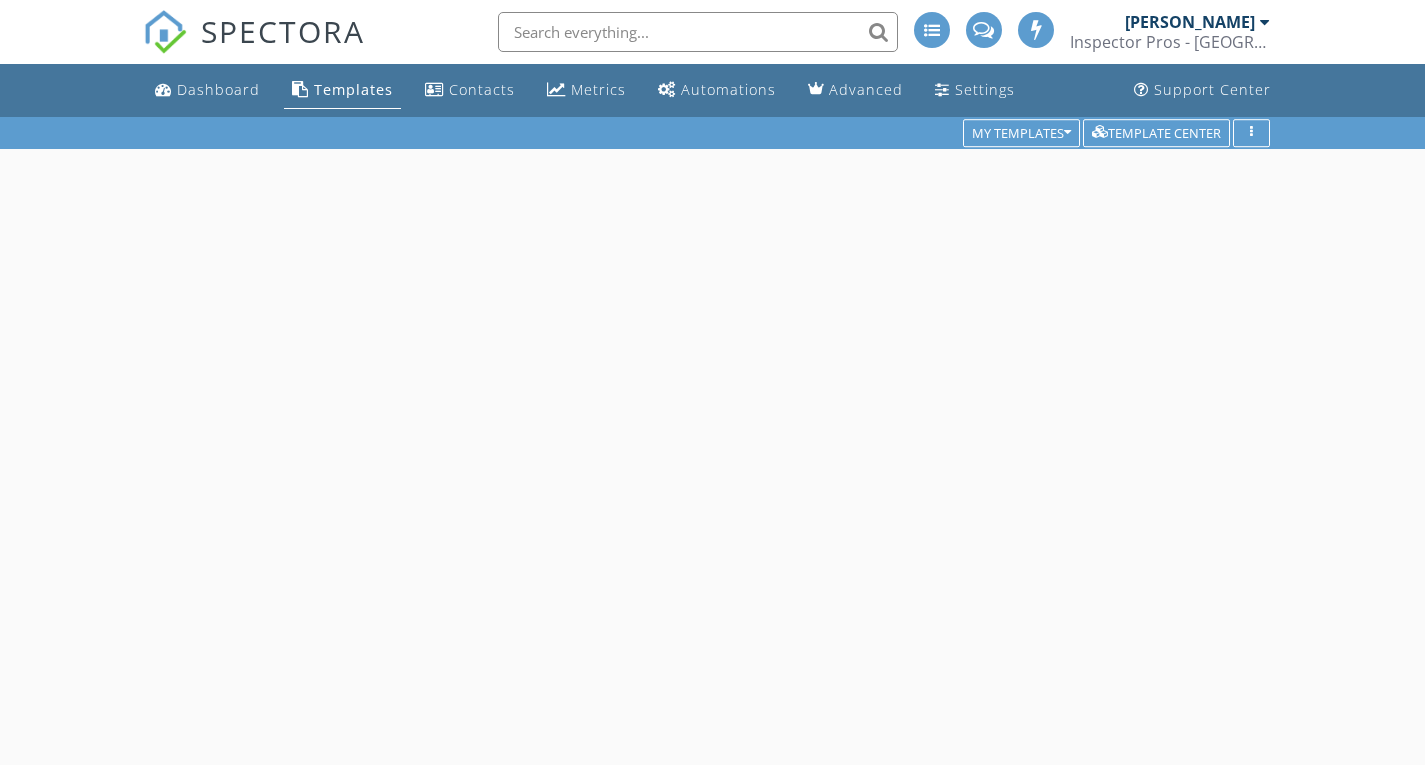 scroll, scrollTop: 0, scrollLeft: 0, axis: both 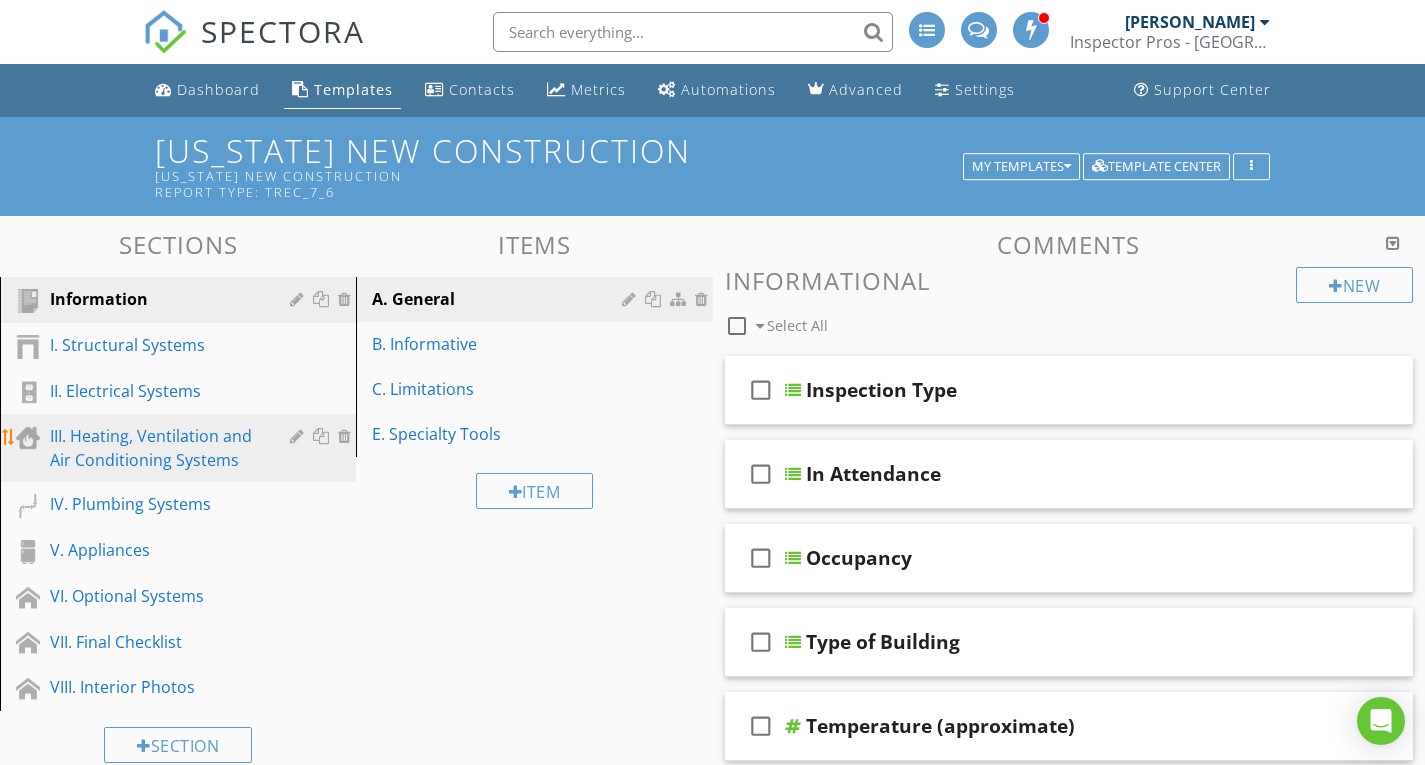 click on "III. Heating, Ventilation and Air Conditioning Systems" at bounding box center [155, 448] 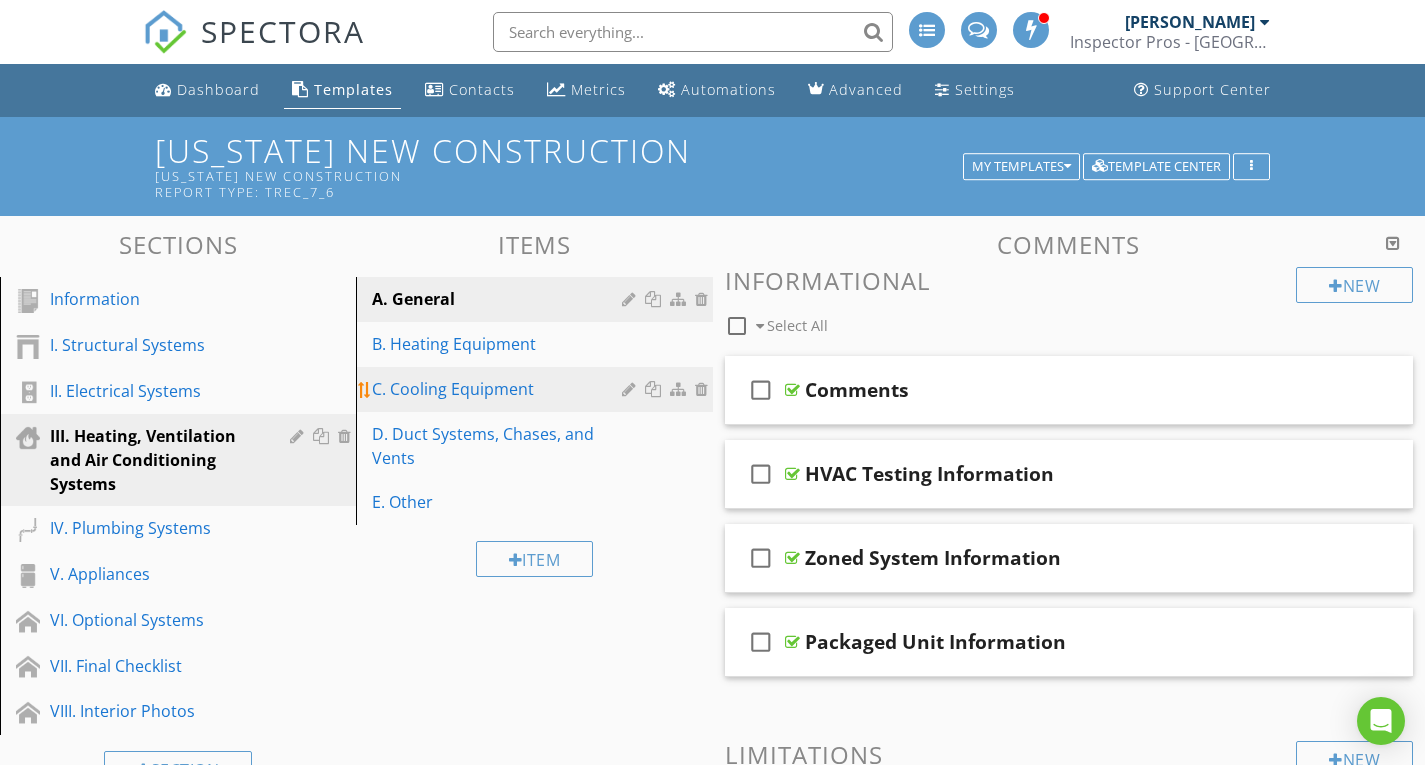 click on "C. Cooling Equipment" at bounding box center [499, 389] 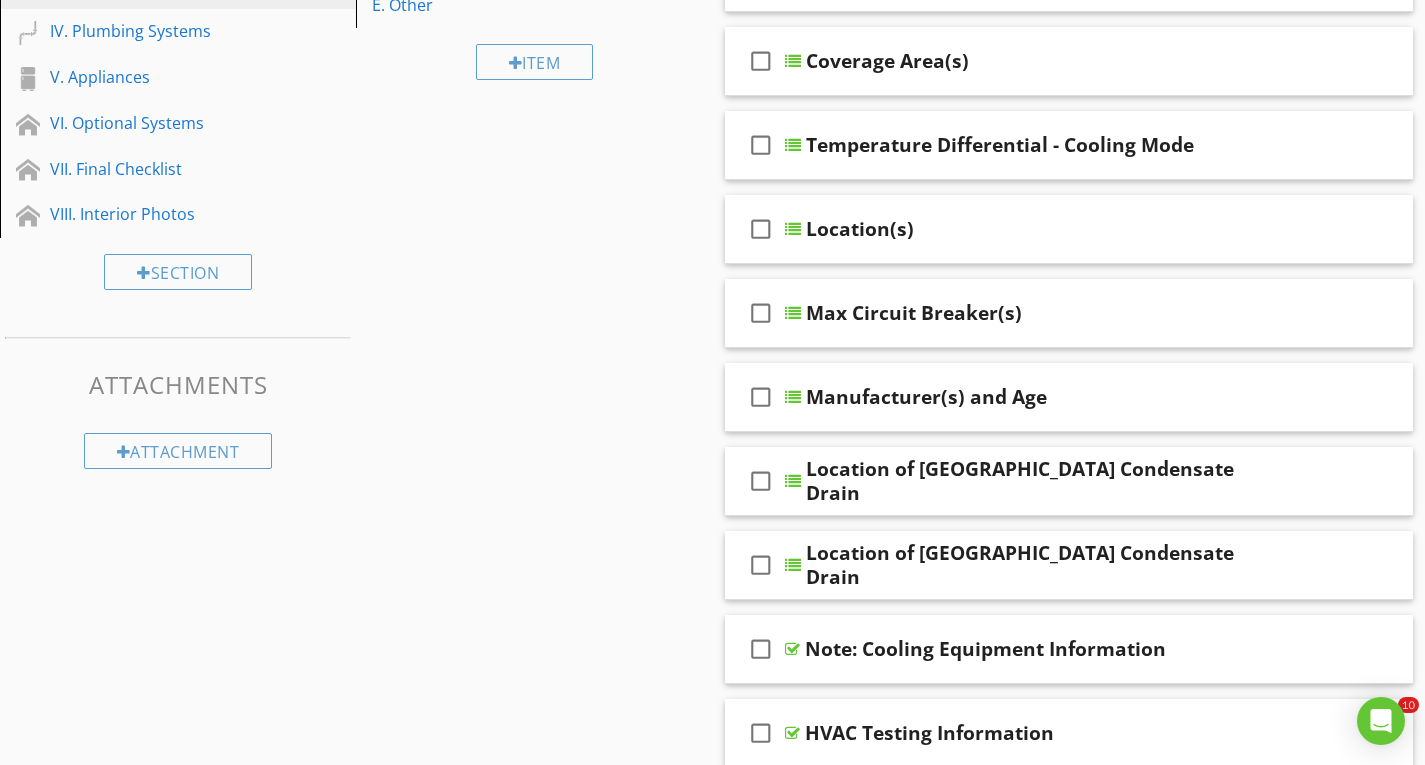 scroll, scrollTop: 700, scrollLeft: 0, axis: vertical 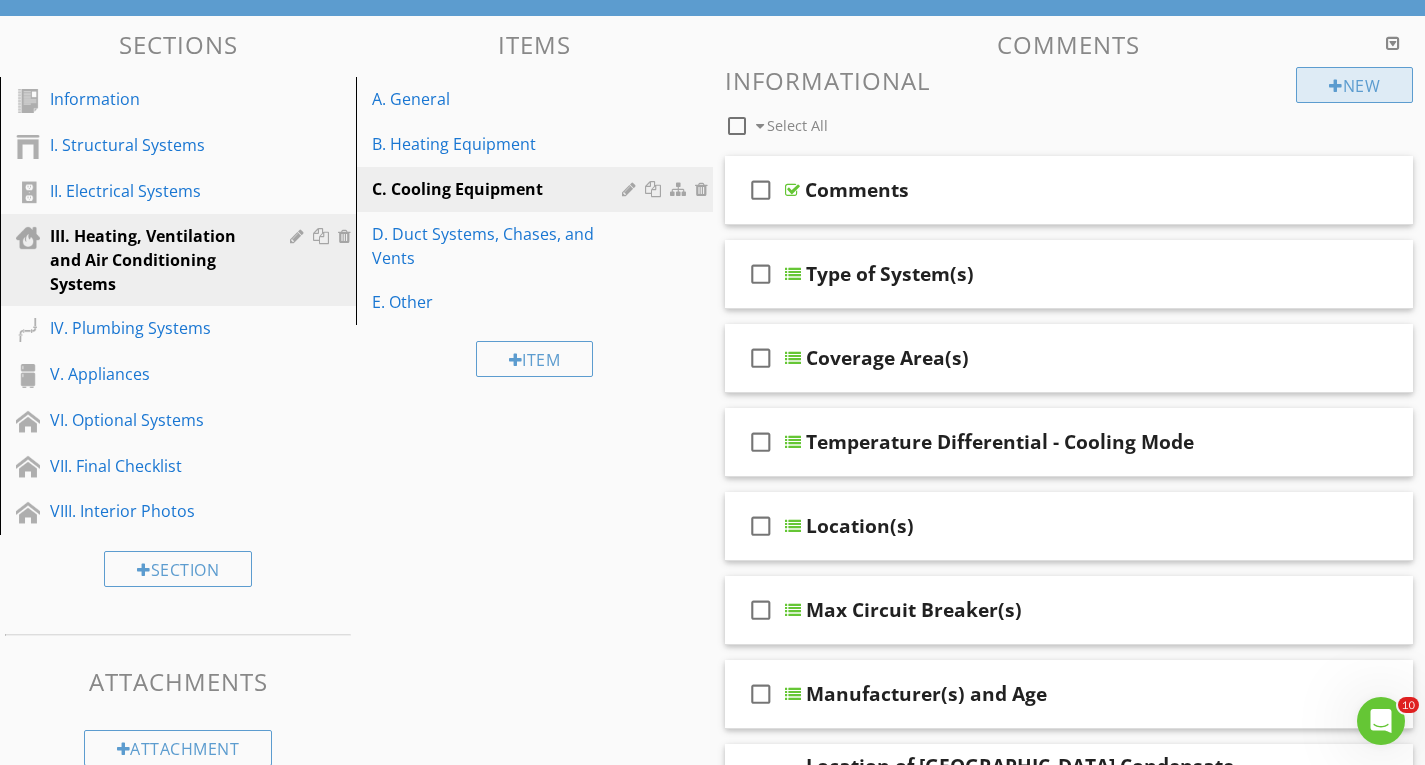 click at bounding box center (1336, 86) 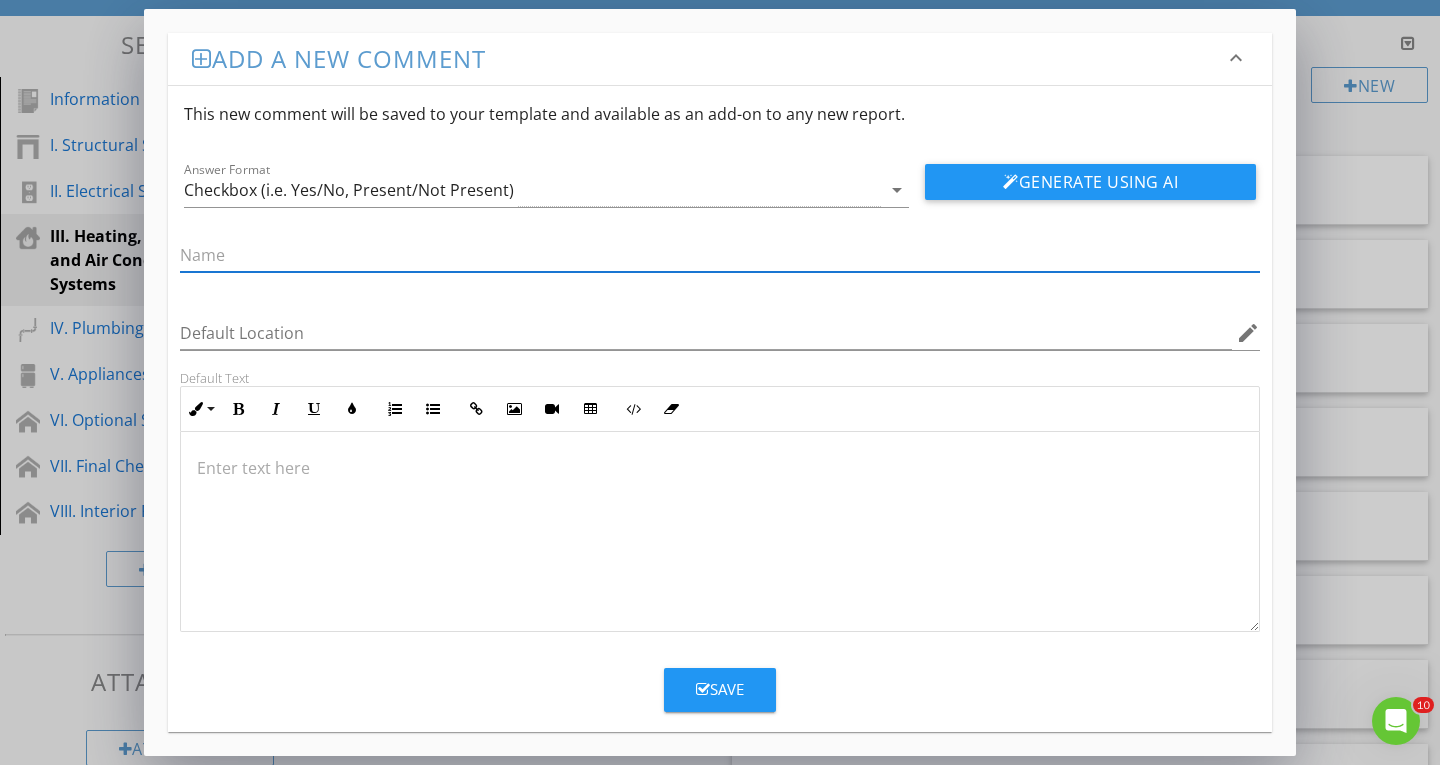 type on "H" 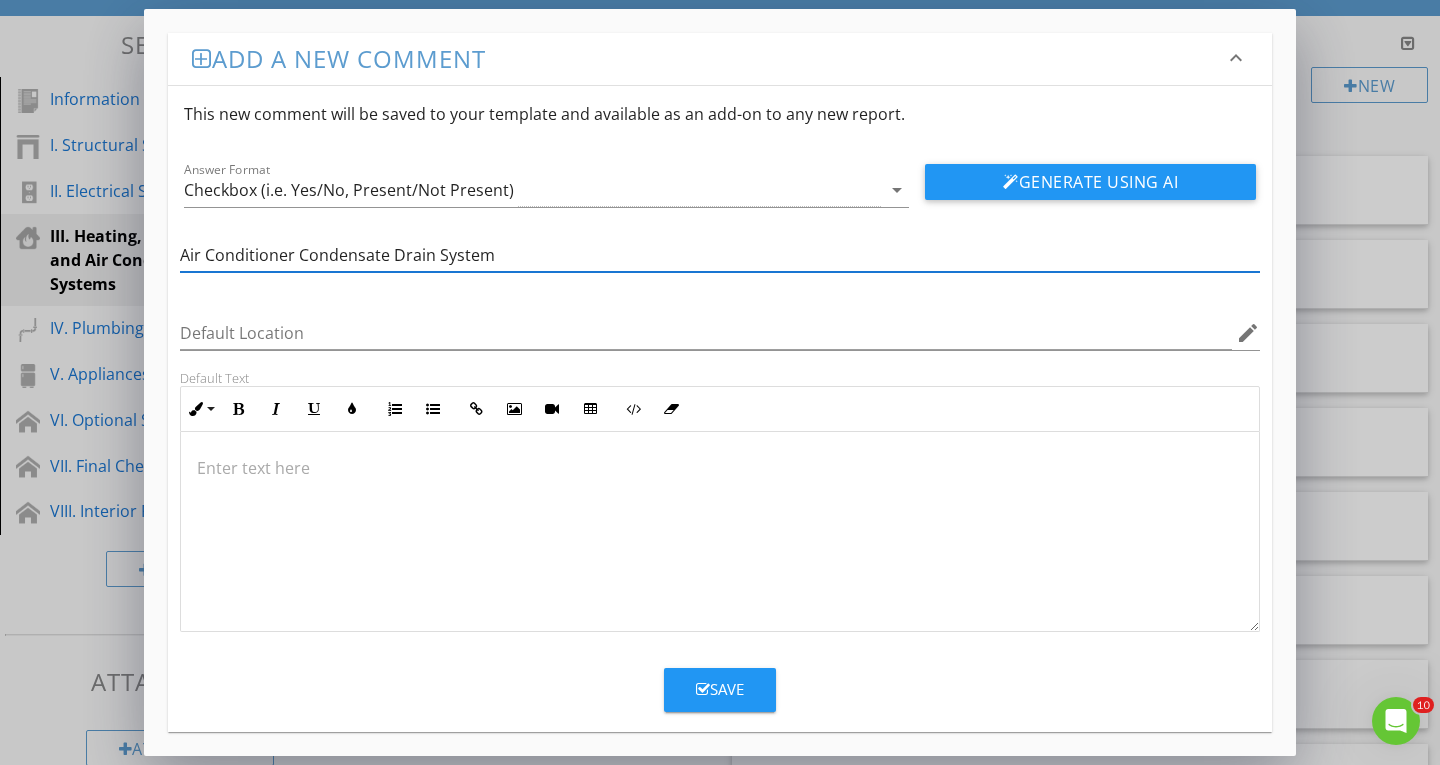 type on "Air Conditioner Condensate Drain System" 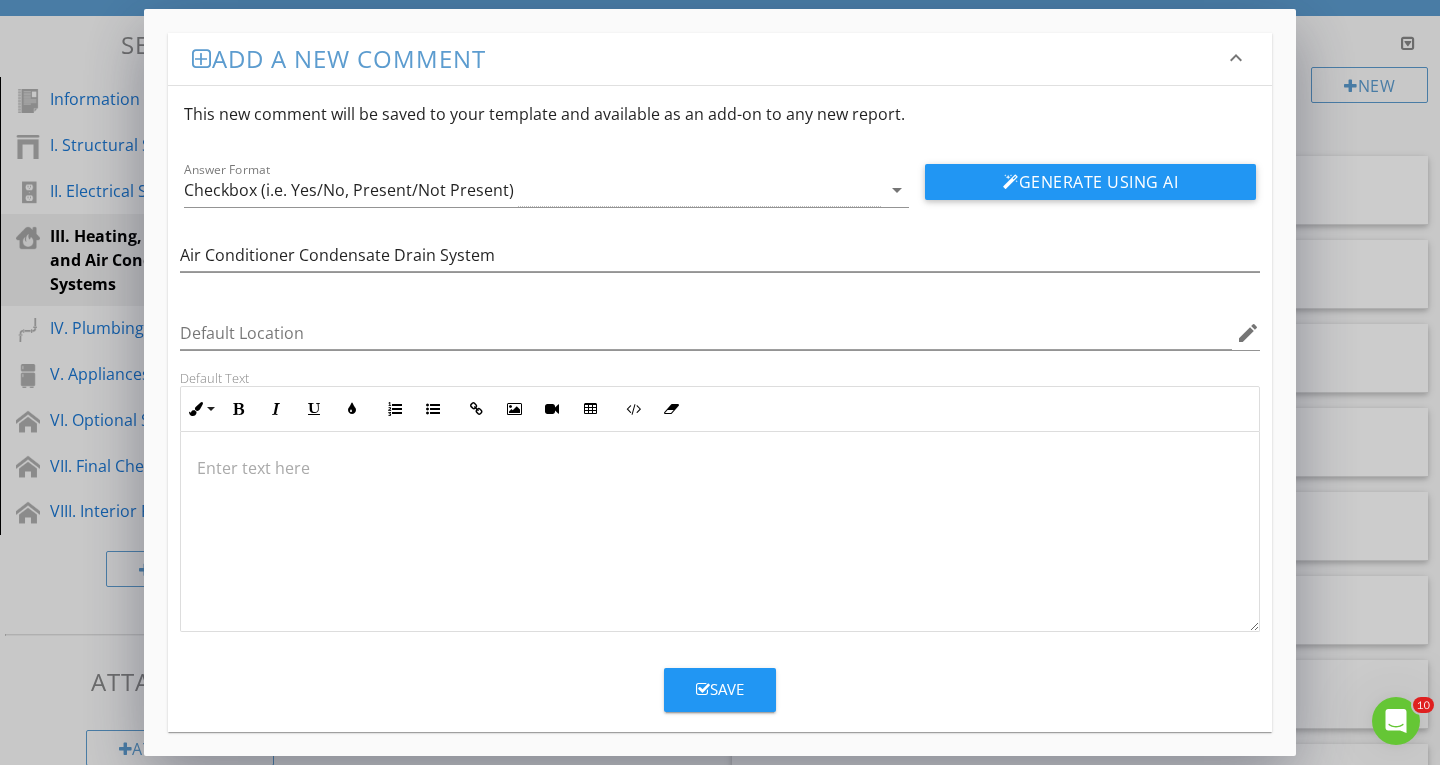 click at bounding box center [720, 532] 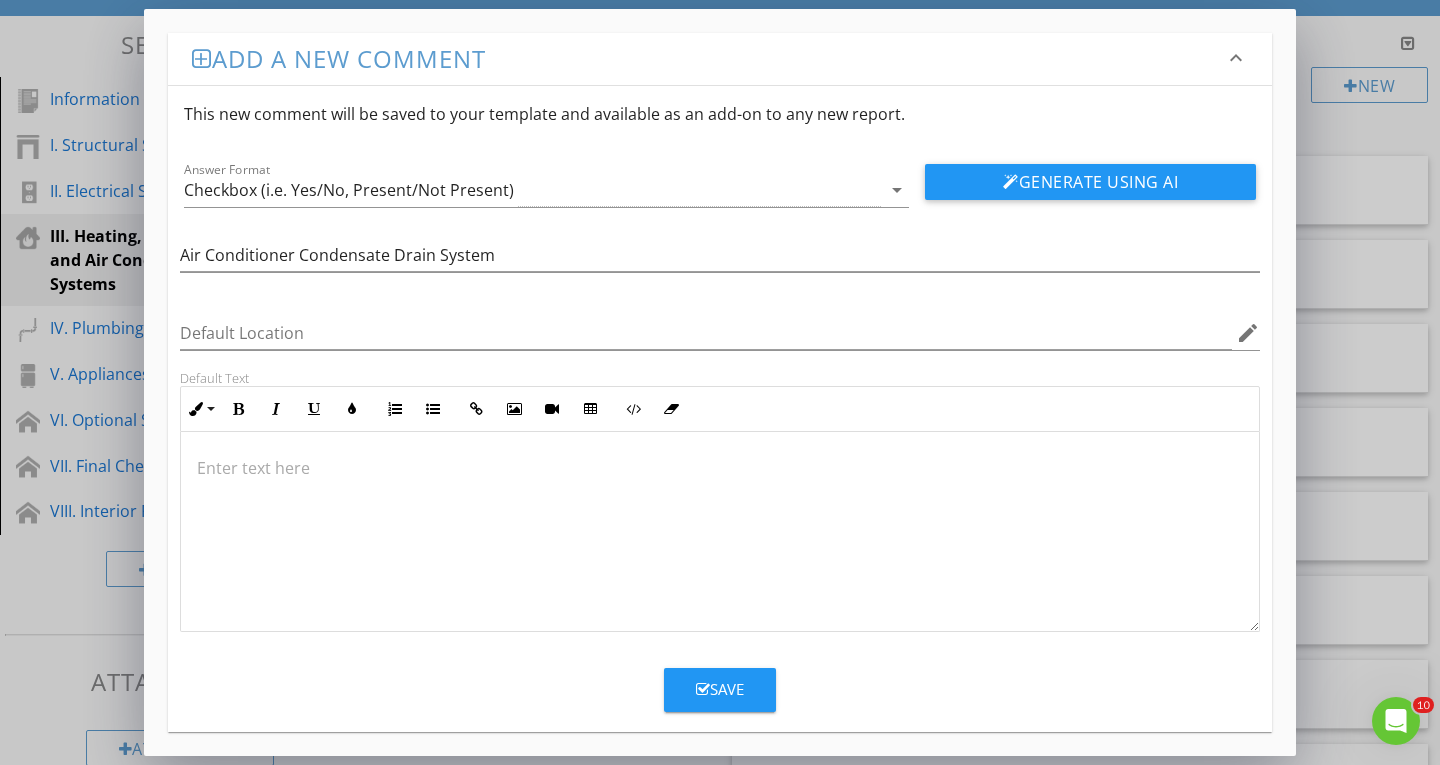 click at bounding box center [720, 468] 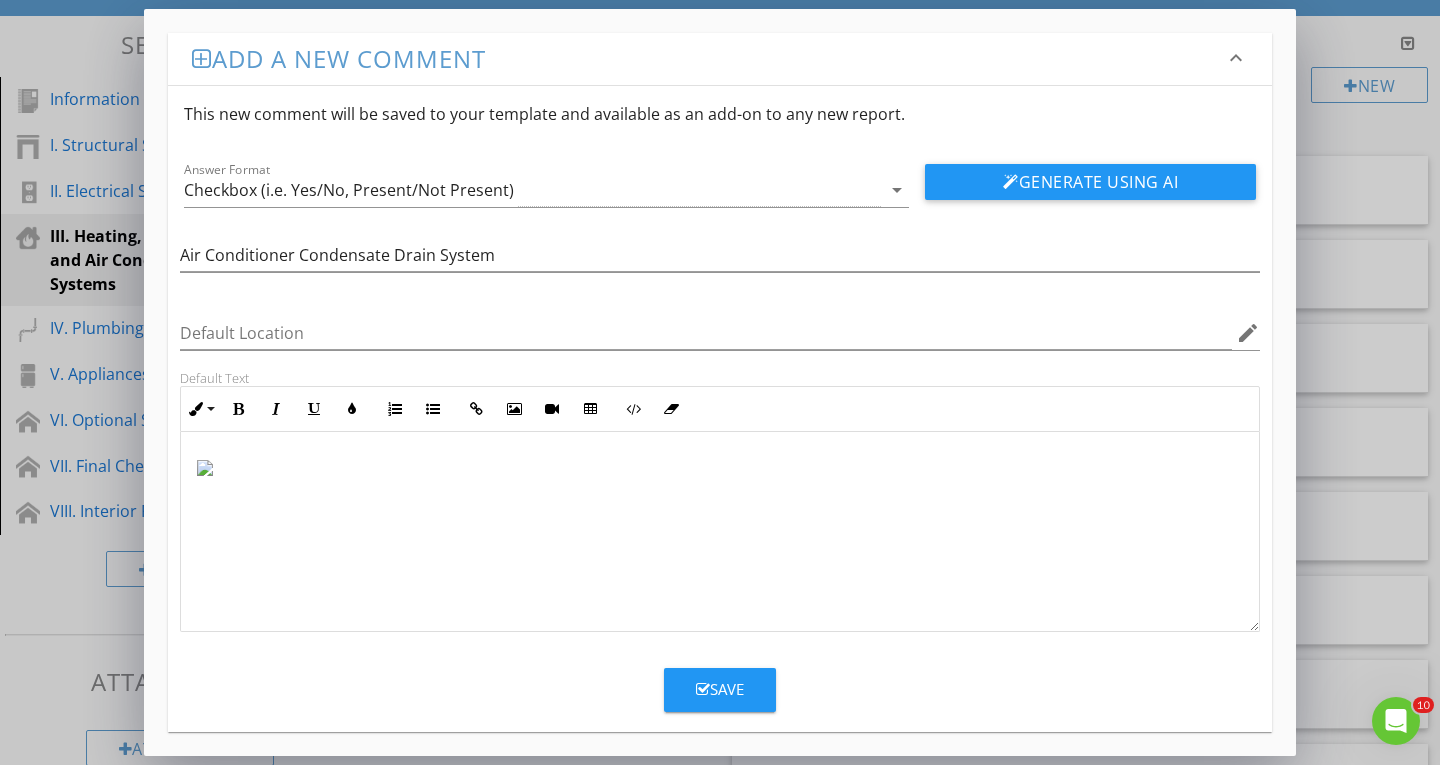 scroll, scrollTop: 0, scrollLeft: 0, axis: both 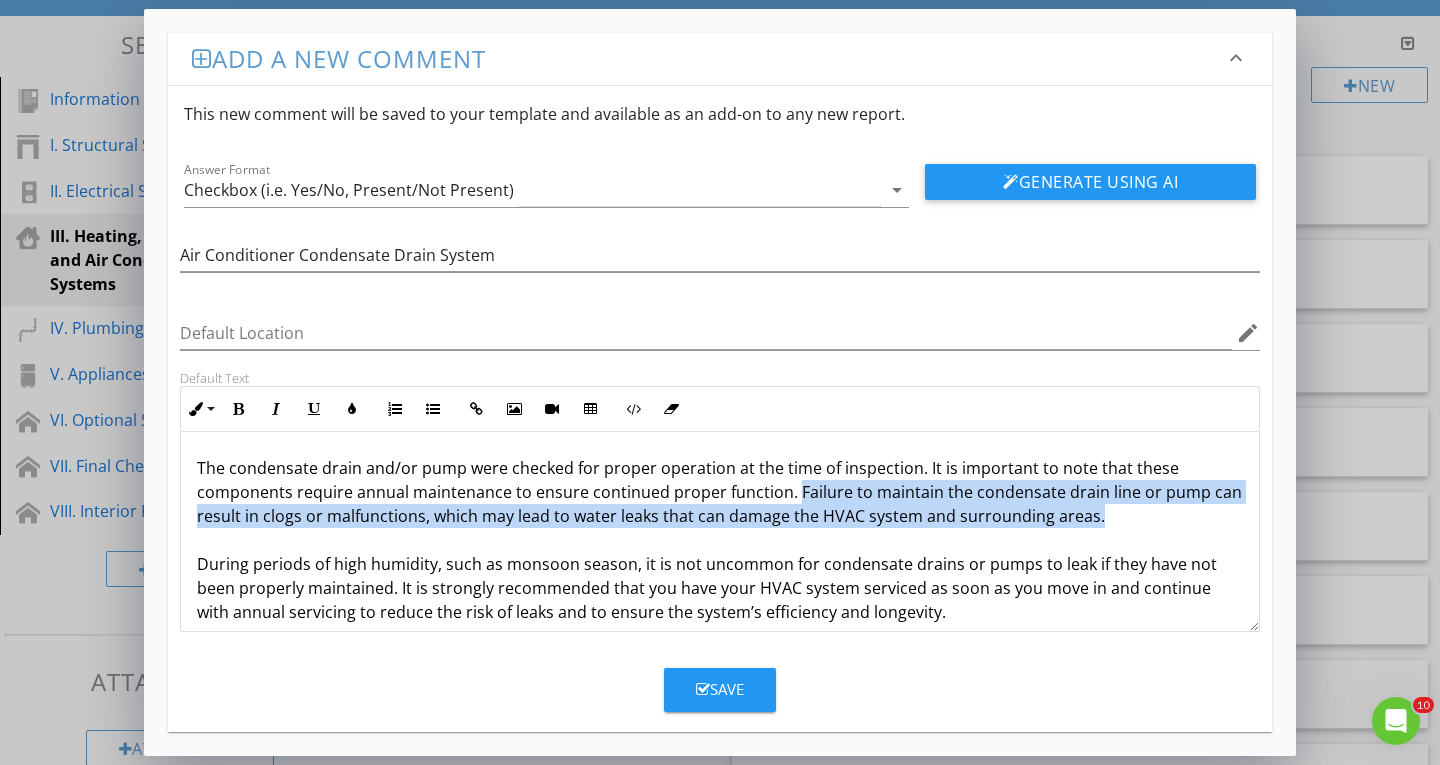 drag, startPoint x: 793, startPoint y: 490, endPoint x: 1104, endPoint y: 511, distance: 311.7082 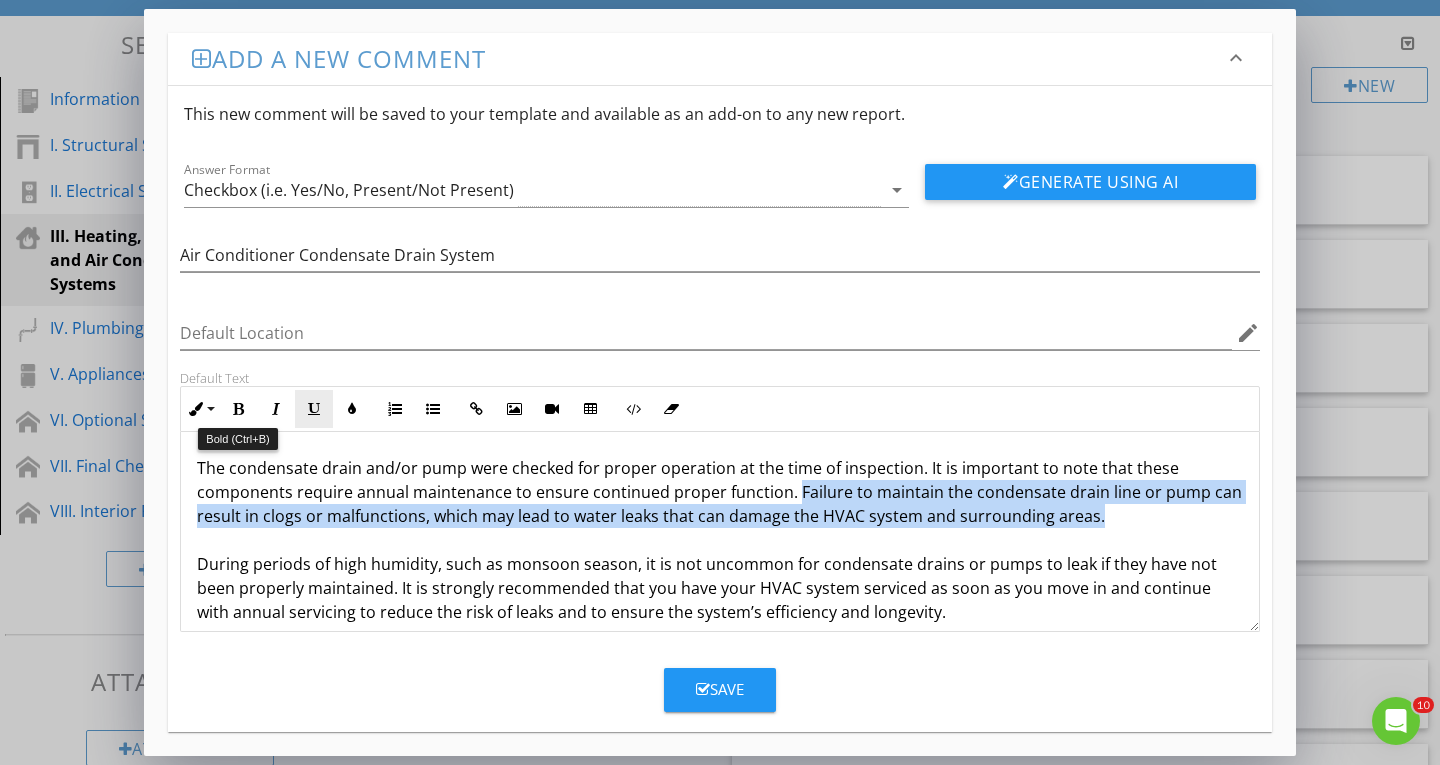 drag, startPoint x: 233, startPoint y: 410, endPoint x: 310, endPoint y: 415, distance: 77.16217 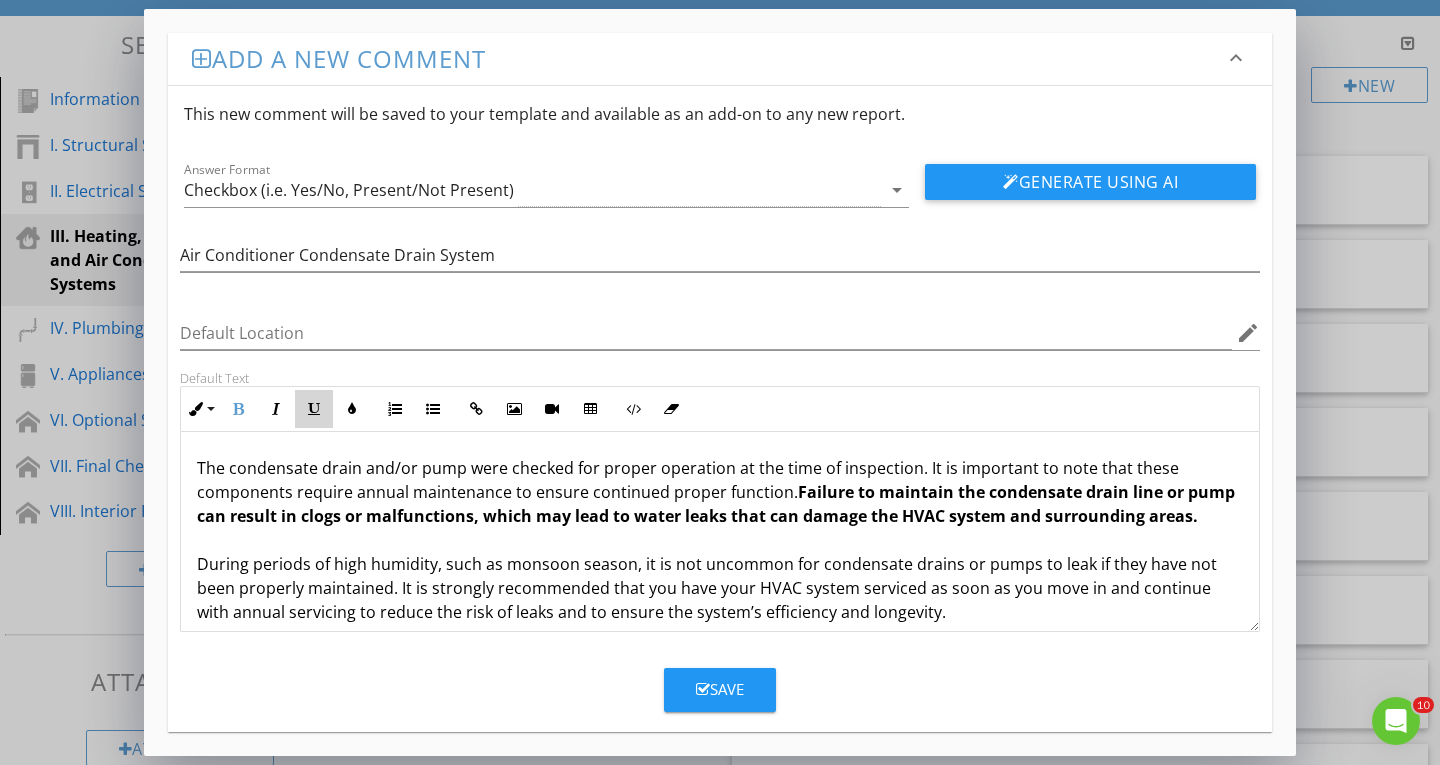 click at bounding box center [314, 409] 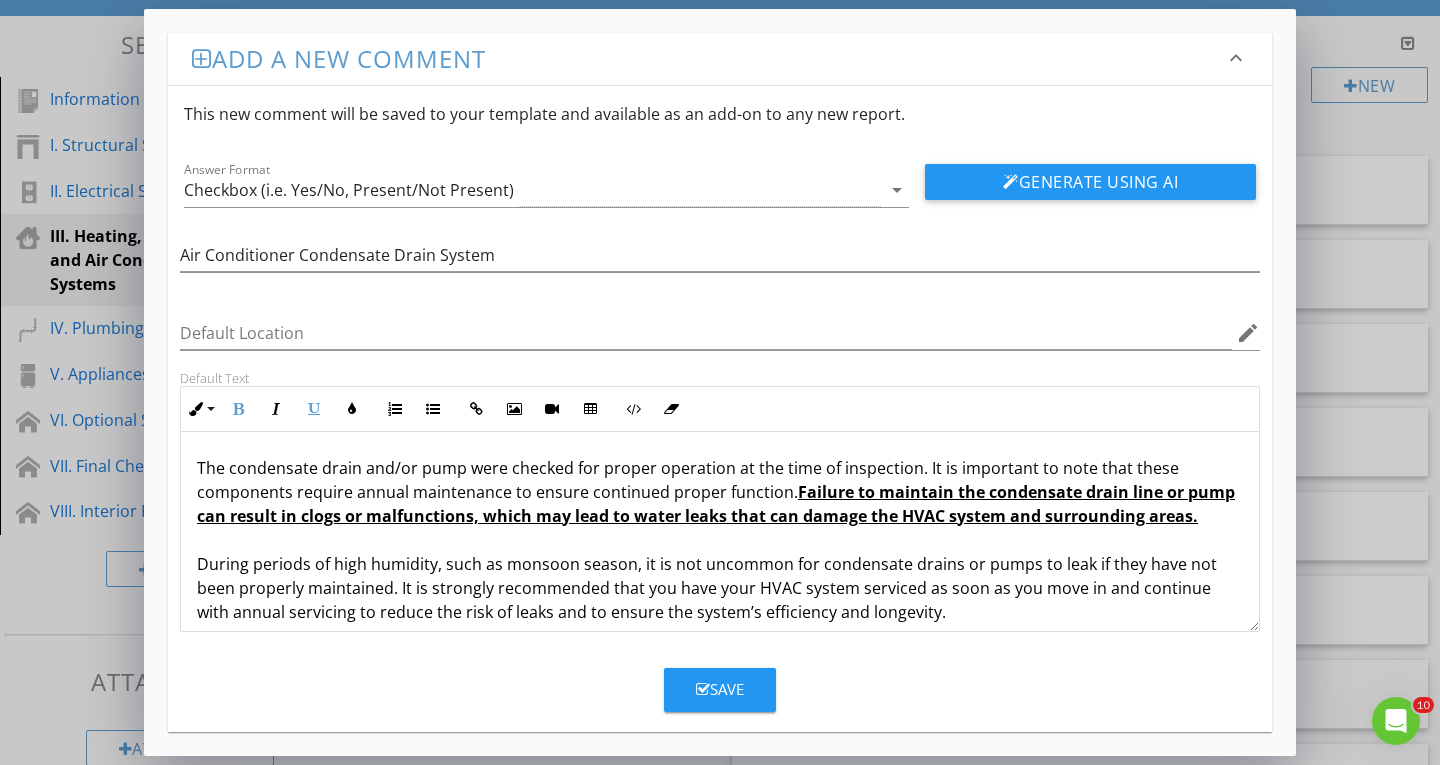 scroll, scrollTop: 17, scrollLeft: 0, axis: vertical 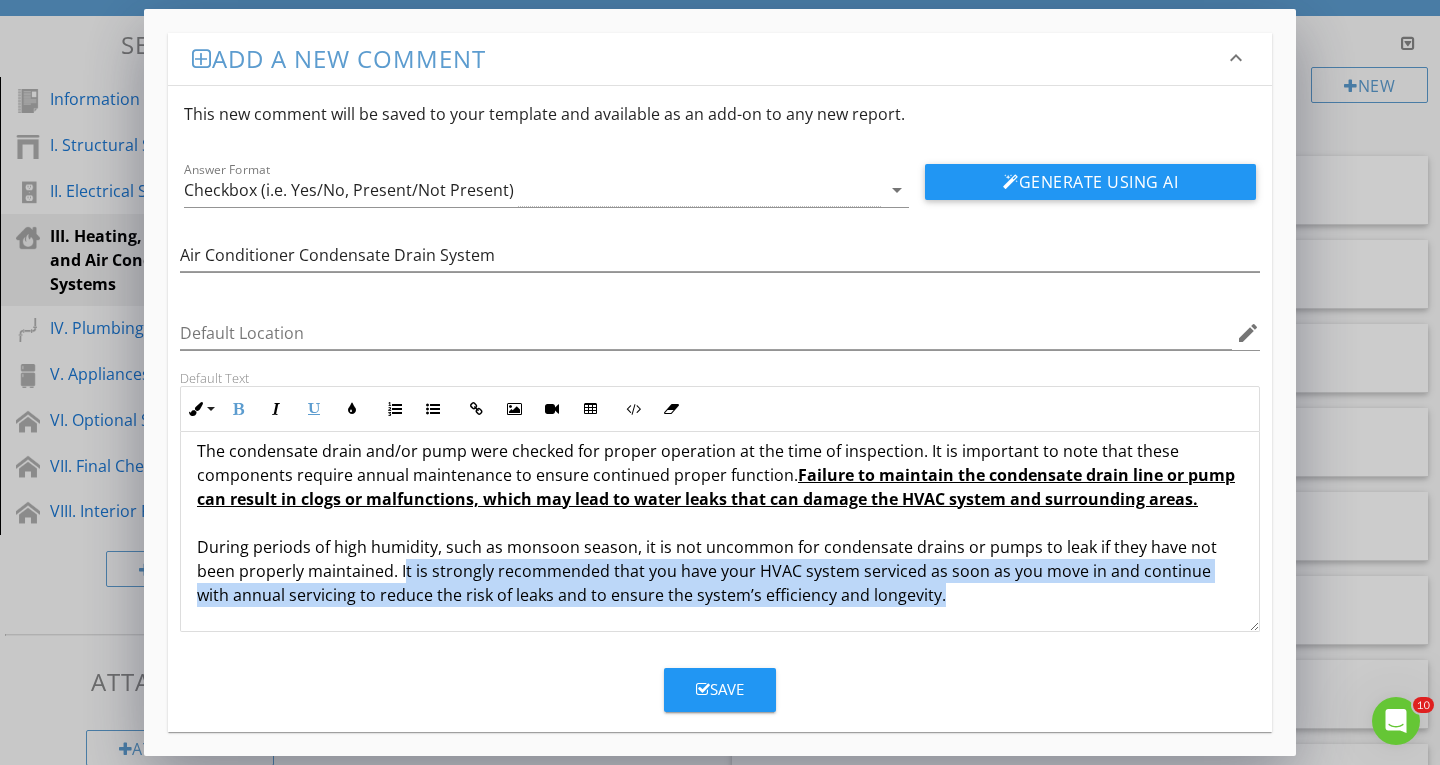 drag, startPoint x: 402, startPoint y: 573, endPoint x: 937, endPoint y: 602, distance: 535.7854 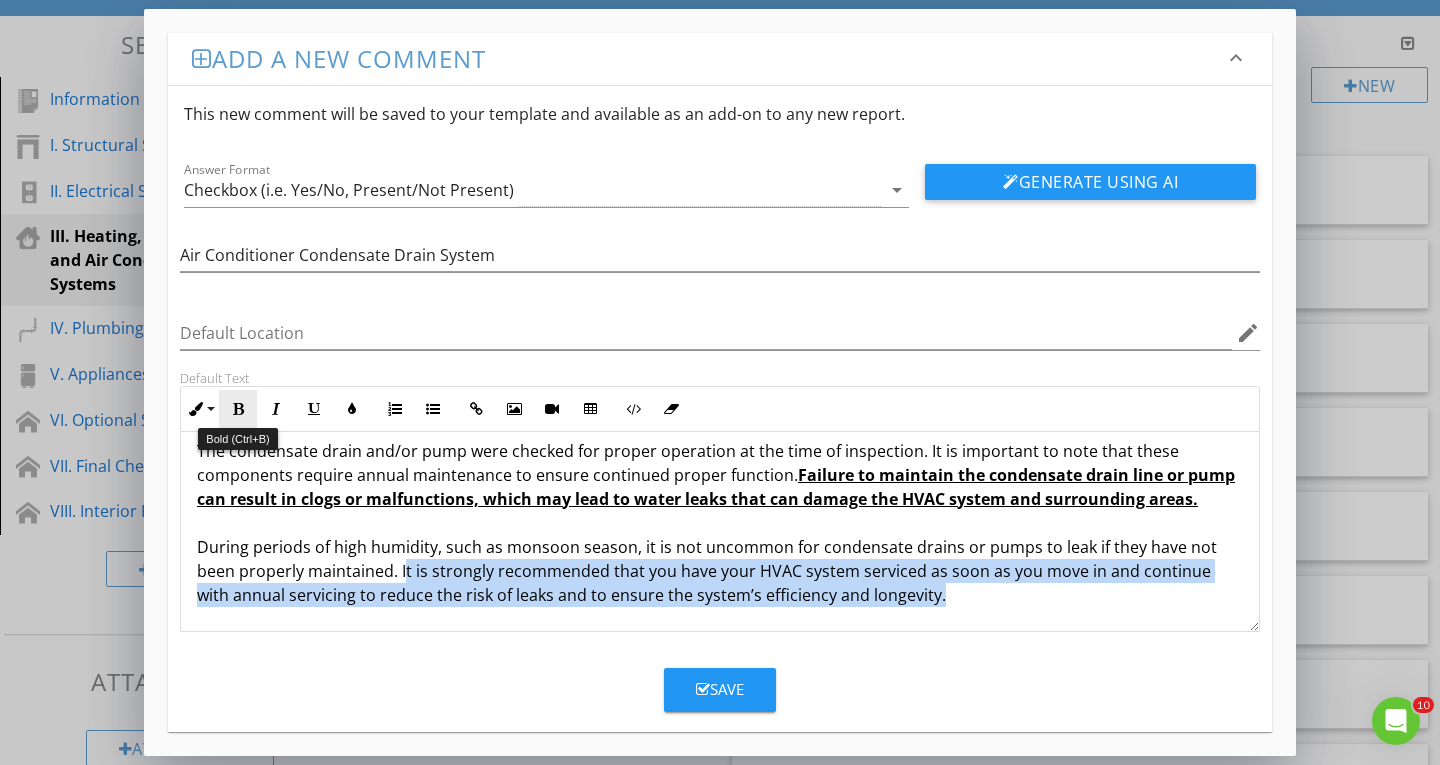 click at bounding box center [238, 409] 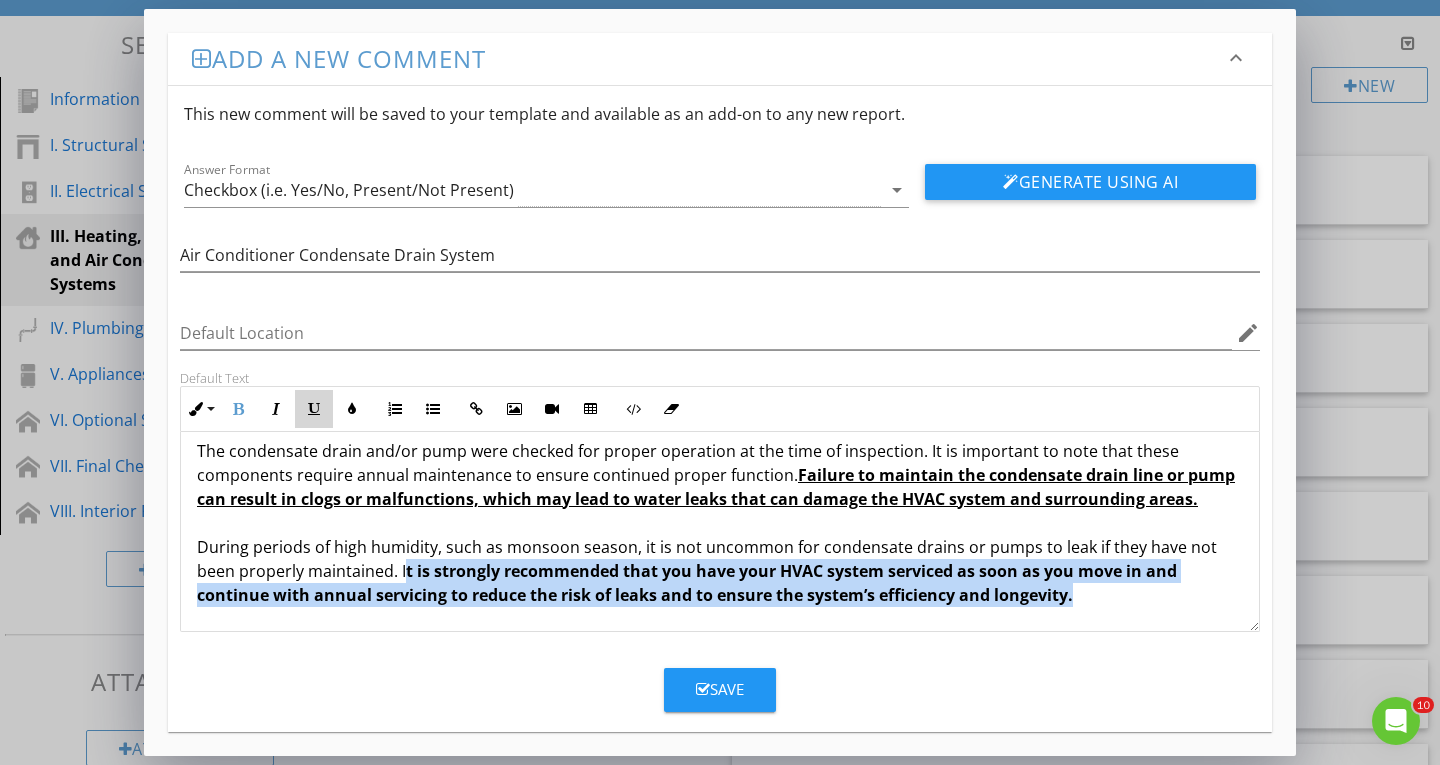 click at bounding box center [314, 409] 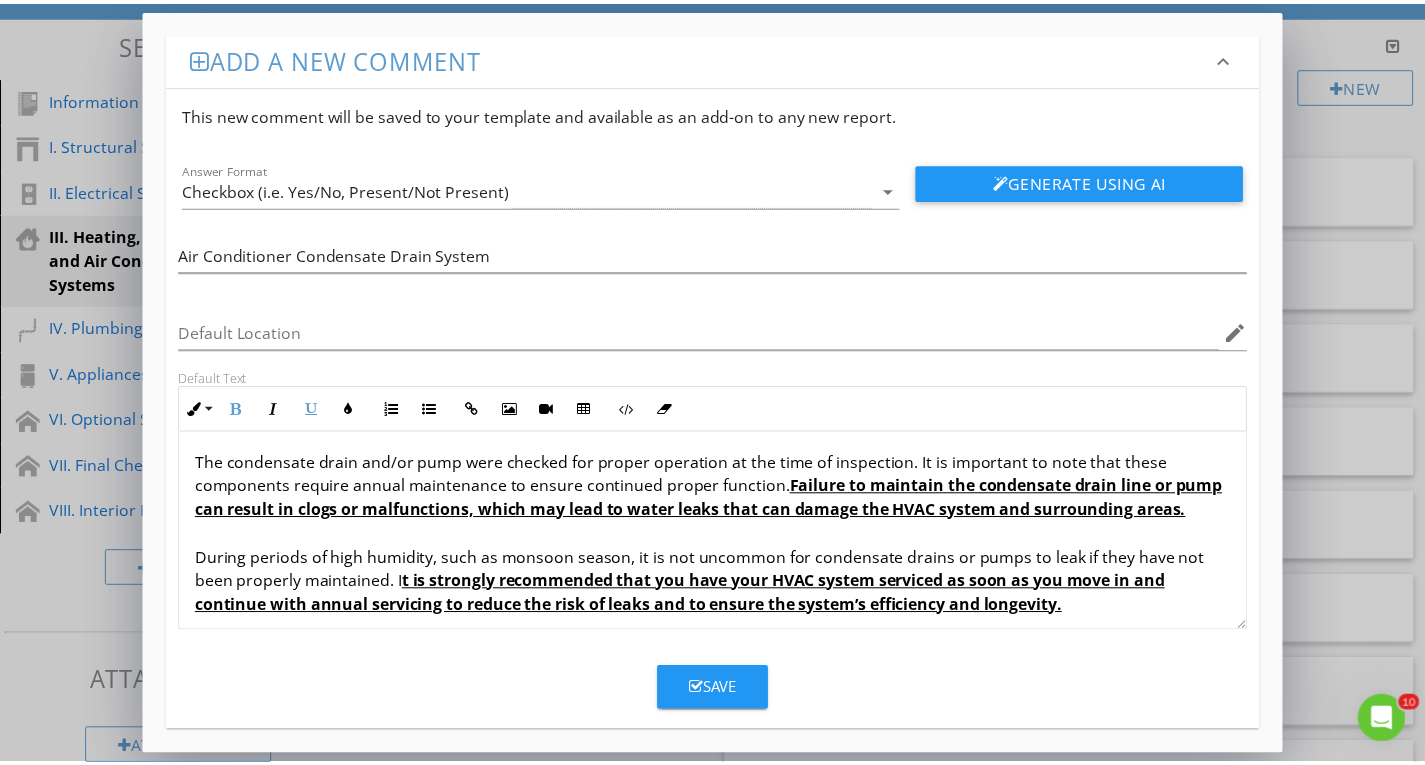 scroll, scrollTop: 0, scrollLeft: 0, axis: both 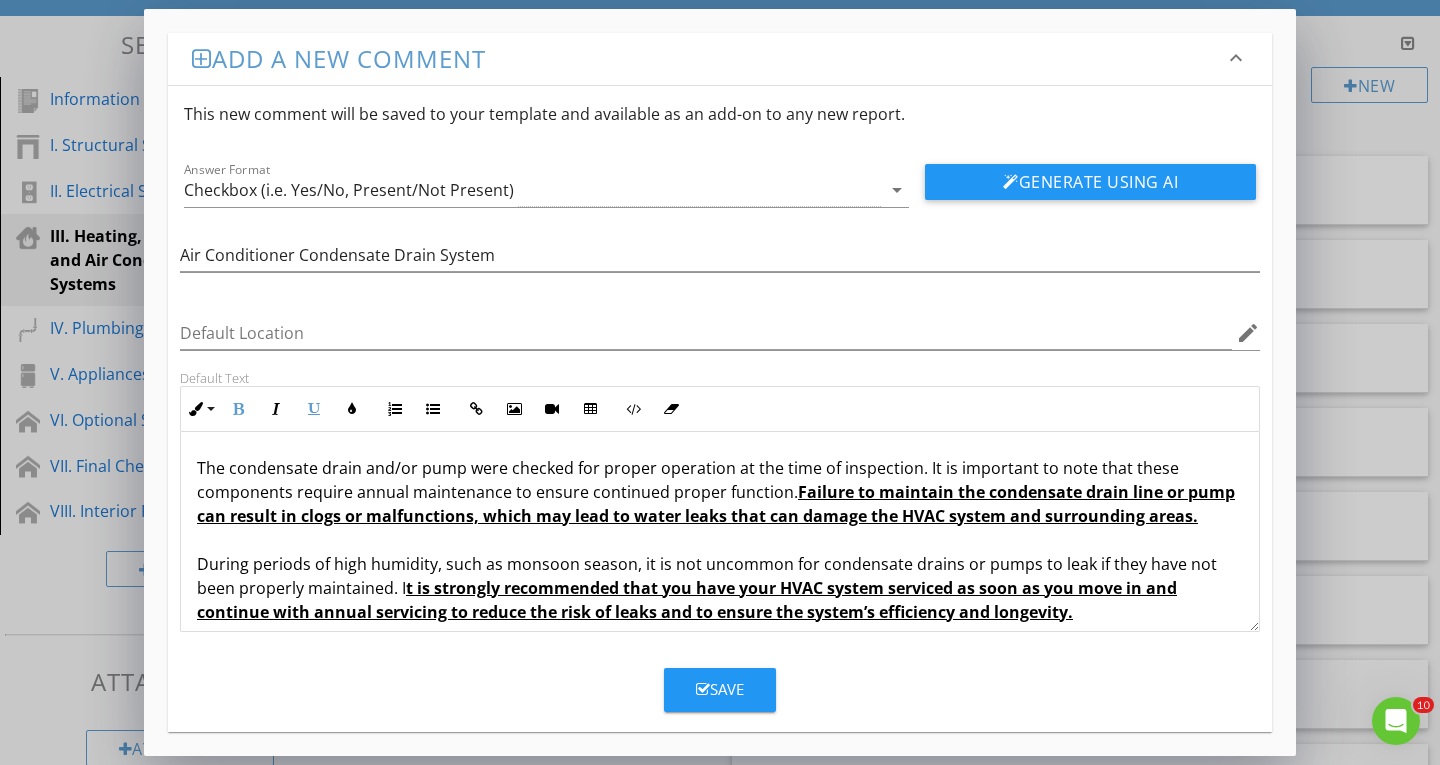 click on "Save" at bounding box center (720, 689) 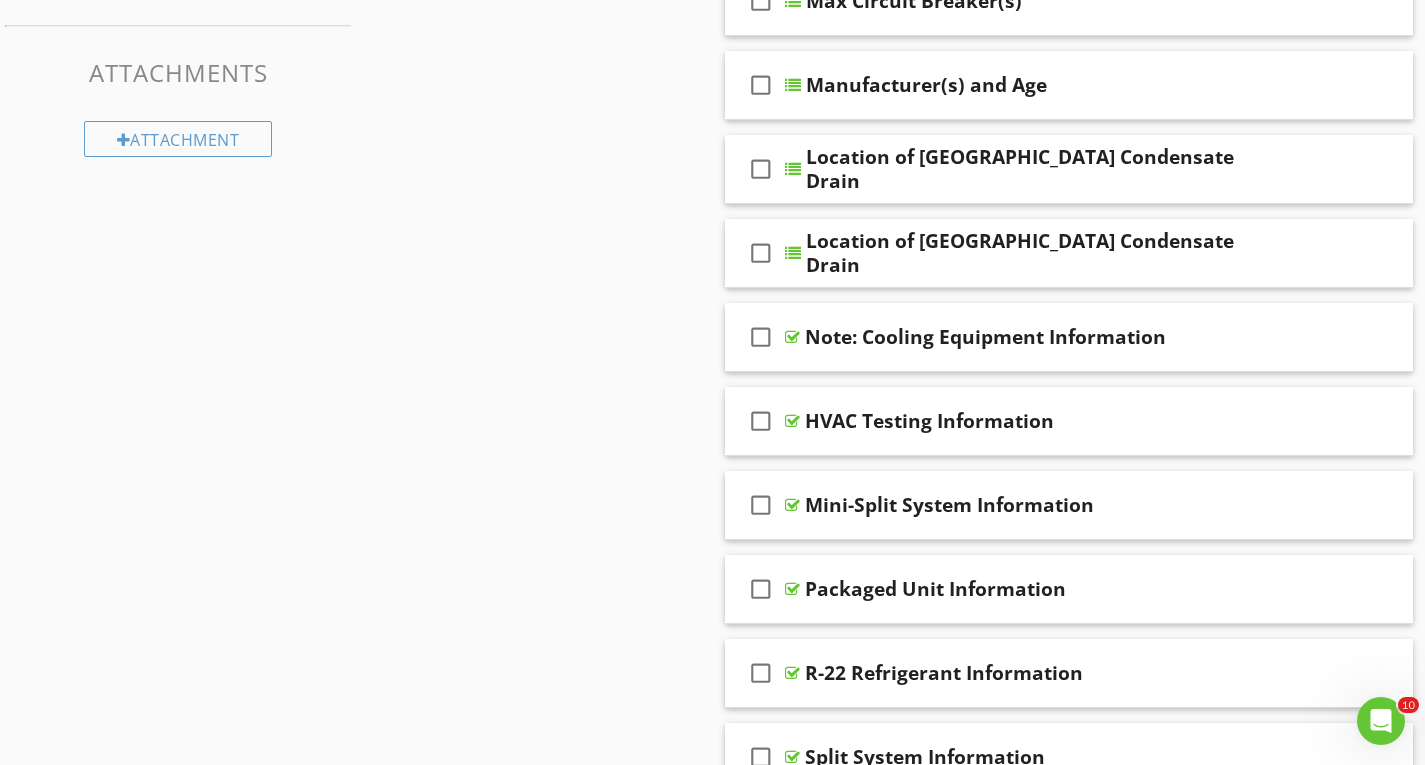 scroll, scrollTop: 1100, scrollLeft: 0, axis: vertical 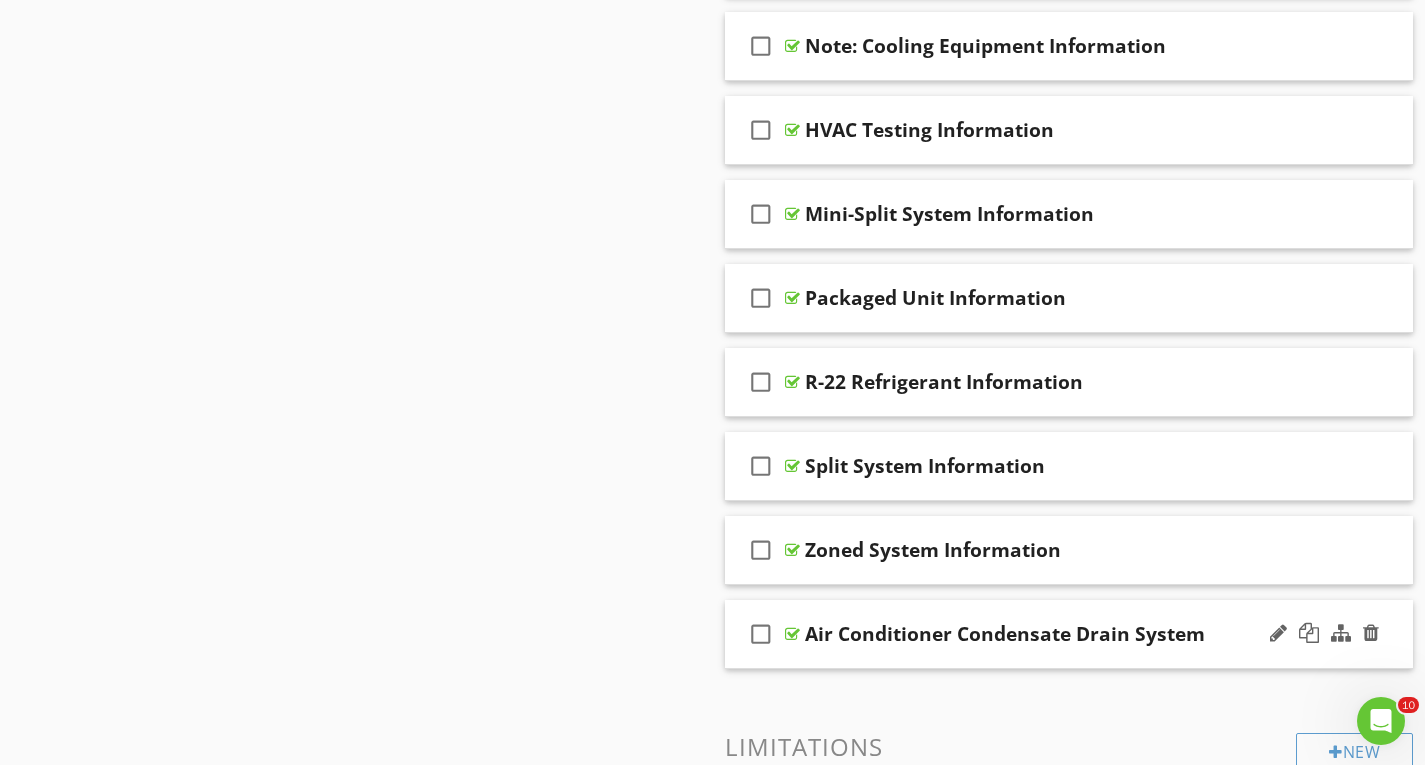 type 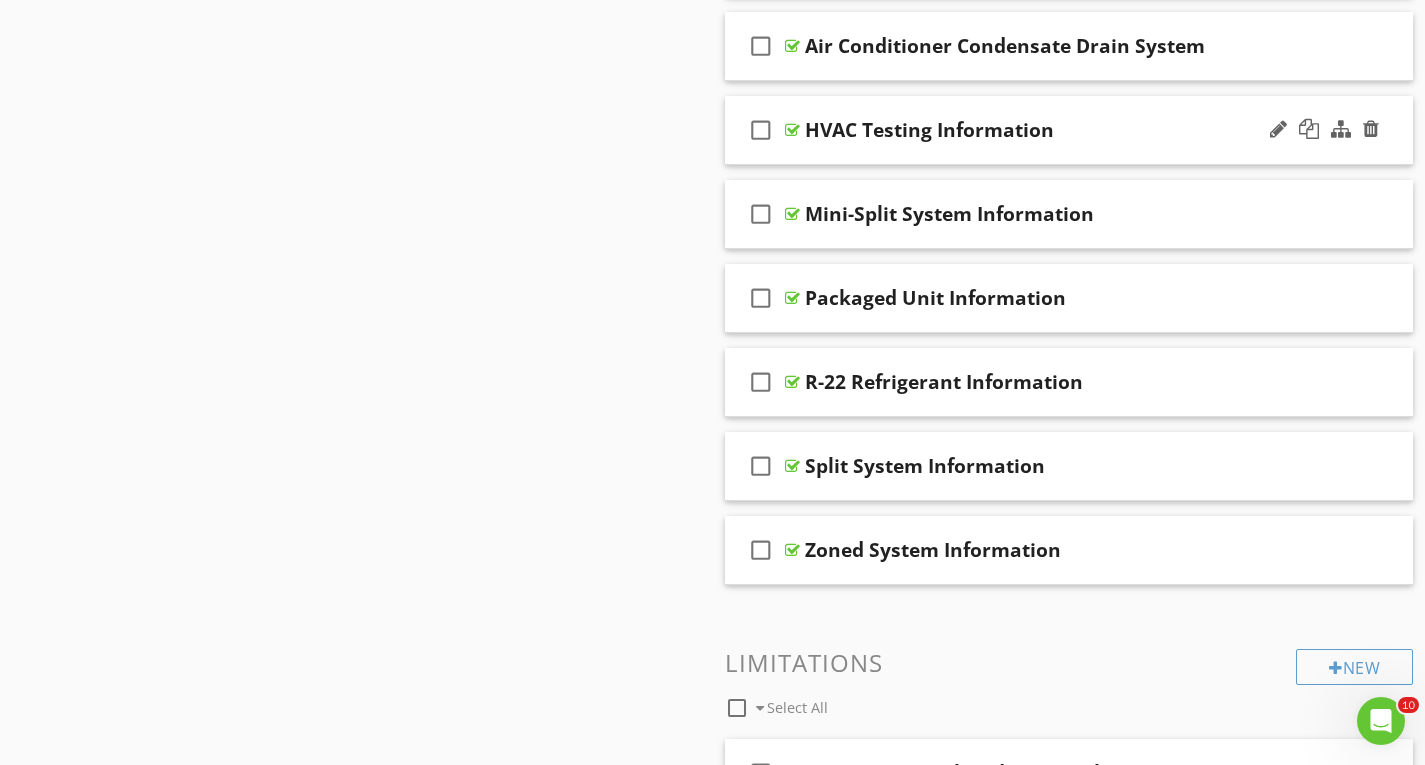 scroll, scrollTop: 784, scrollLeft: 0, axis: vertical 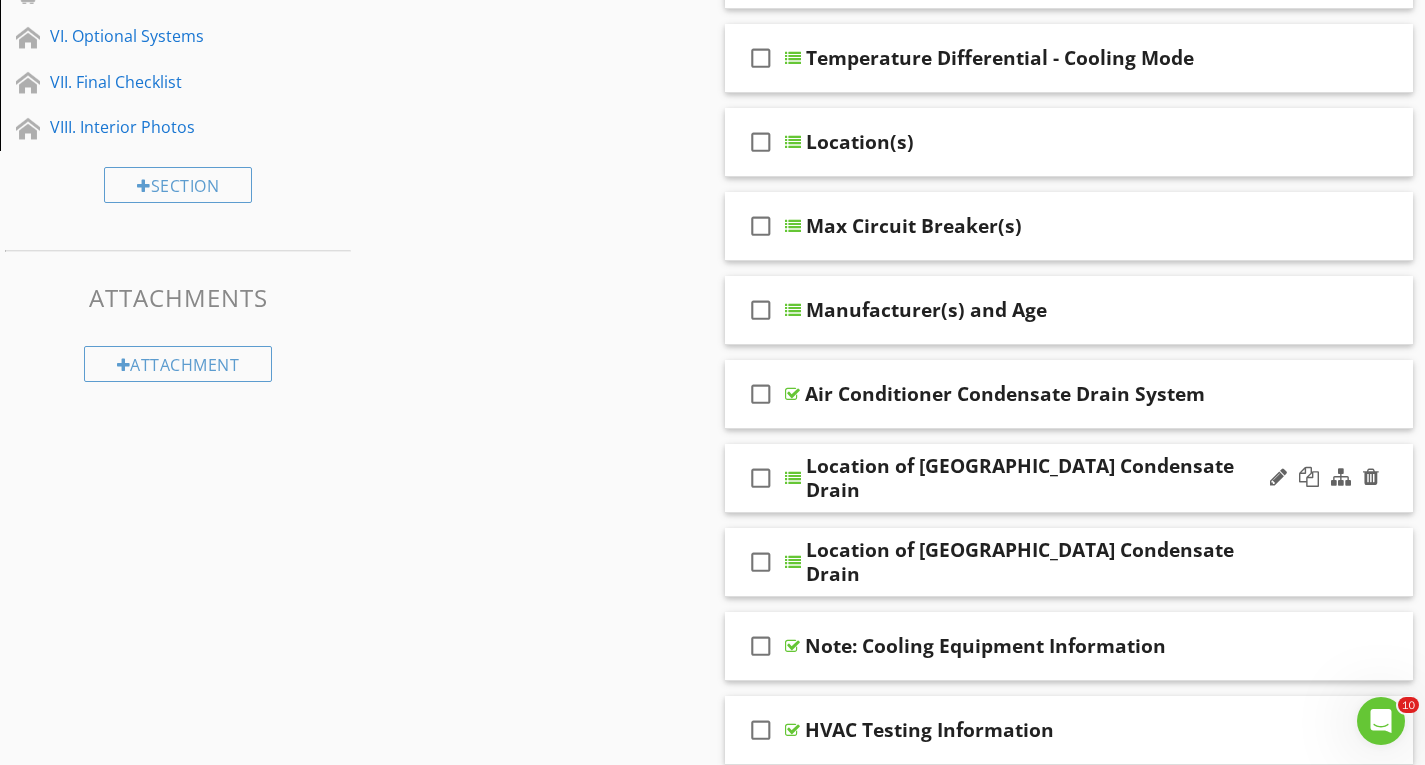 click on "check_box_outline_blank
Location of HVAC Primary Condensate Drain" at bounding box center [1069, 478] 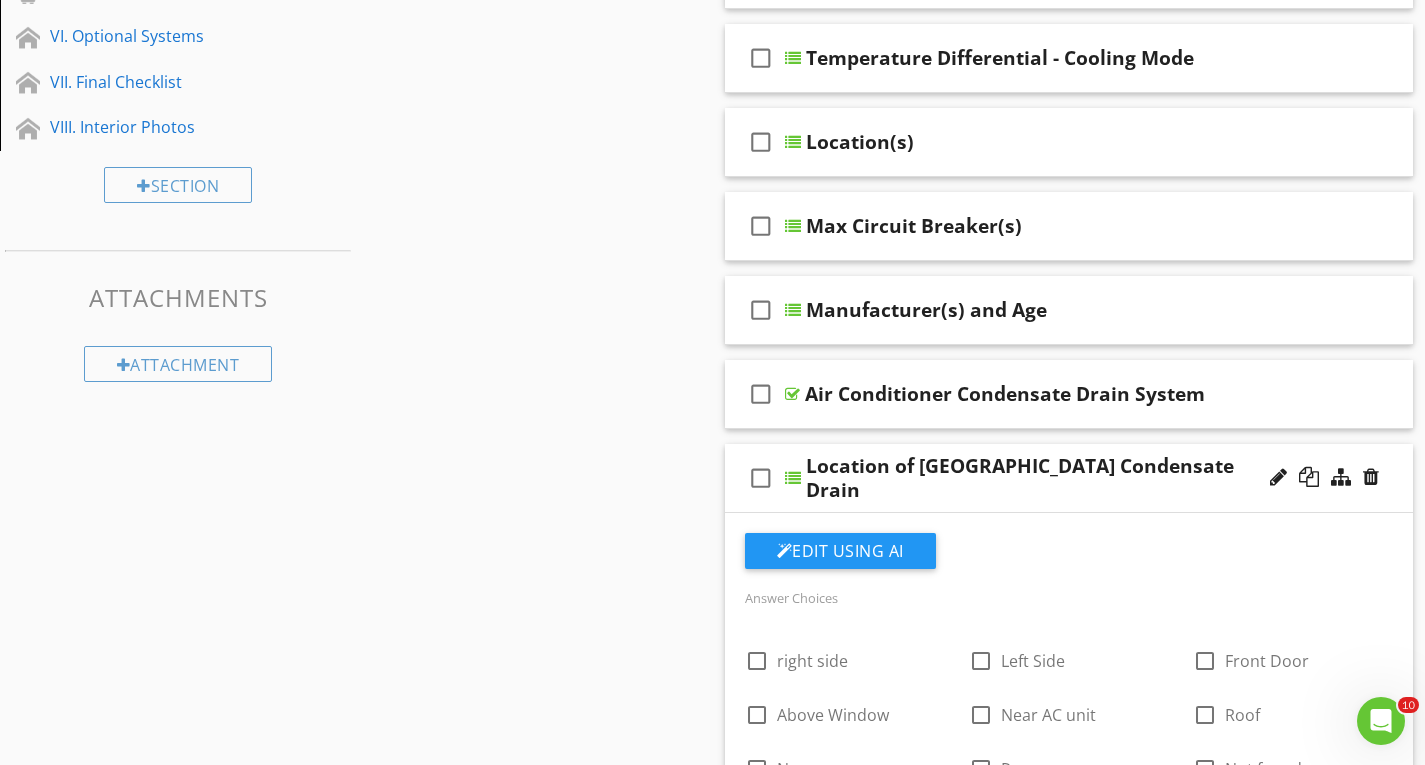click on "check_box_outline_blank
Location of HVAC Primary Condensate Drain" at bounding box center (1069, 478) 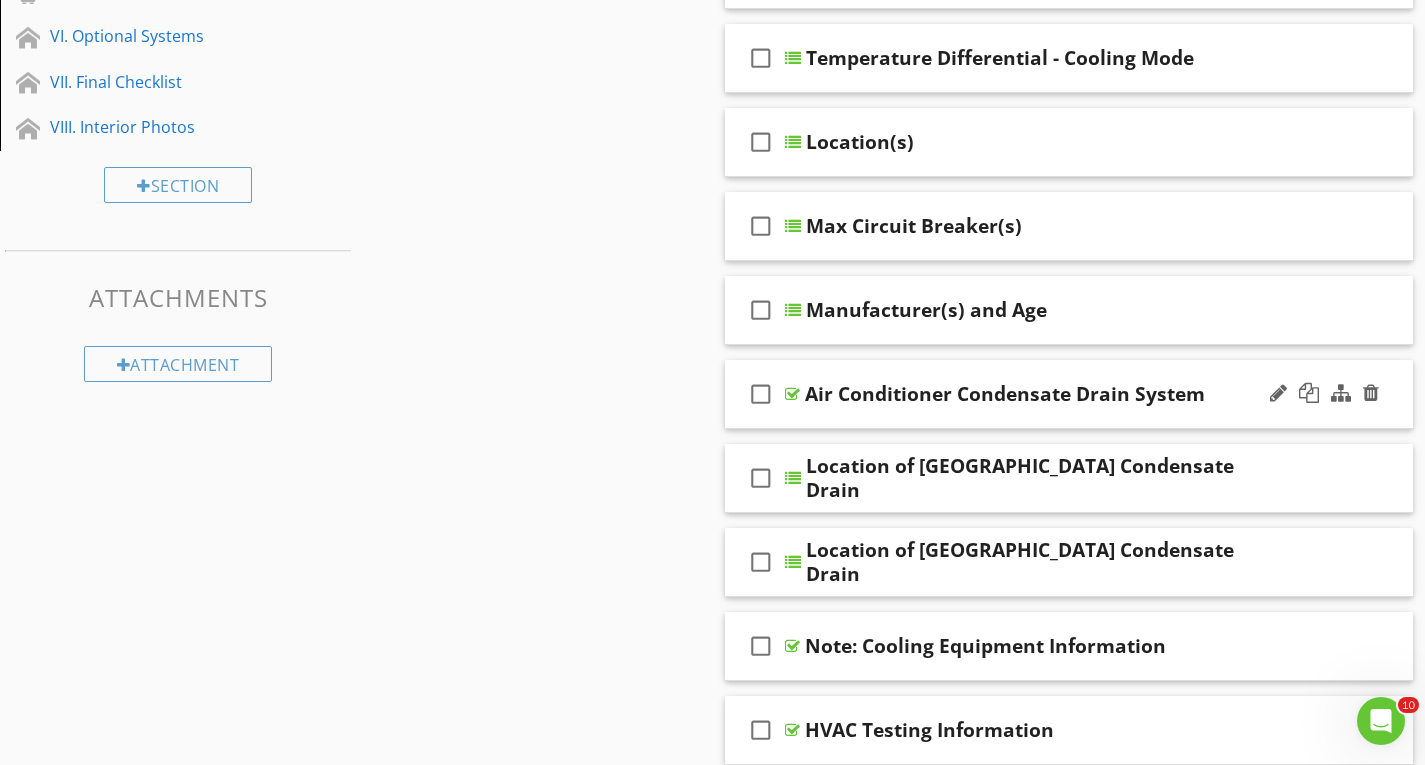 click on "Air Conditioner Condensate Drain System" at bounding box center (1048, 394) 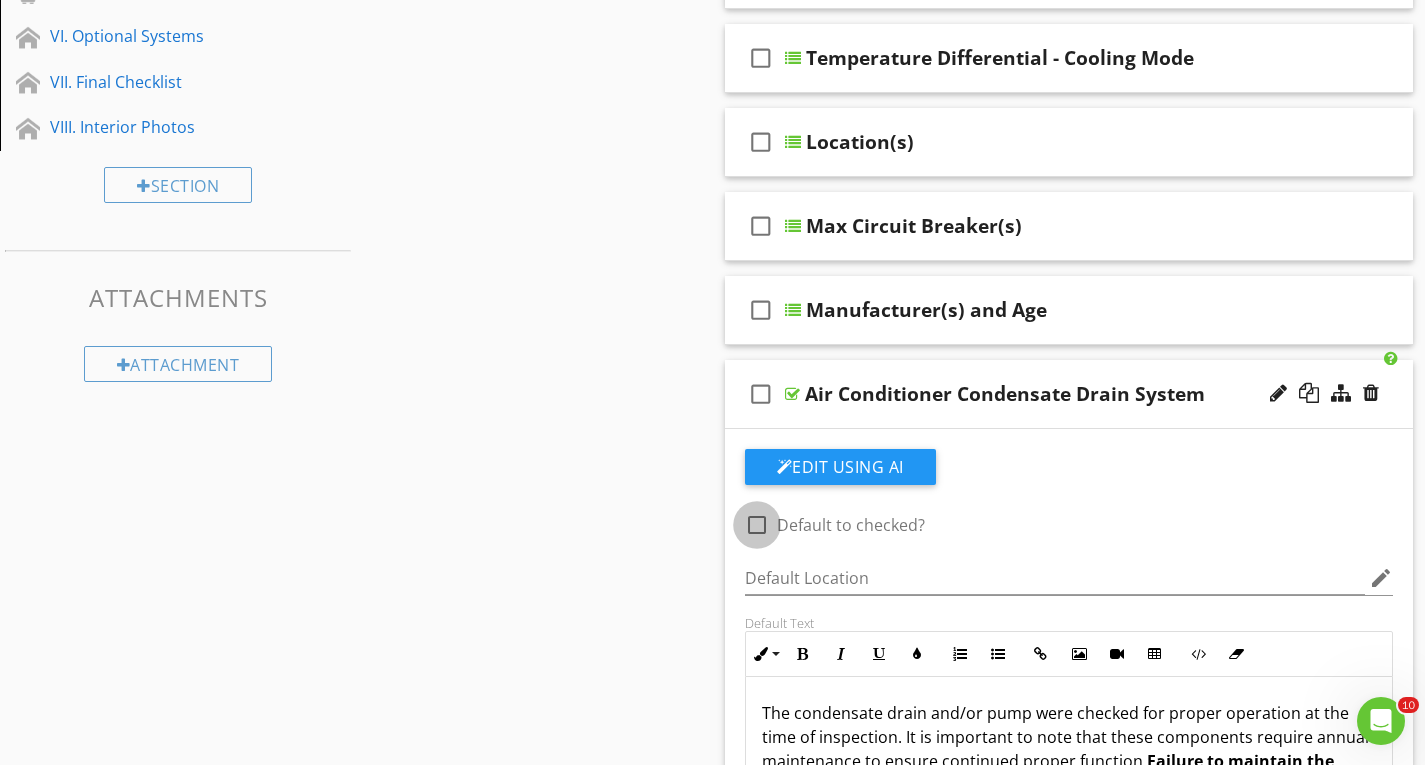 click at bounding box center (757, 525) 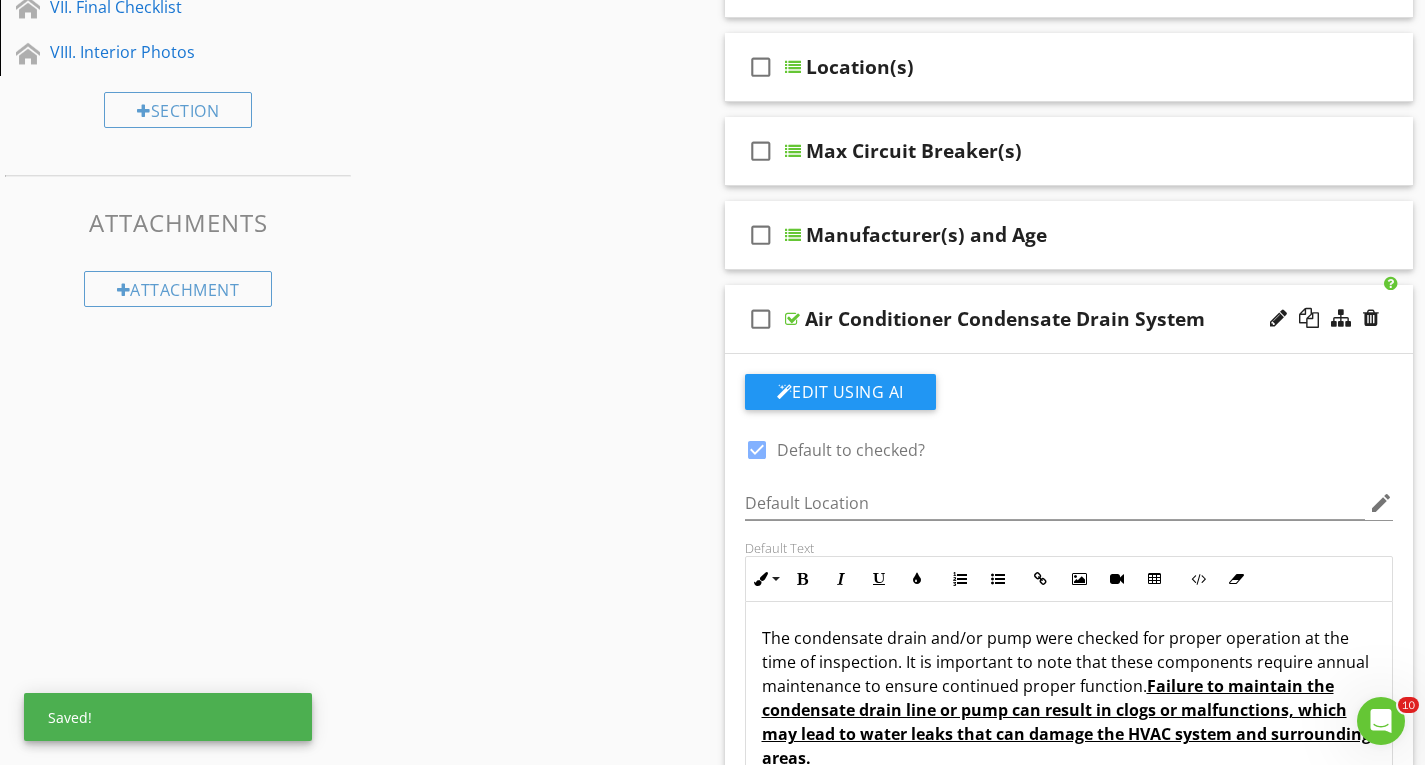 scroll, scrollTop: 784, scrollLeft: 0, axis: vertical 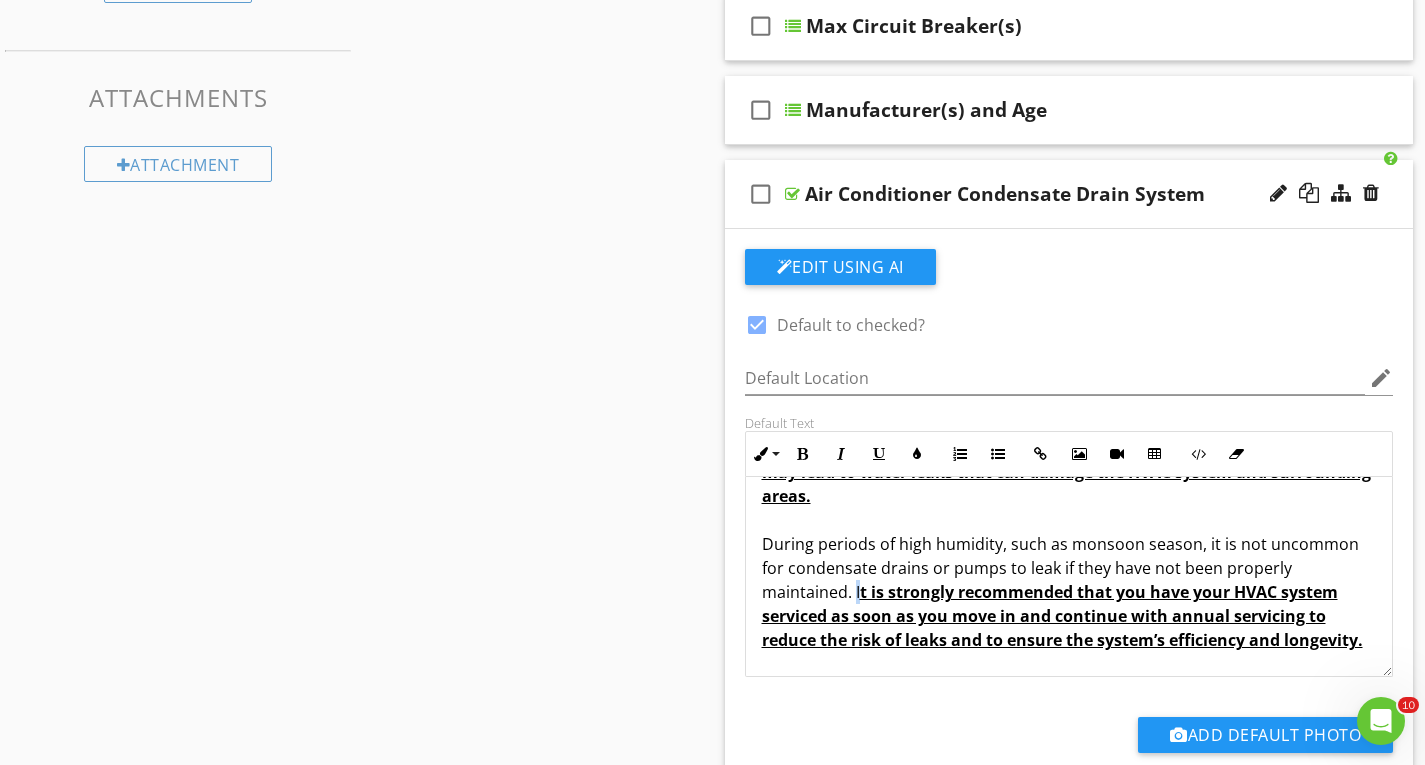 click on "The condensate drain and/or pump were checked for proper operation at the time of inspection. It is important to note that these components require annual maintenance to ensure continued proper function.  Failure to maintain the condensate drain line or pump can result in clogs or malfunctions, which may lead to water leaks that can damage the HVAC system and surrounding areas. During periods of high humidity, such as monsoon season, it is not uncommon for condensate drains or pumps to leak if they have not been properly maintained. I t is strongly recommended that you have your HVAC system serviced as soon as you move in and continue with annual servicing to reduce the risk of leaks and to ensure the system’s efficiency and longevity." at bounding box center (1069, 508) 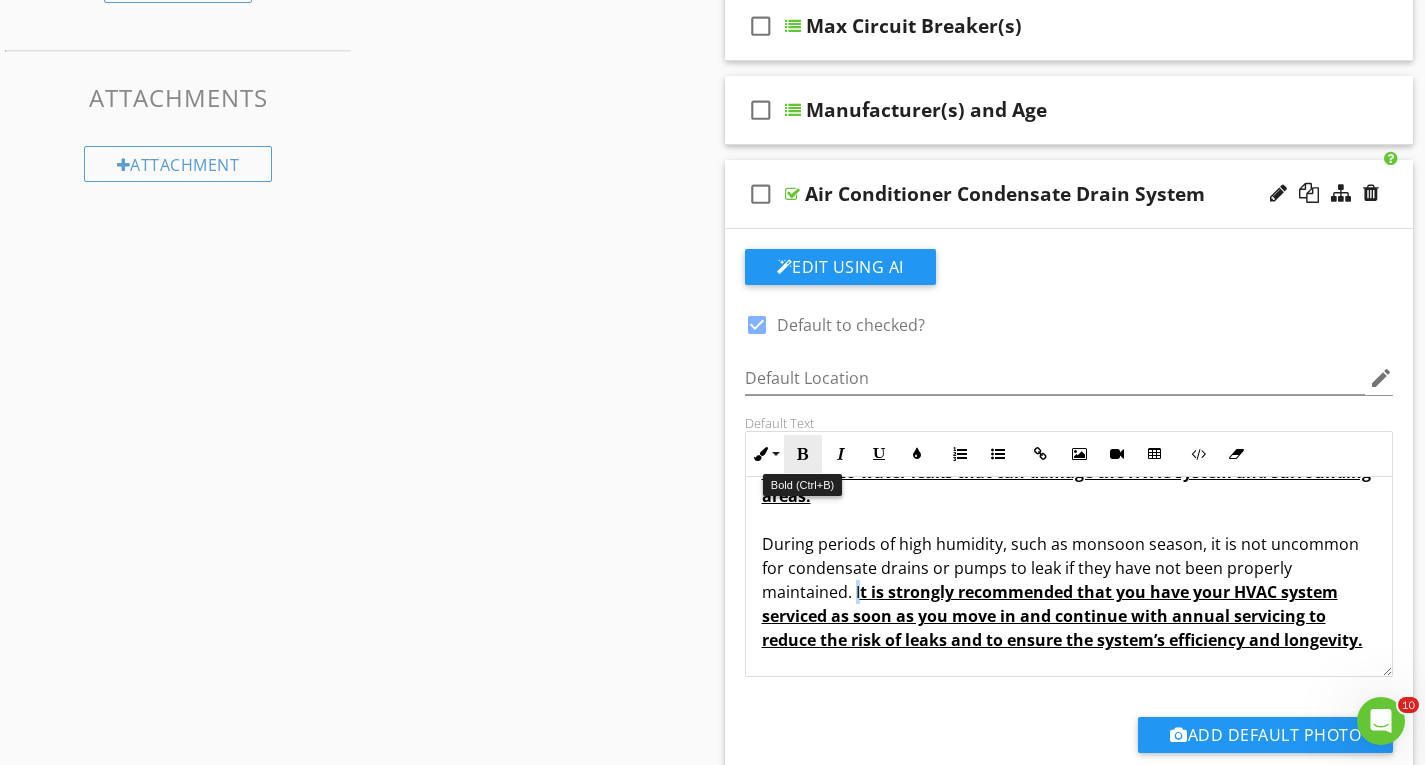 click on "Bold" at bounding box center (803, 454) 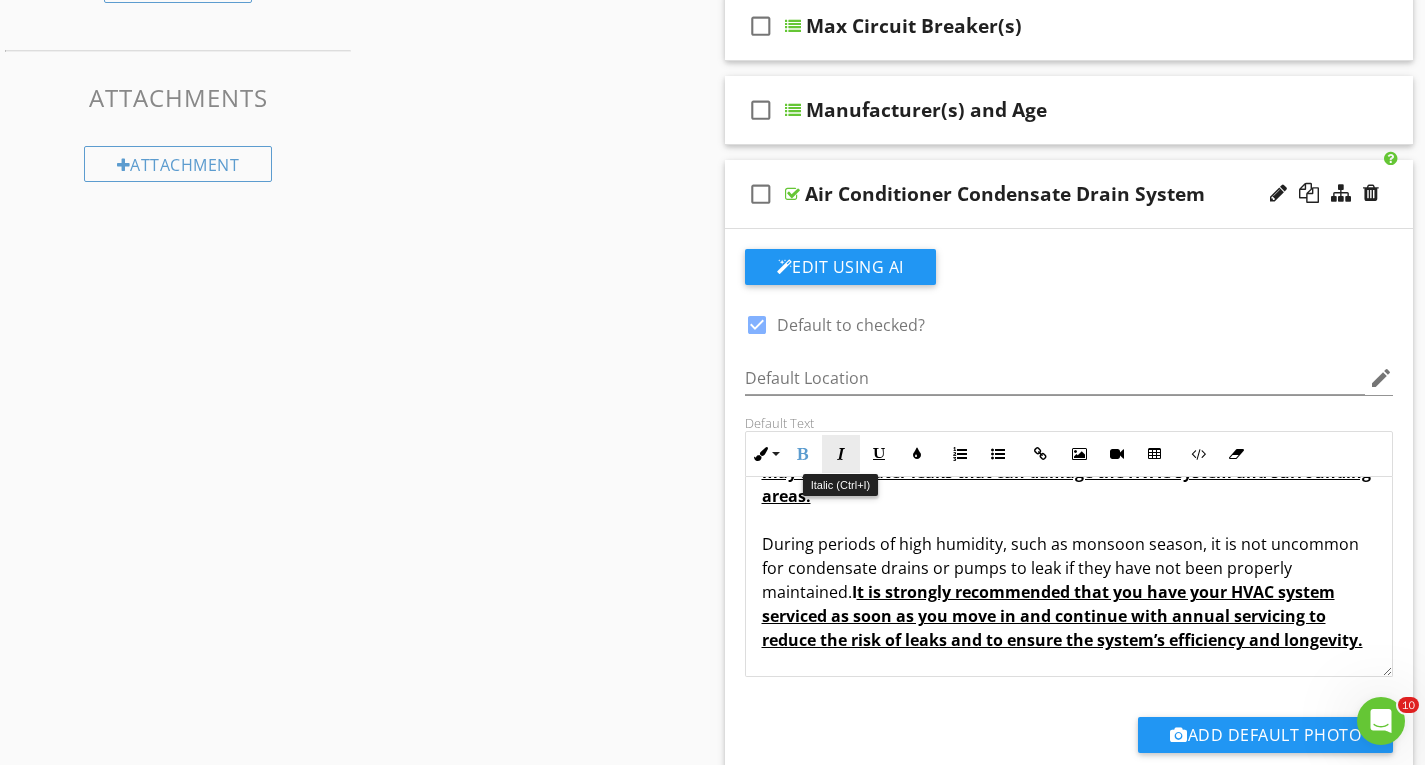 click on "Italic" at bounding box center [841, 454] 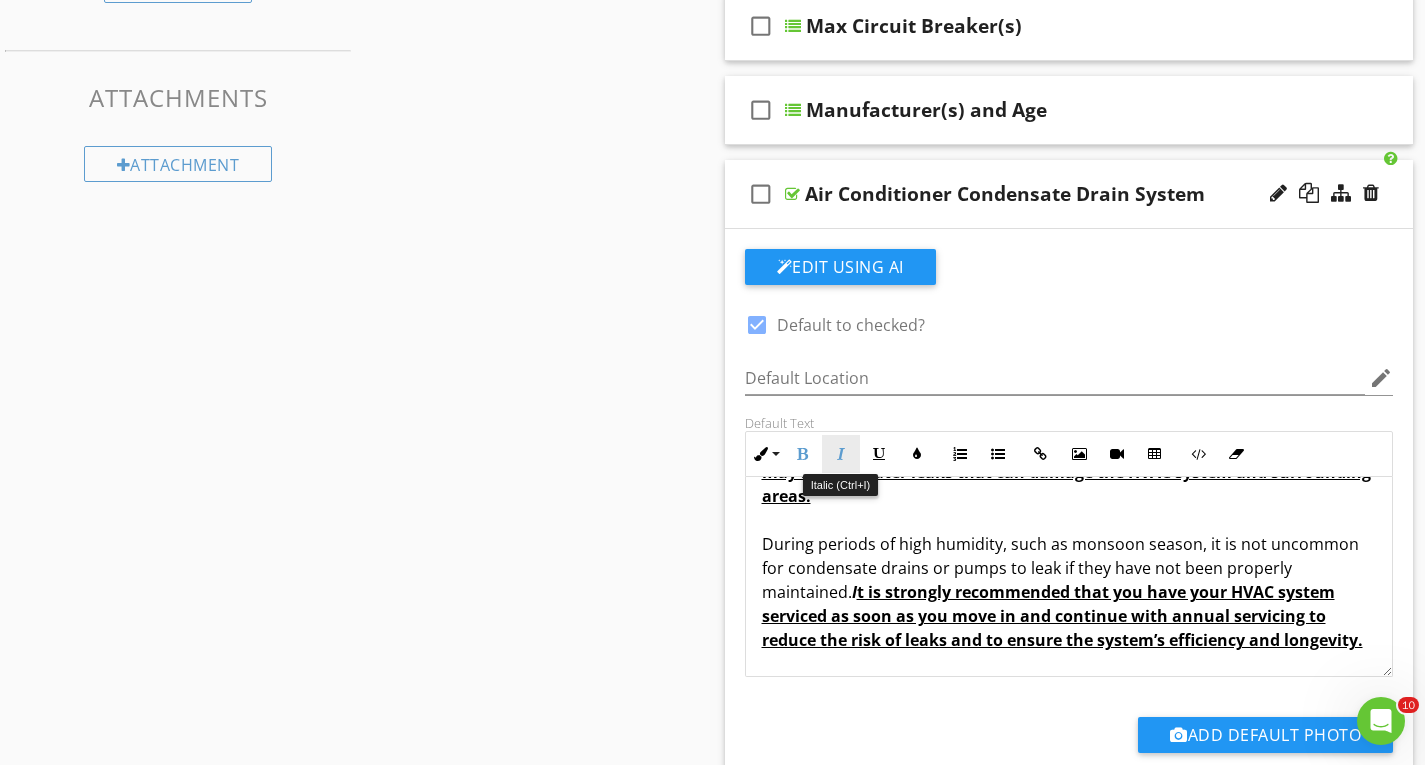 click at bounding box center [841, 454] 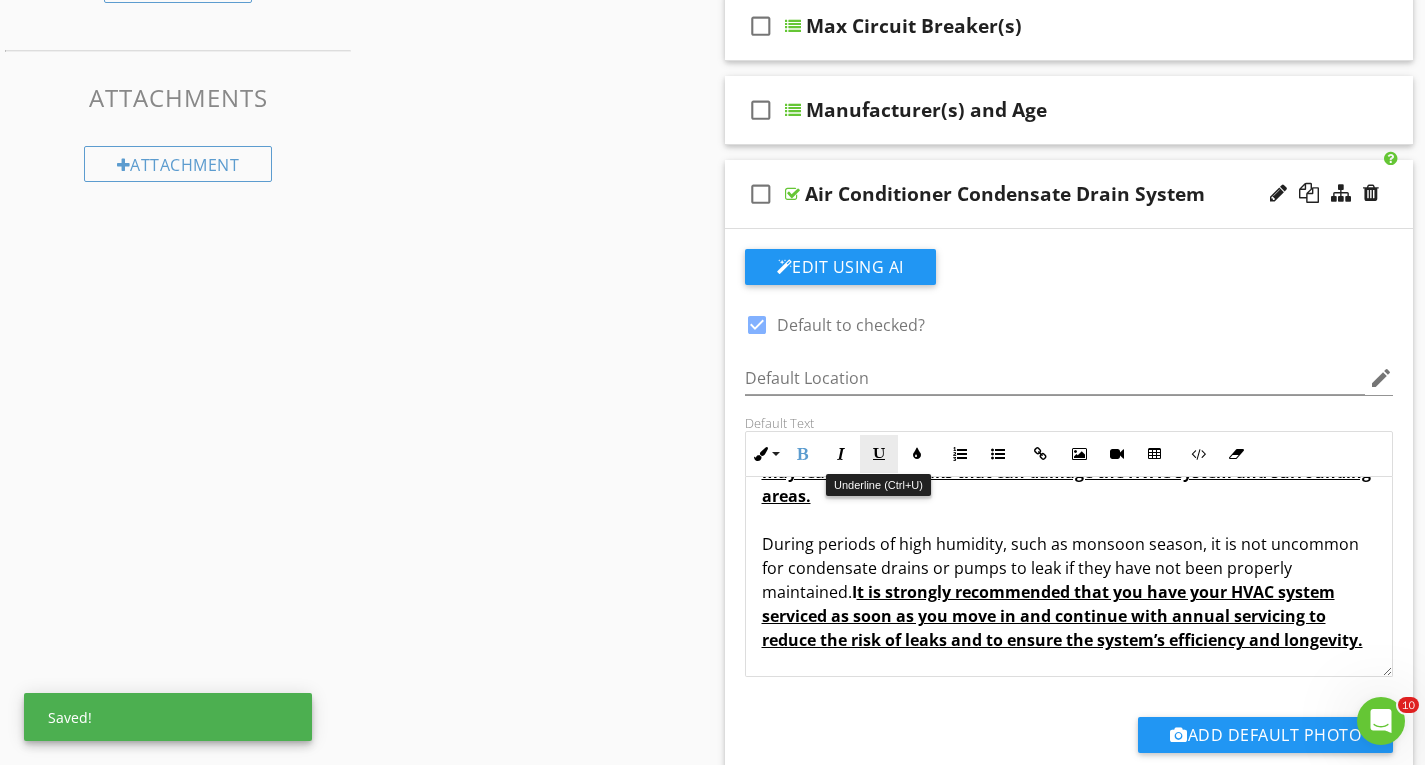 drag, startPoint x: 876, startPoint y: 456, endPoint x: 885, endPoint y: 468, distance: 15 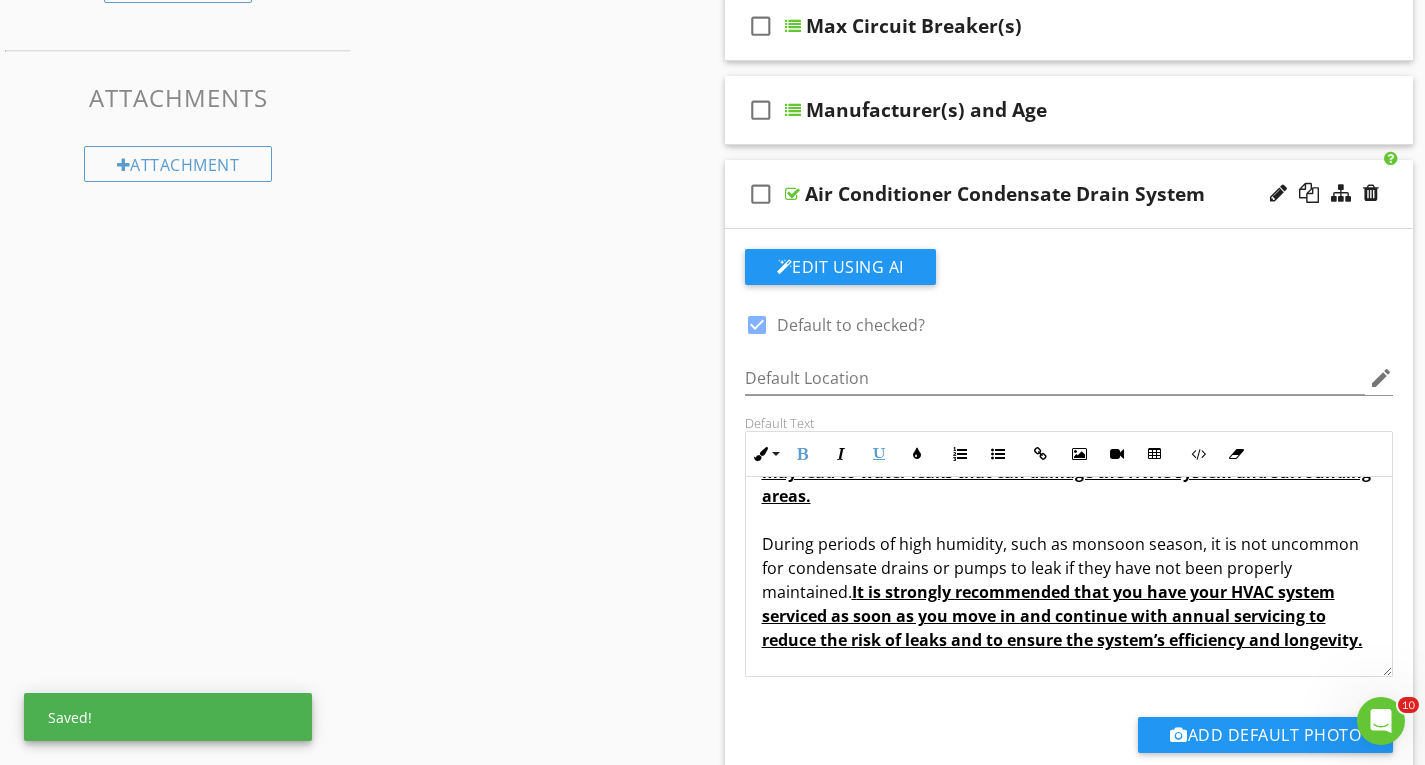 click on "t is strongly recommended that you have your HVAC system serviced as soon as you move in and continue with annual servicing to reduce the risk of leaks and to ensure the system’s efficiency and longevity." at bounding box center (1062, 616) 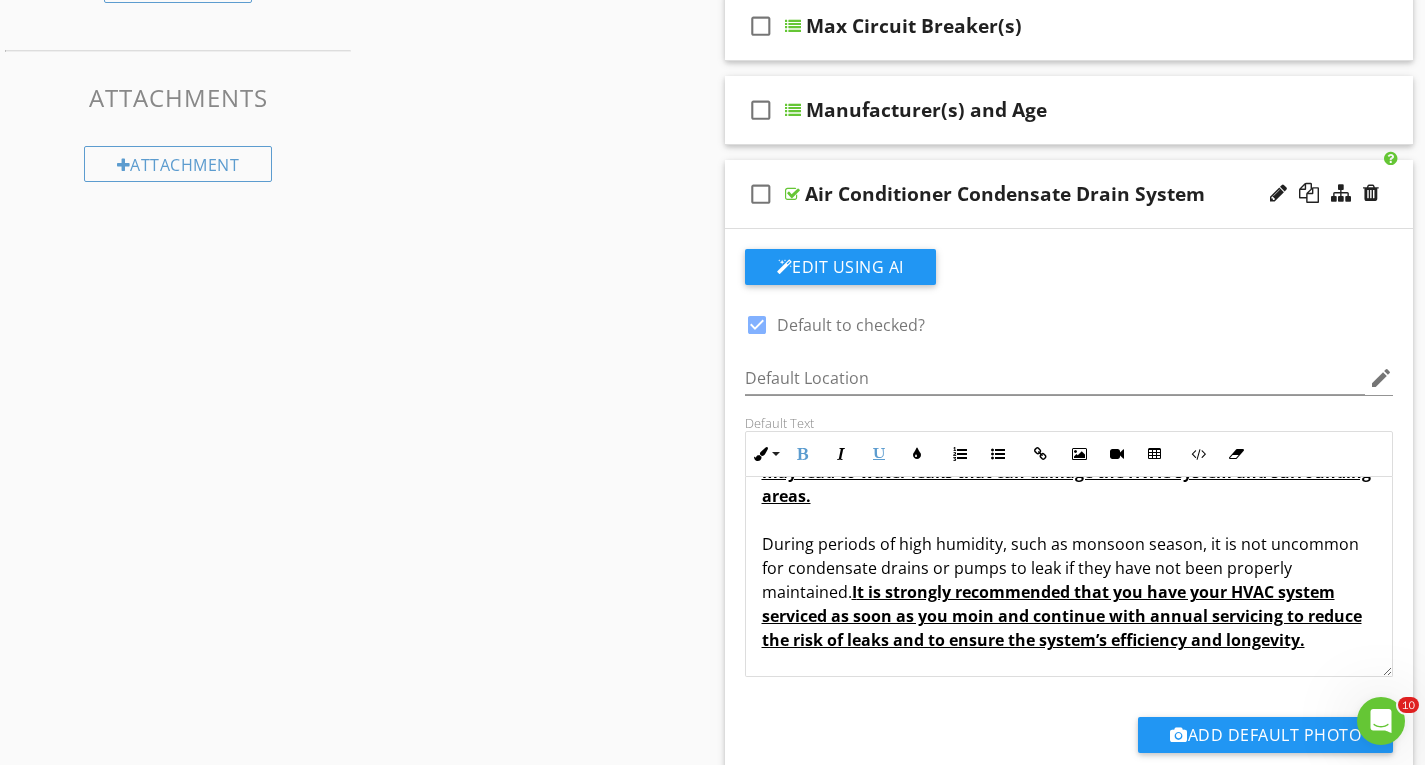 scroll, scrollTop: 808, scrollLeft: 0, axis: vertical 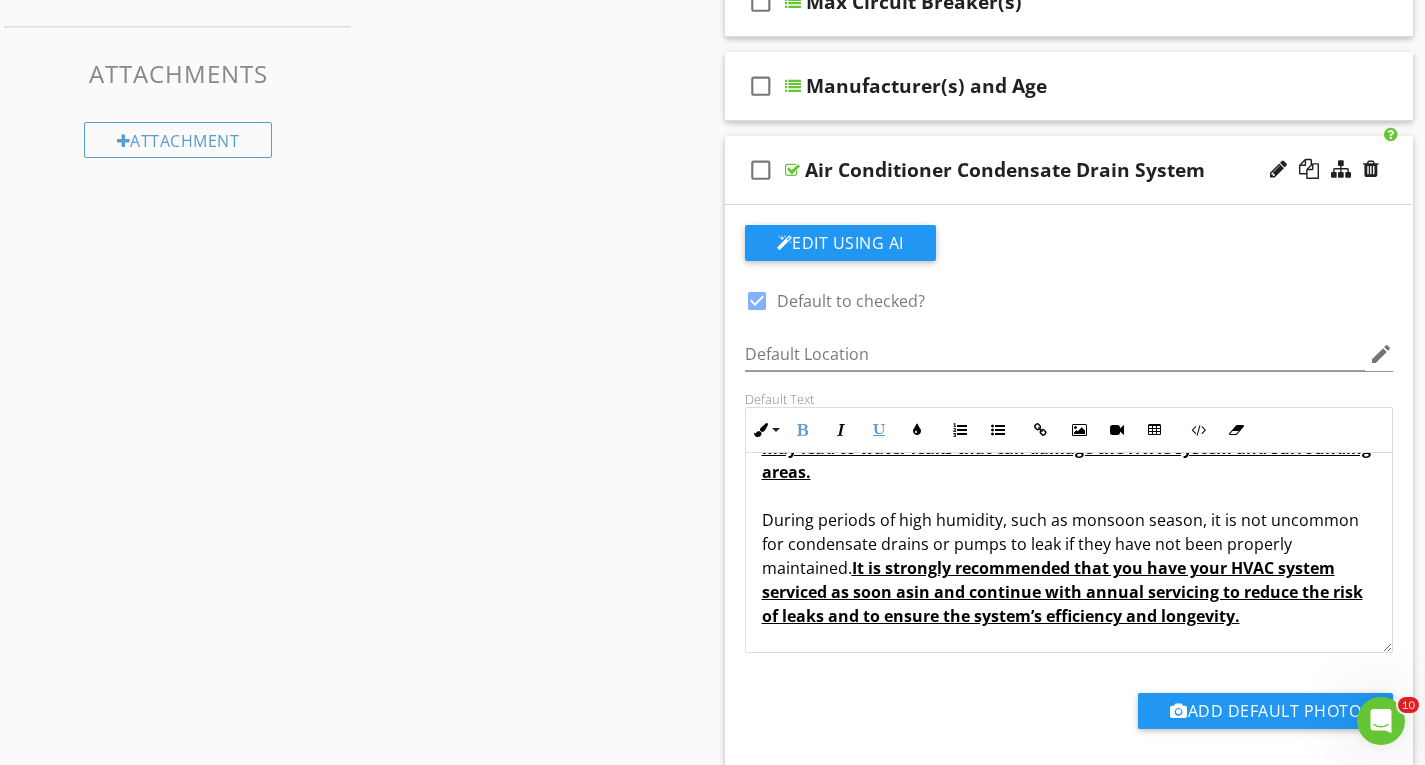 type 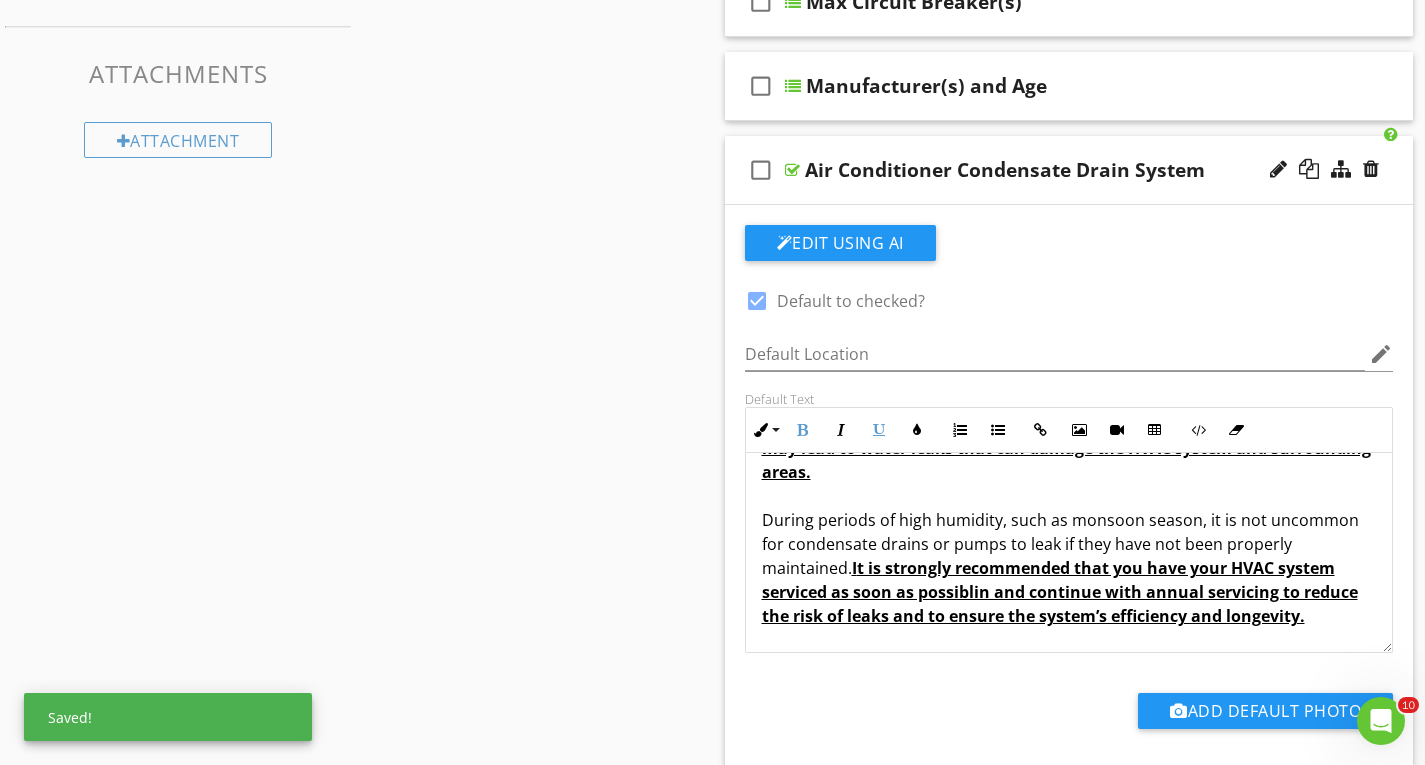 scroll, scrollTop: 161, scrollLeft: 0, axis: vertical 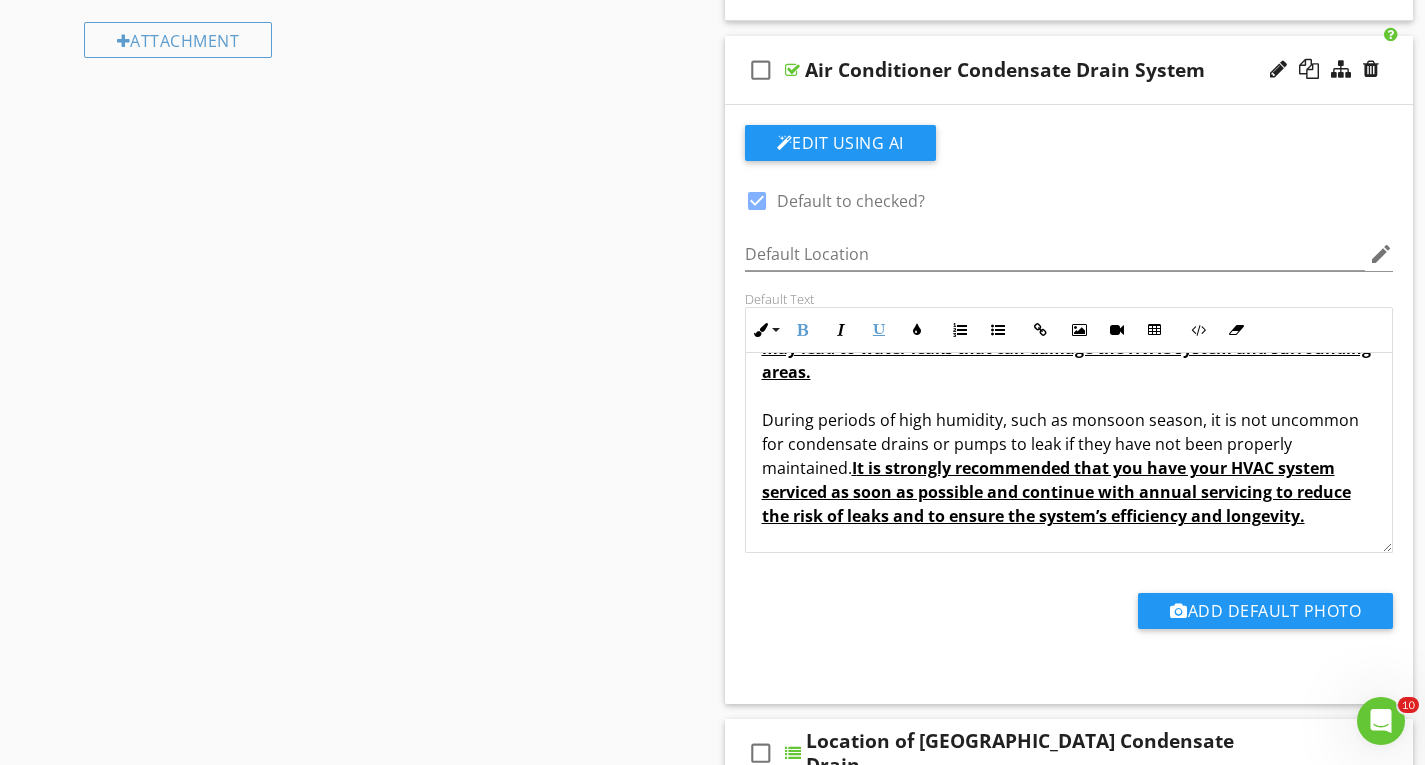 click on "The condensate drain and/or pump were checked for proper operation at the time of inspection. It is important to note that these components require annual maintenance to ensure continued proper function.  Failure to maintain the condensate drain line or pump can result in clogs or malfunctions, which may lead to water leaks that can damage the HVAC system and surrounding areas. During periods of high humidity, such as monsoon season, it is not uncommon for condensate drains or pumps to leak if they have not been properly maintained.  I t is strongly recommended that you have your HVAC system serviced as soon as possible and continue with annual servicing to reduce the risk of leaks and to ensure the system’s efficiency and longevity." at bounding box center [1069, 384] 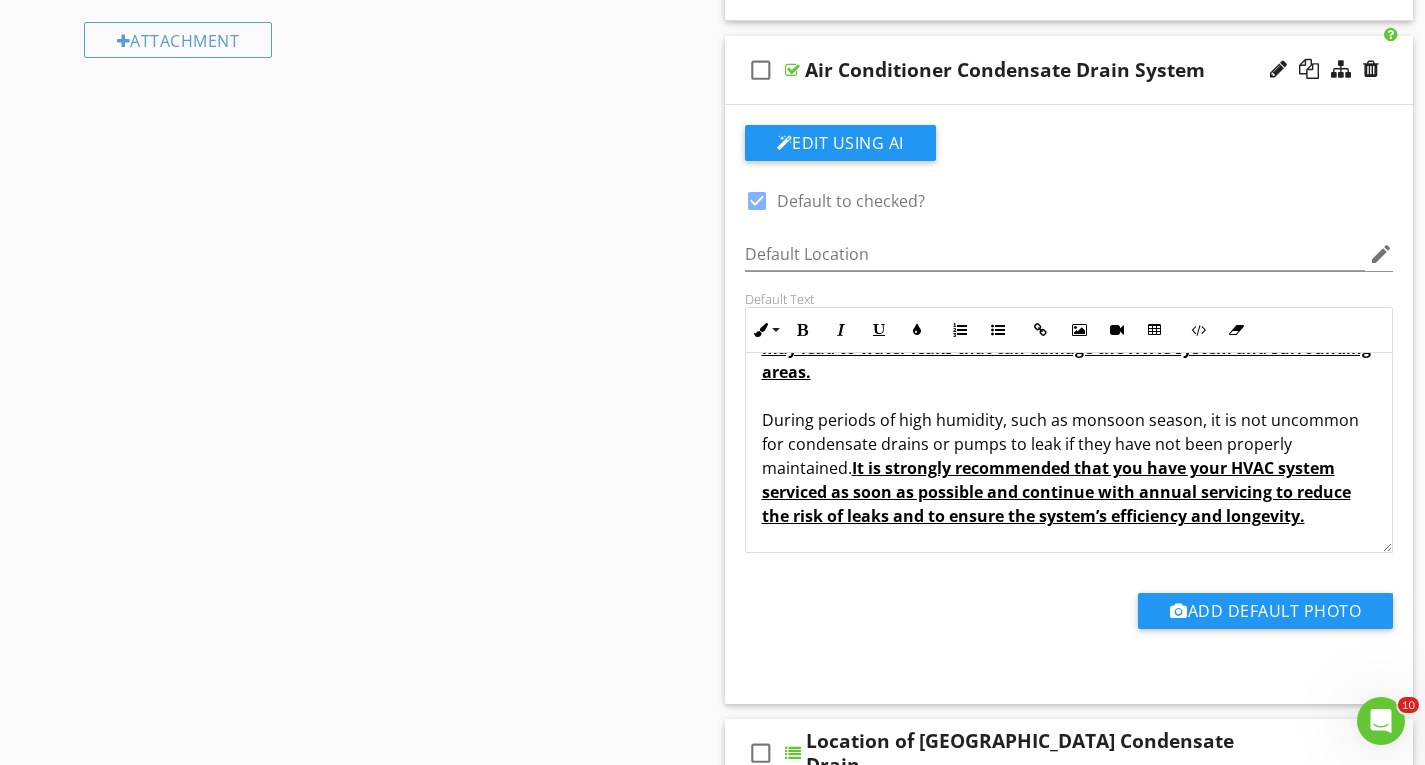 click on "The condensate drain and/or pump were checked for proper operation at the time of inspection. It is important to note that these components require annual maintenance to ensure continued proper function.  Failure to maintain the condensate drain line or pump can result in clogs or malfunctions, which may lead to water leaks that can damage the HVAC system and surrounding areas. During periods of high humidity, such as monsoon season, it is not uncommon for condensate drains or pumps to leak if they have not been properly maintained.  I t is strongly recommended that you have your HVAC system serviced as soon as possible and continue with annual servicing to reduce the risk of leaks and to ensure the system’s efficiency and longevity." at bounding box center [1069, 384] 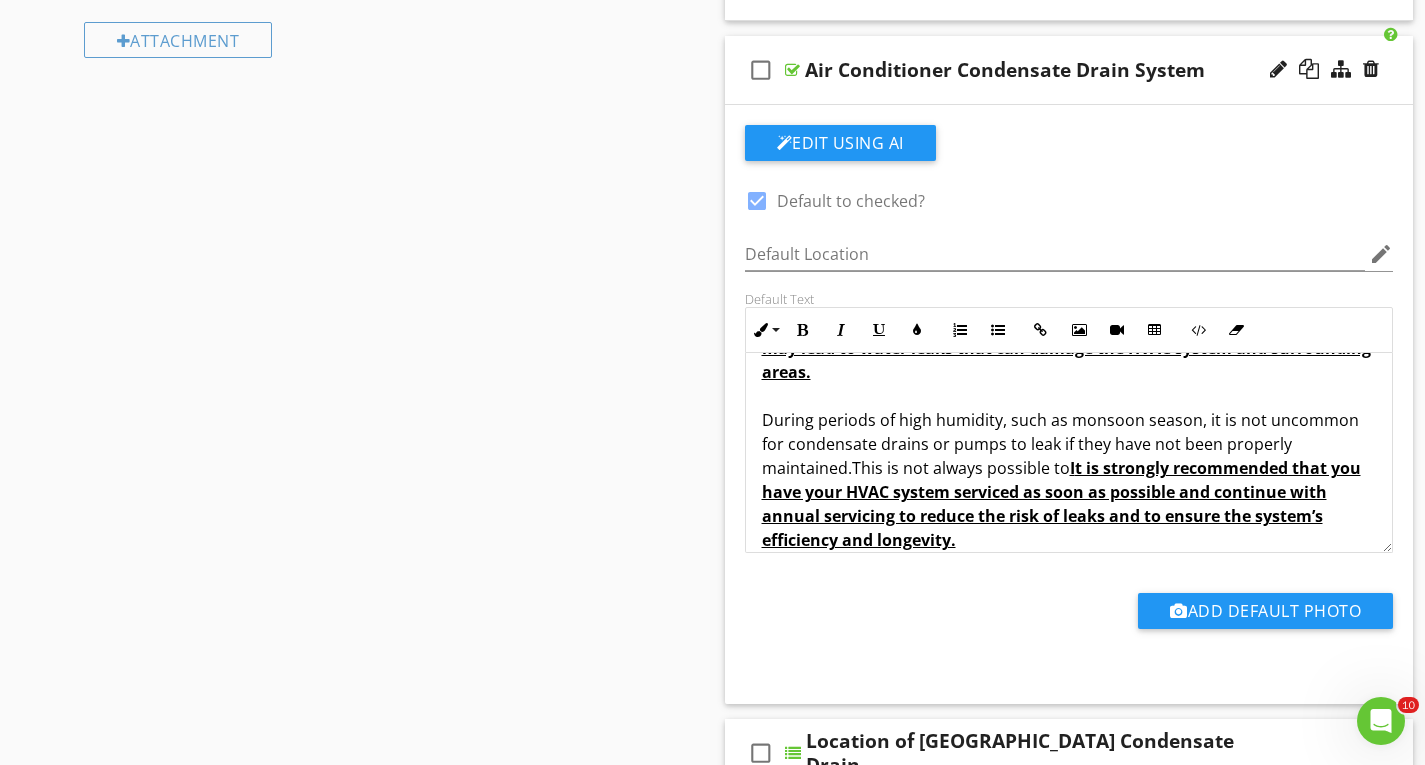 click on "The condensate drain and/or pump were checked for proper operation at the time of inspection. It is important to note that these components require annual maintenance to ensure continued proper function.  Failure to maintain the condensate drain line or pump can result in clogs or malfunctions, which may lead to water leaks that can damage the HVAC system and surrounding areas. During periods of high humidity, such as monsoon season, it is not uncommon for condensate drains or pumps to leak if they have not been properly maintained.This is not always possible to   I t is strongly recommended that you have your HVAC system serviced as soon as possible and continue with annual servicing to reduce the risk of leaks and to ensure the system’s efficiency and longevity." at bounding box center (1069, 396) 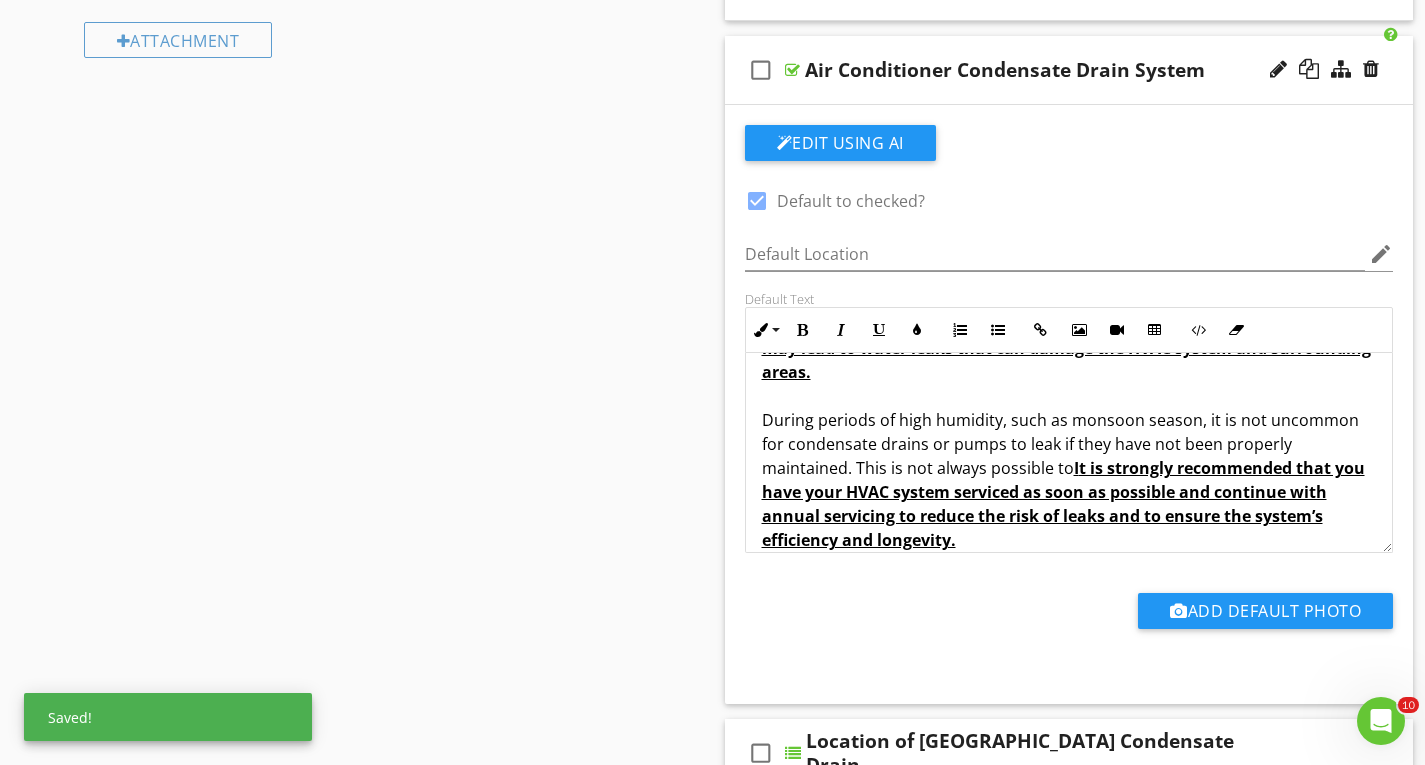 click on "The condensate drain and/or pump were checked for proper operation at the time of inspection. It is important to note that these components require annual maintenance to ensure continued proper function.  Failure to maintain the condensate drain line or pump can result in clogs or malfunctions, which may lead to water leaks that can damage the HVAC system and surrounding areas. During periods of high humidity, such as monsoon season, it is not uncommon for condensate drains or pumps to leak if they have not been properly maintained. This is not always possible to   I t is strongly recommended that you have your HVAC system serviced as soon as possible and continue with annual servicing to reduce the risk of leaks and to ensure the system’s efficiency and longevity." at bounding box center [1069, 396] 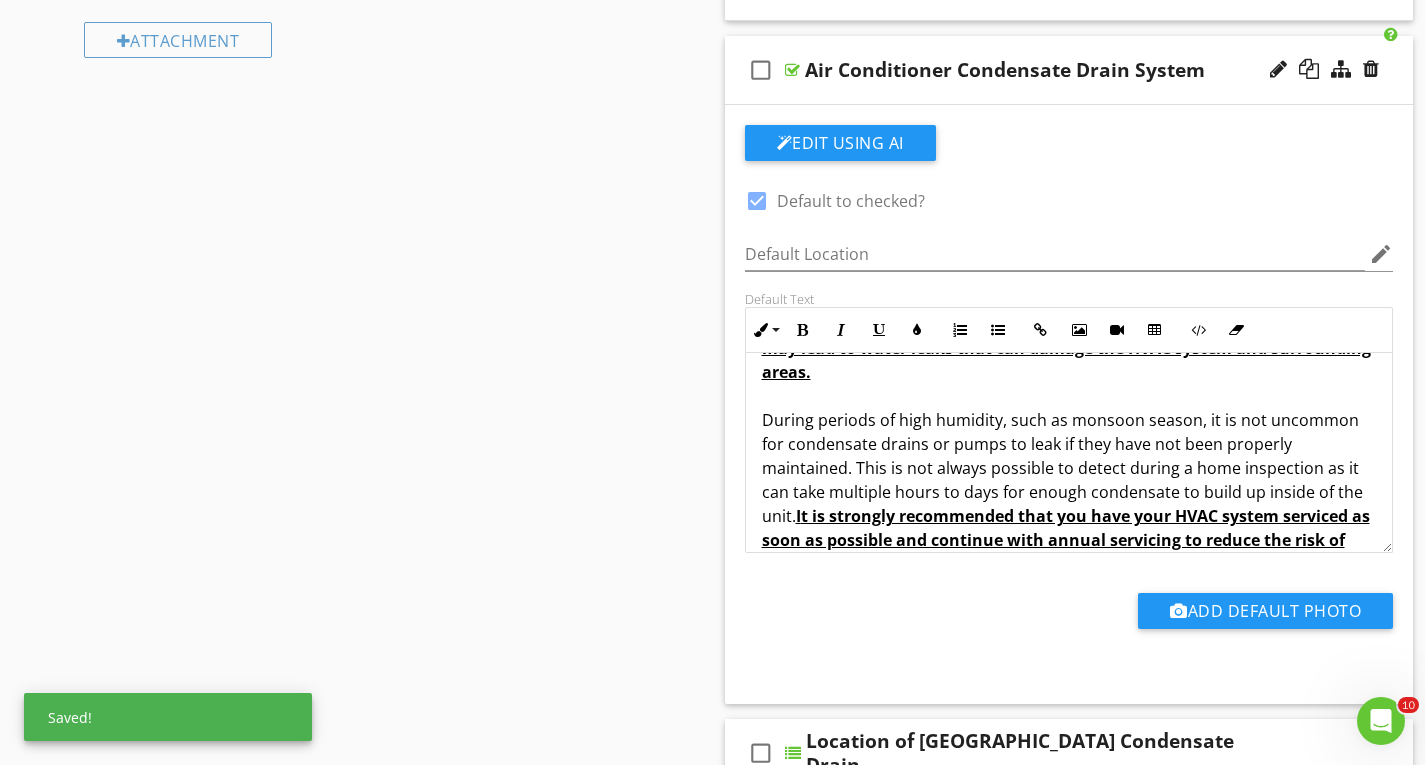 scroll, scrollTop: 185, scrollLeft: 0, axis: vertical 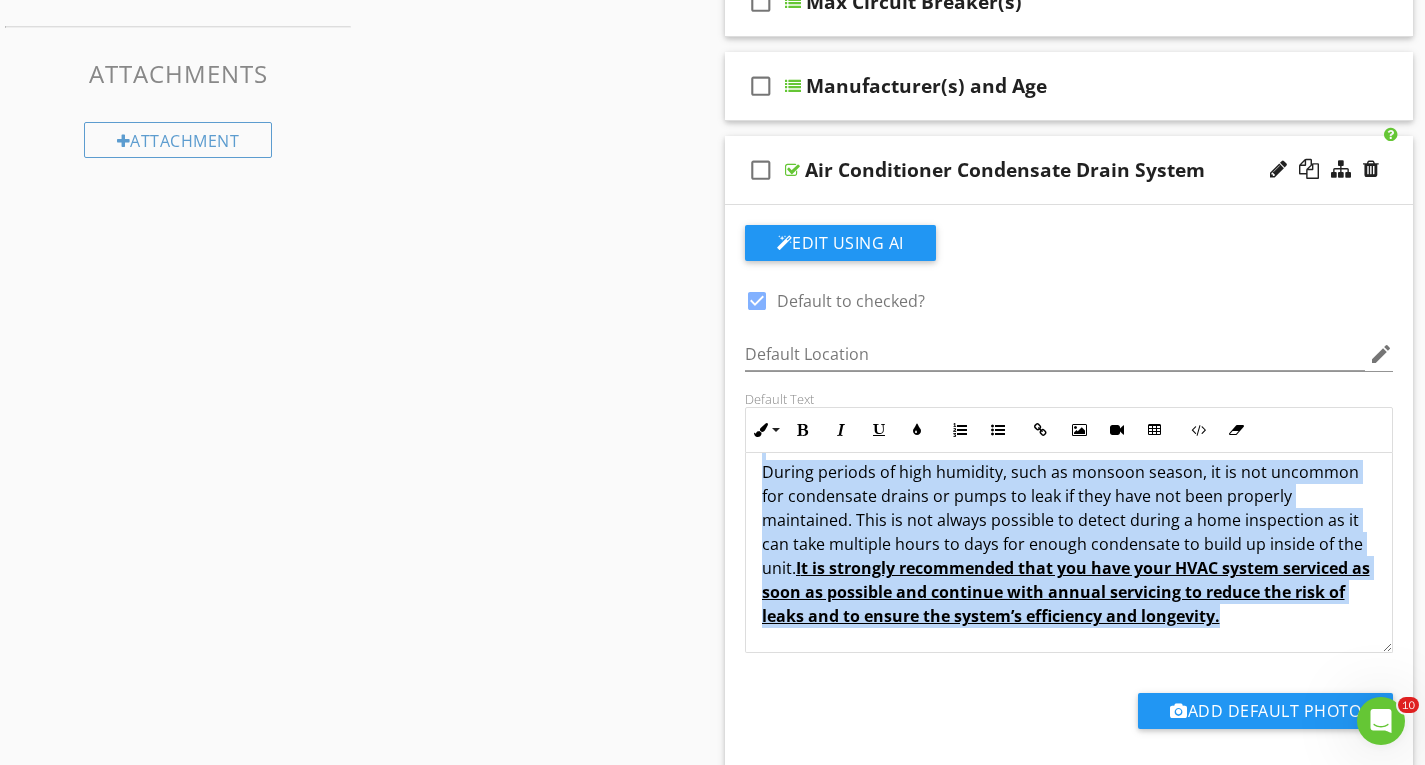 drag, startPoint x: 755, startPoint y: 488, endPoint x: 1338, endPoint y: 645, distance: 603.76984 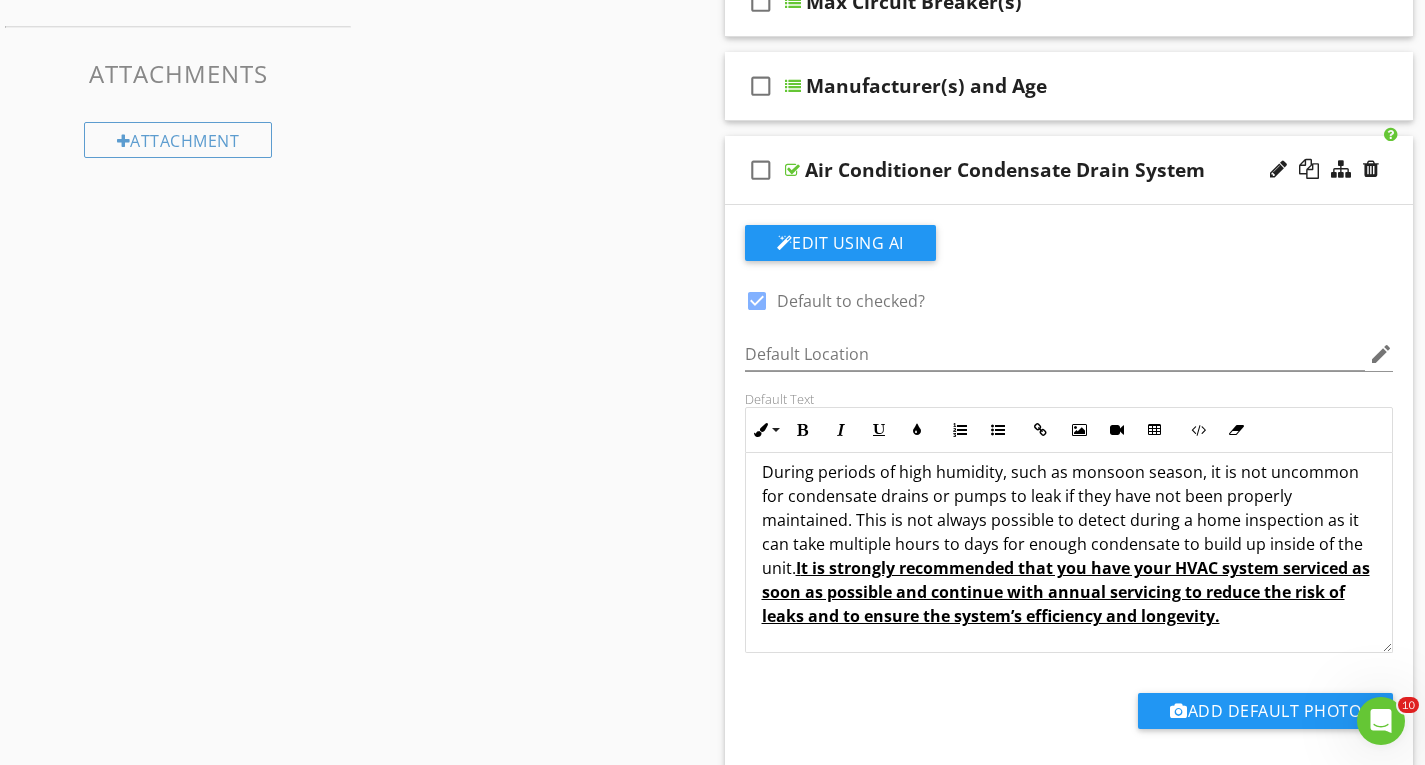 click on "The condensate drain and/or pump were checked for proper operation at the time of inspection. It is important to note that these components require annual maintenance to ensure continued proper function.  Failure to maintain the condensate drain line or pump can result in clogs or malfunctions, which may lead to water leaks that can damage the HVAC system and surrounding areas. During periods of high humidity, such as monsoon season, it is not uncommon for condensate drains or pumps to leak if they have not been properly maintained. This is not always possible to detect during a home inspection as it can take multiple hours to days for enough condensate to build up inside of the unit.    I t is strongly recommended that you have your HVAC system serviced as soon as possible and continue with annual servicing to reduce the risk of leaks and to ensure the system’s efficiency and longevity." at bounding box center [1069, 460] 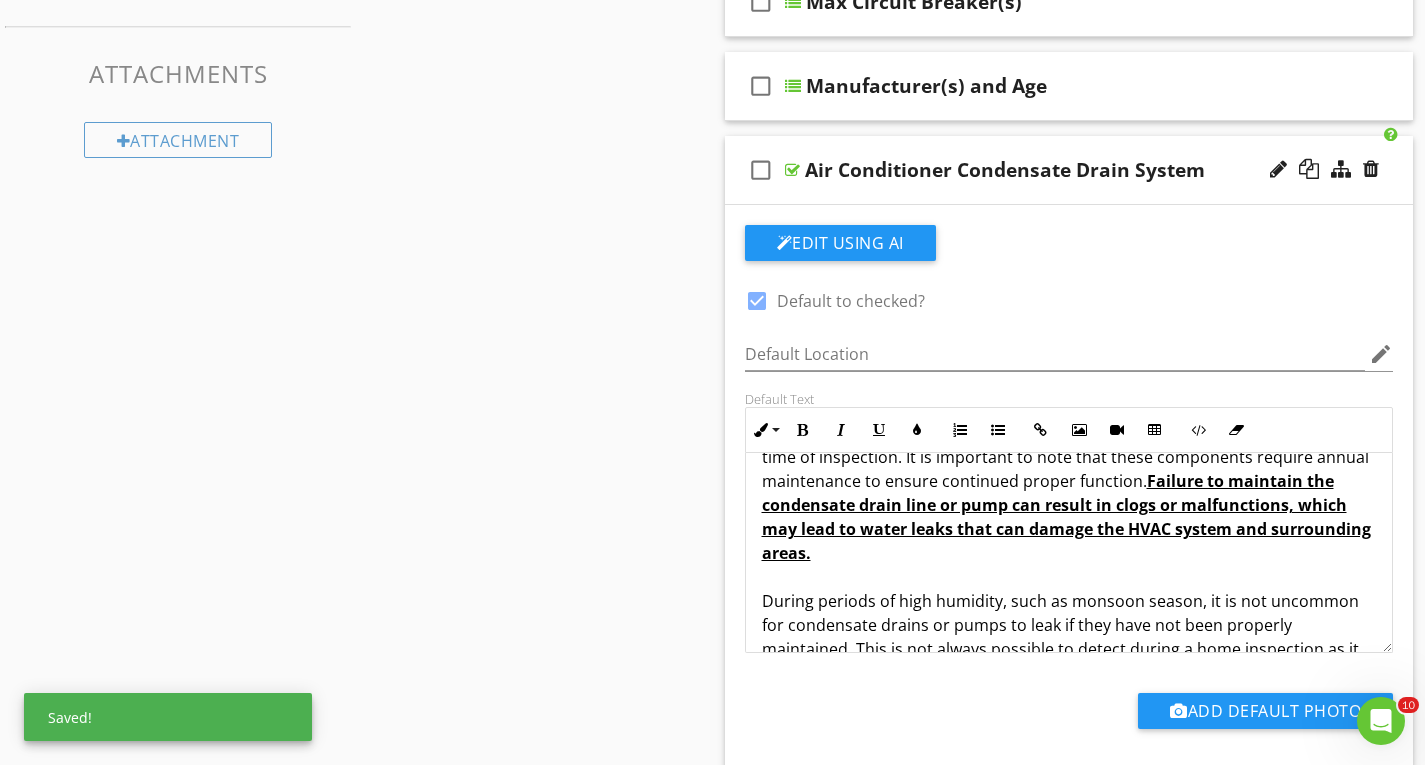scroll, scrollTop: 0, scrollLeft: 0, axis: both 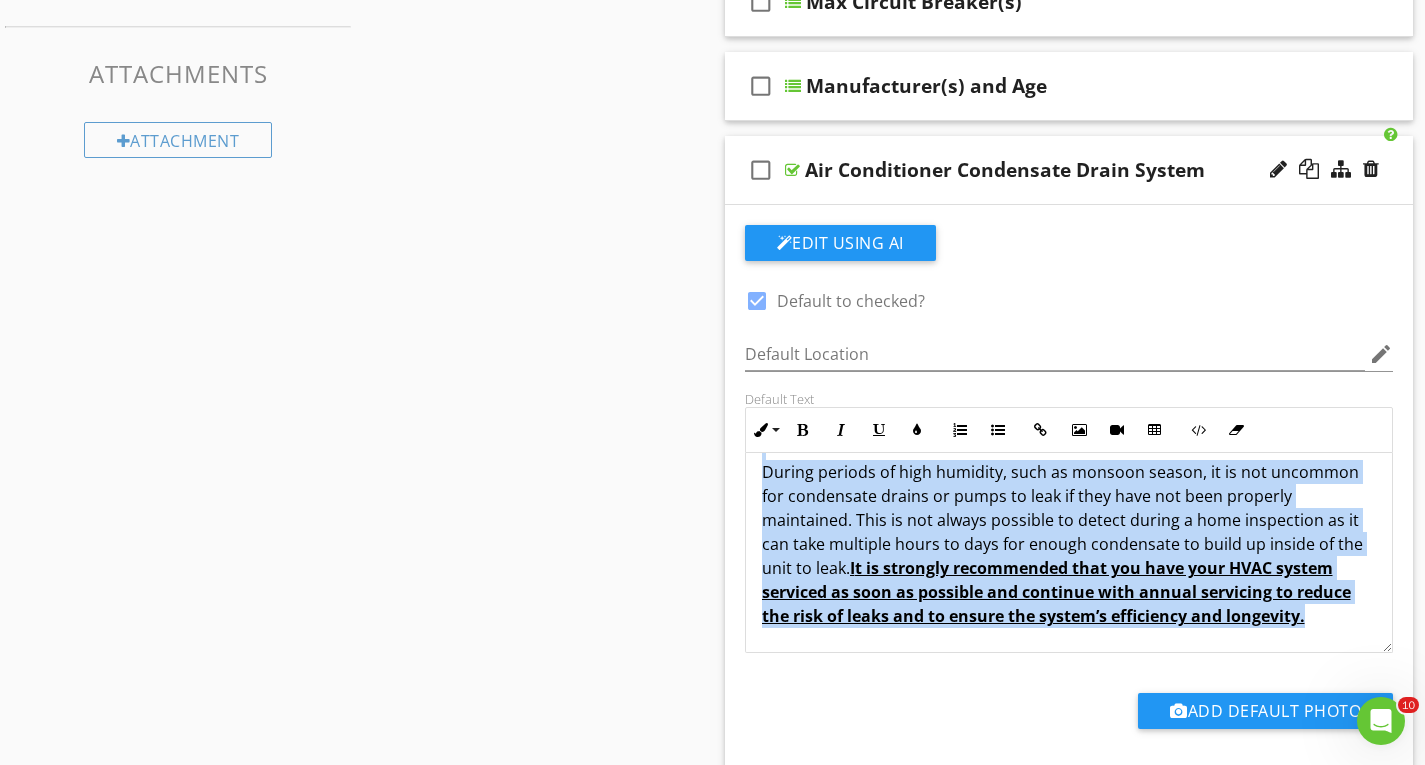 drag, startPoint x: 753, startPoint y: 473, endPoint x: 1336, endPoint y: 651, distance: 609.5679 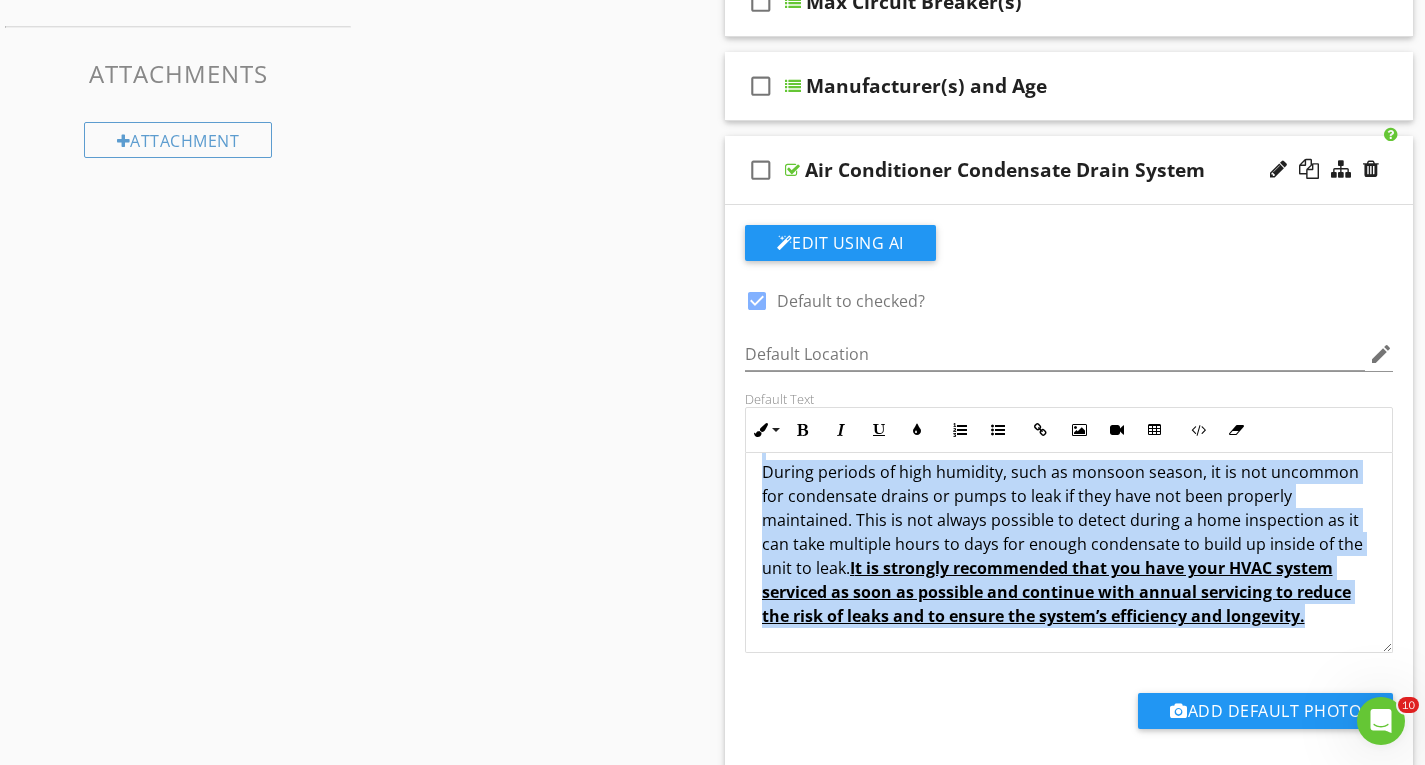copy on "The condensate drain and/or pump were checked for proper operation at the time of inspection. It is important to note that these components require annual maintenance to ensure continued proper function.  Failure to maintain the condensate drain line or pump can result in clogs or malfunctions, which may lead to water leaks that can damage the HVAC system and surrounding areas. During periods of high humidity, such as monsoon season, it is not uncommon for condensate drains or pumps to leak if they have not been properly maintained. This is not always possible to detect during a home inspection as it can take multiple hours to days for enough condensate to build up inside of the unit to leak.    I t is strongly recommended that you have your HVAC system serviced as soon as possible and continue with annual servicing to reduce the risk of leaks and to ensure the system’s efficiency and longevity." 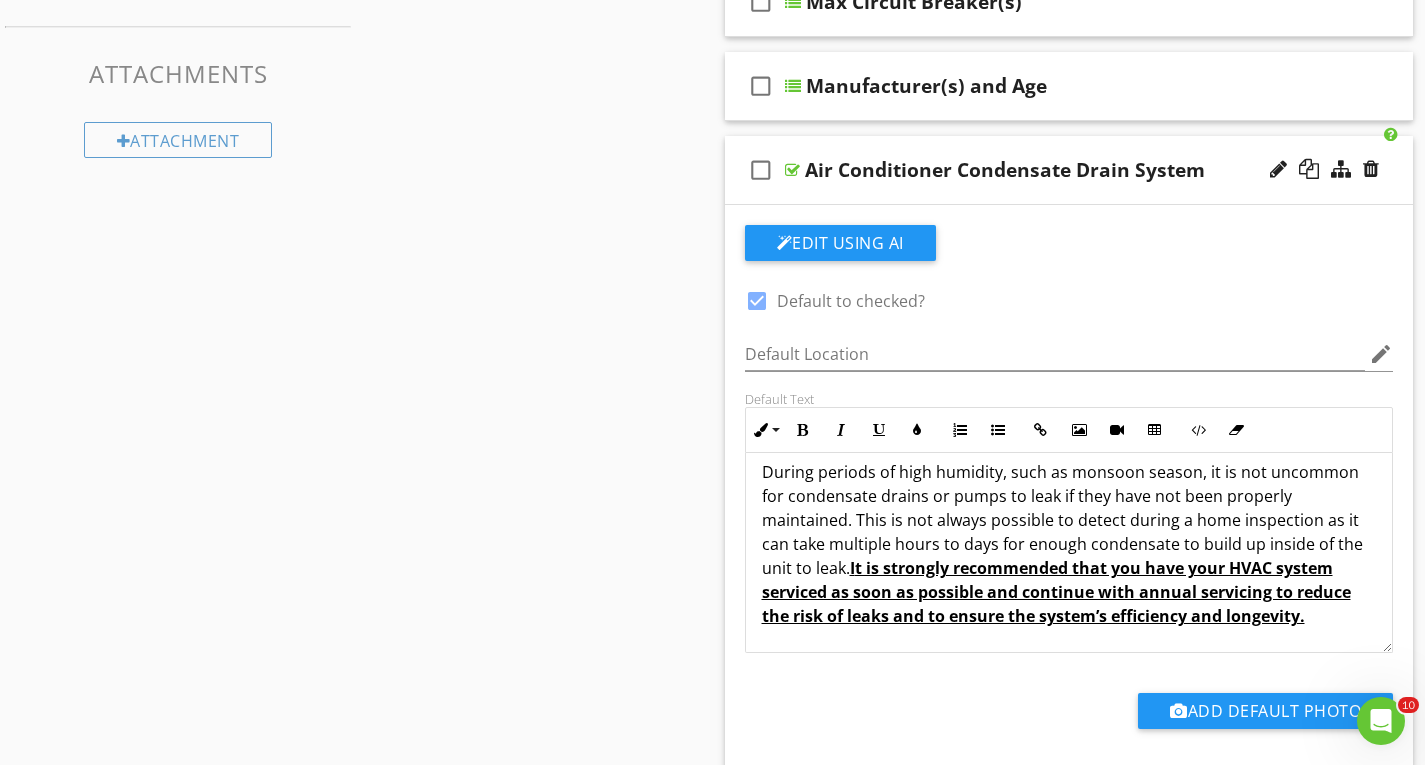 click on "check_box_outline_blank
Air Conditioner Condensate Drain System" at bounding box center (1069, 170) 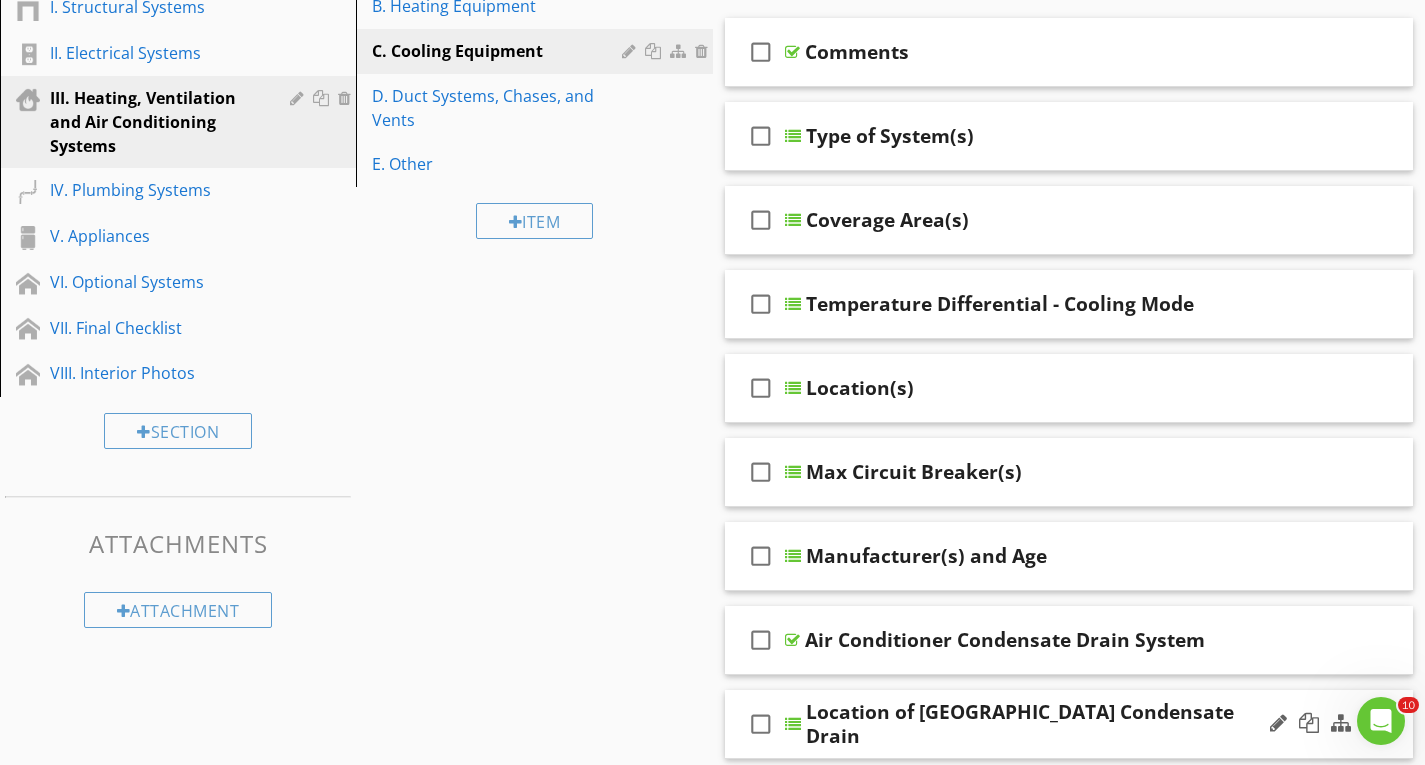 scroll, scrollTop: 0, scrollLeft: 0, axis: both 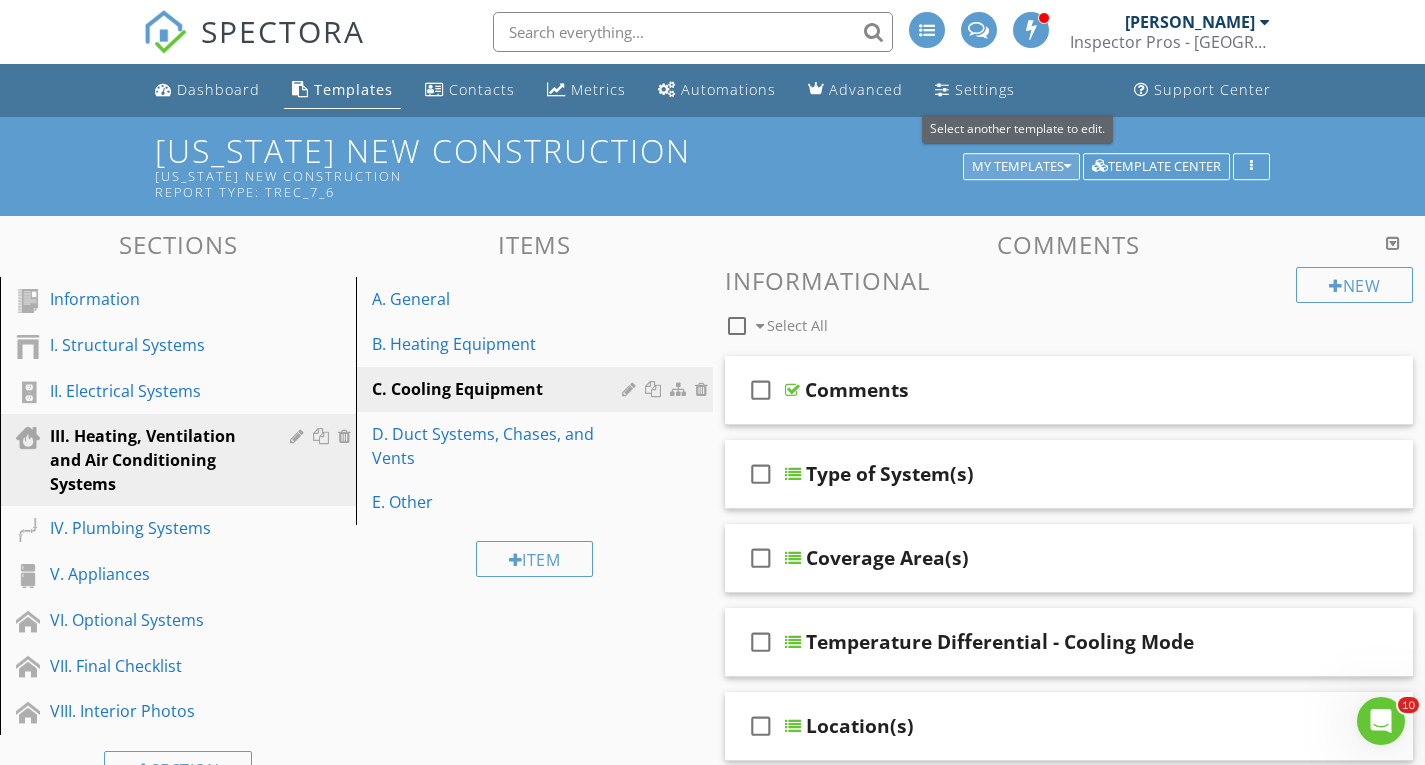 click on "My Templates" at bounding box center (1021, 167) 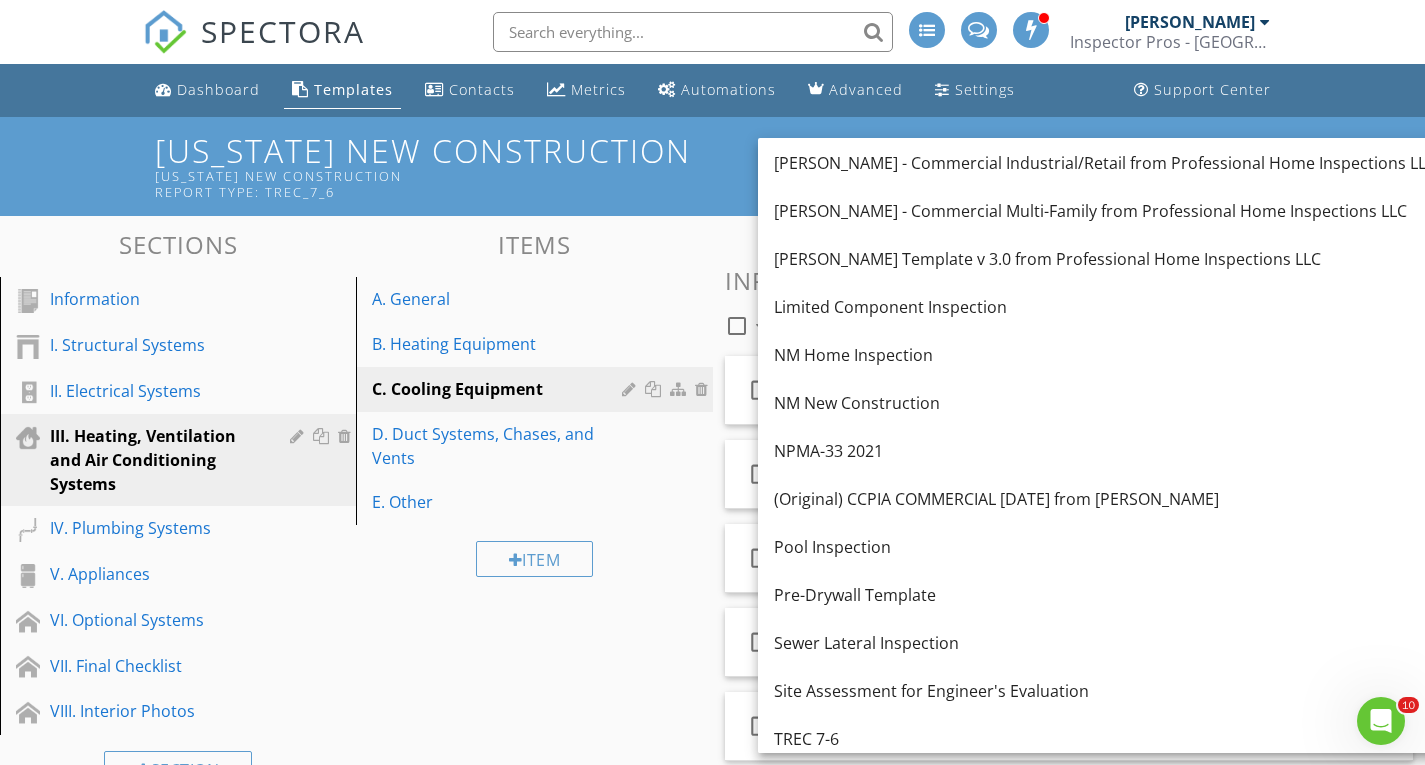 scroll, scrollTop: 441, scrollLeft: 0, axis: vertical 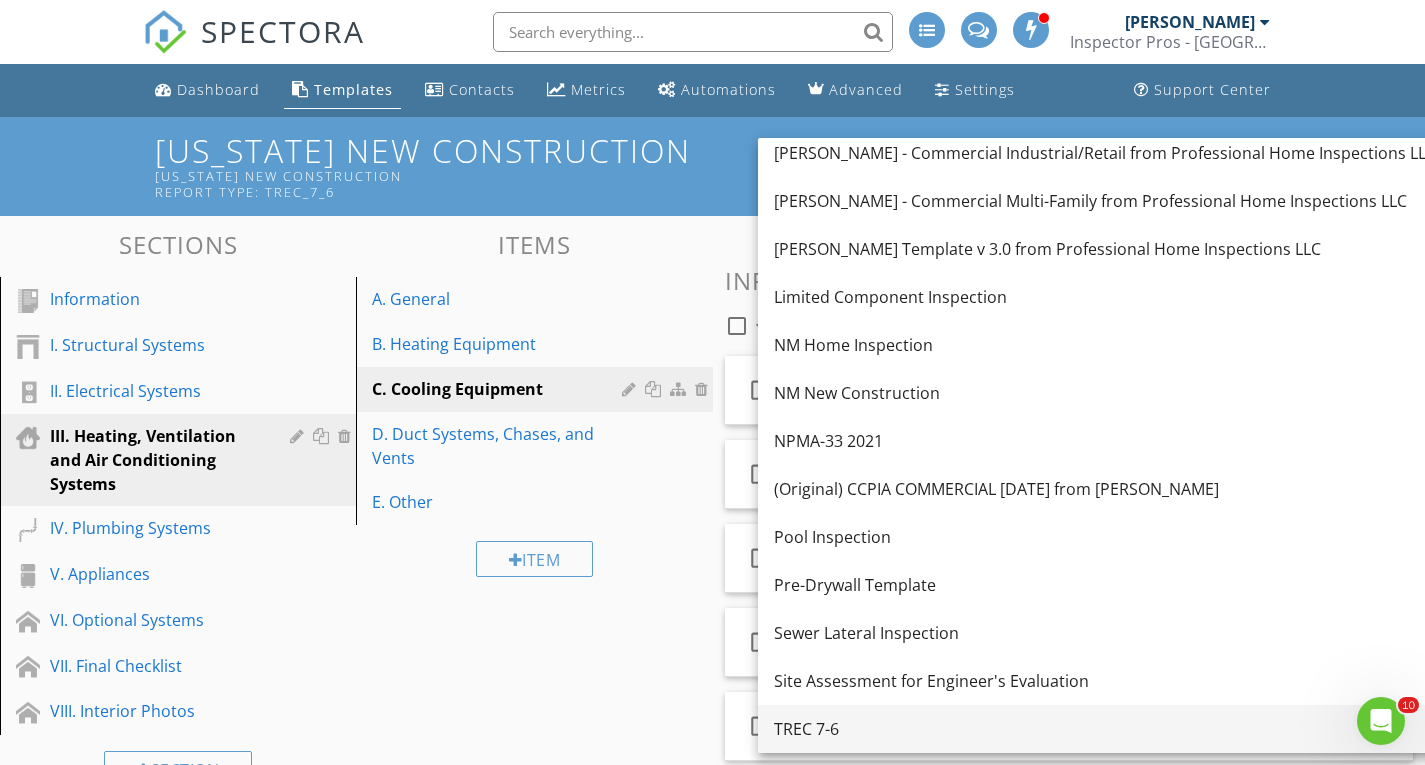 click on "TREC 7-6" at bounding box center [1105, 729] 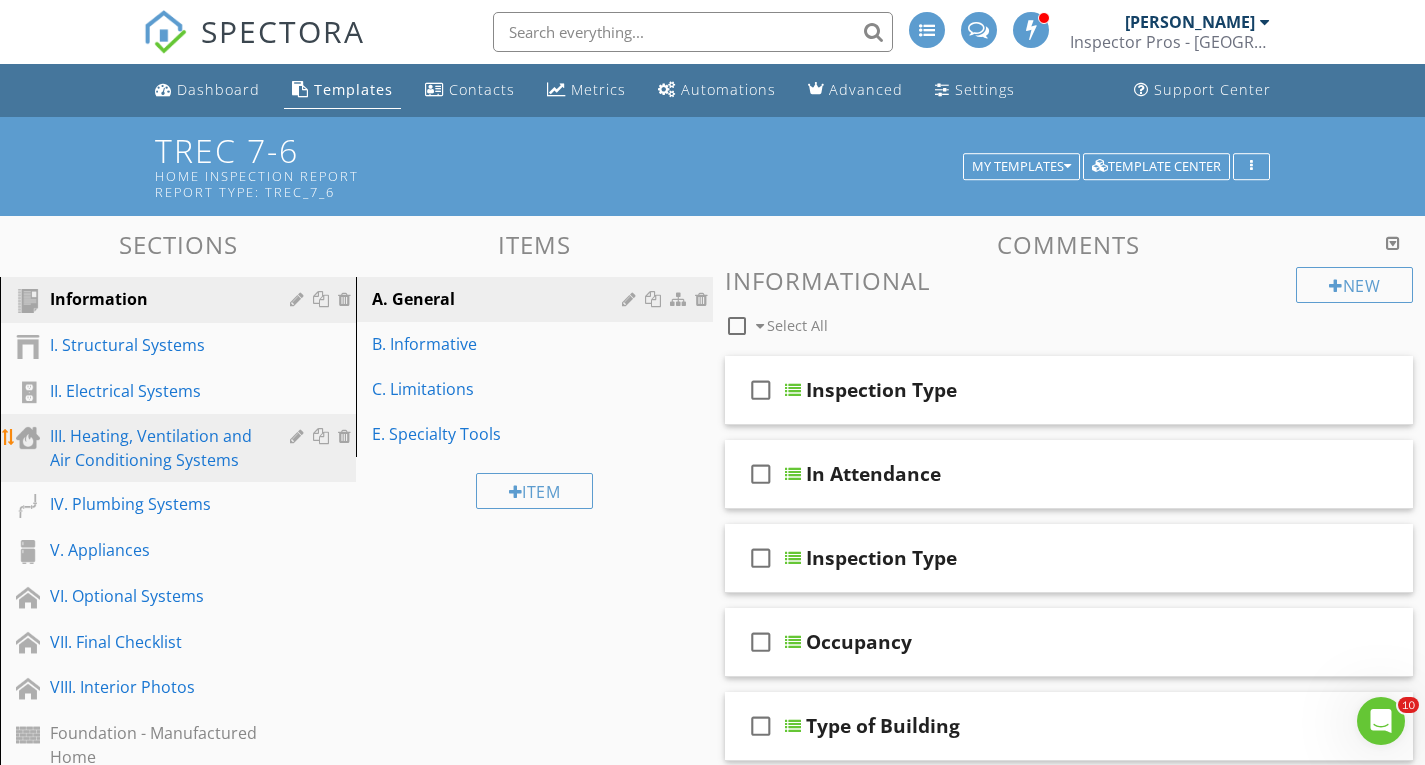 click on "III. Heating, Ventilation and Air Conditioning Systems" at bounding box center [155, 448] 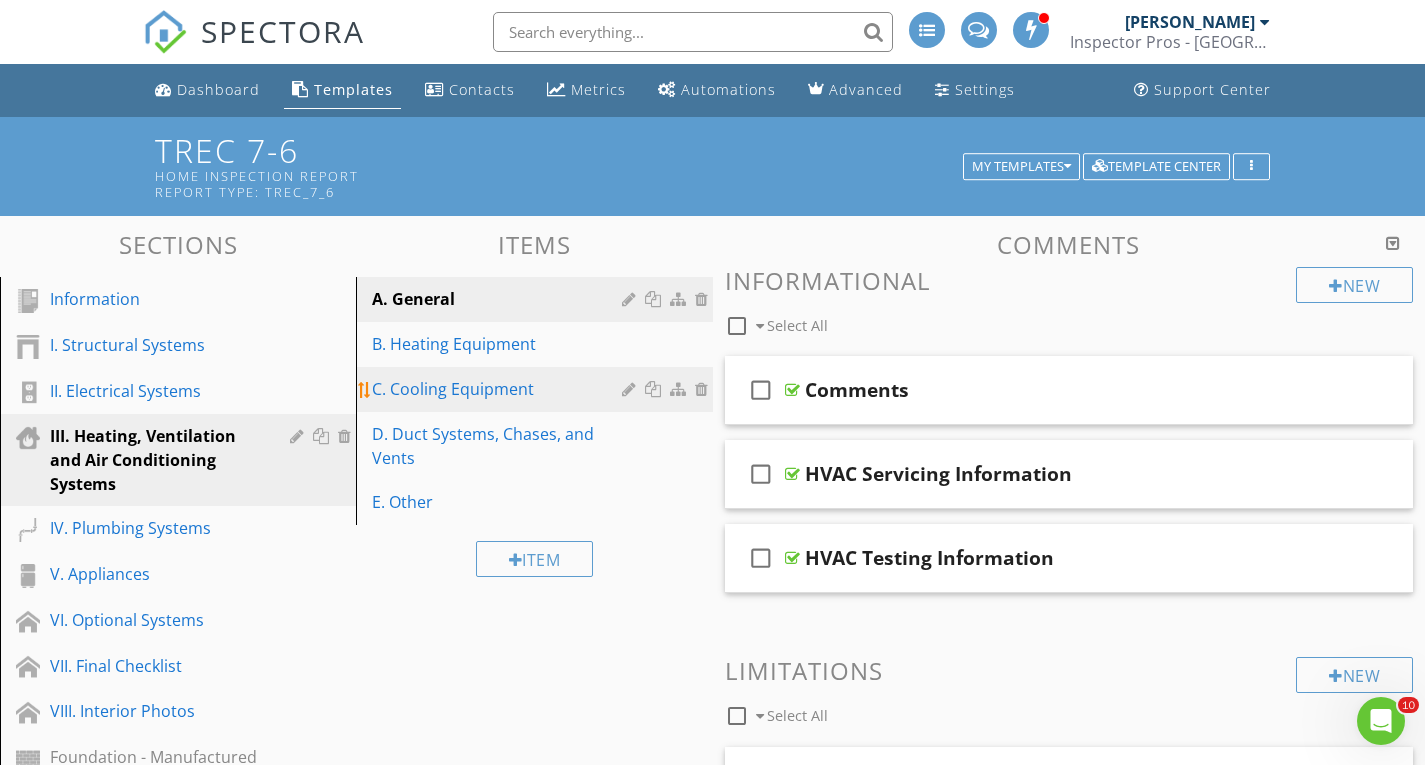 click on "C. Cooling Equipment" at bounding box center (499, 389) 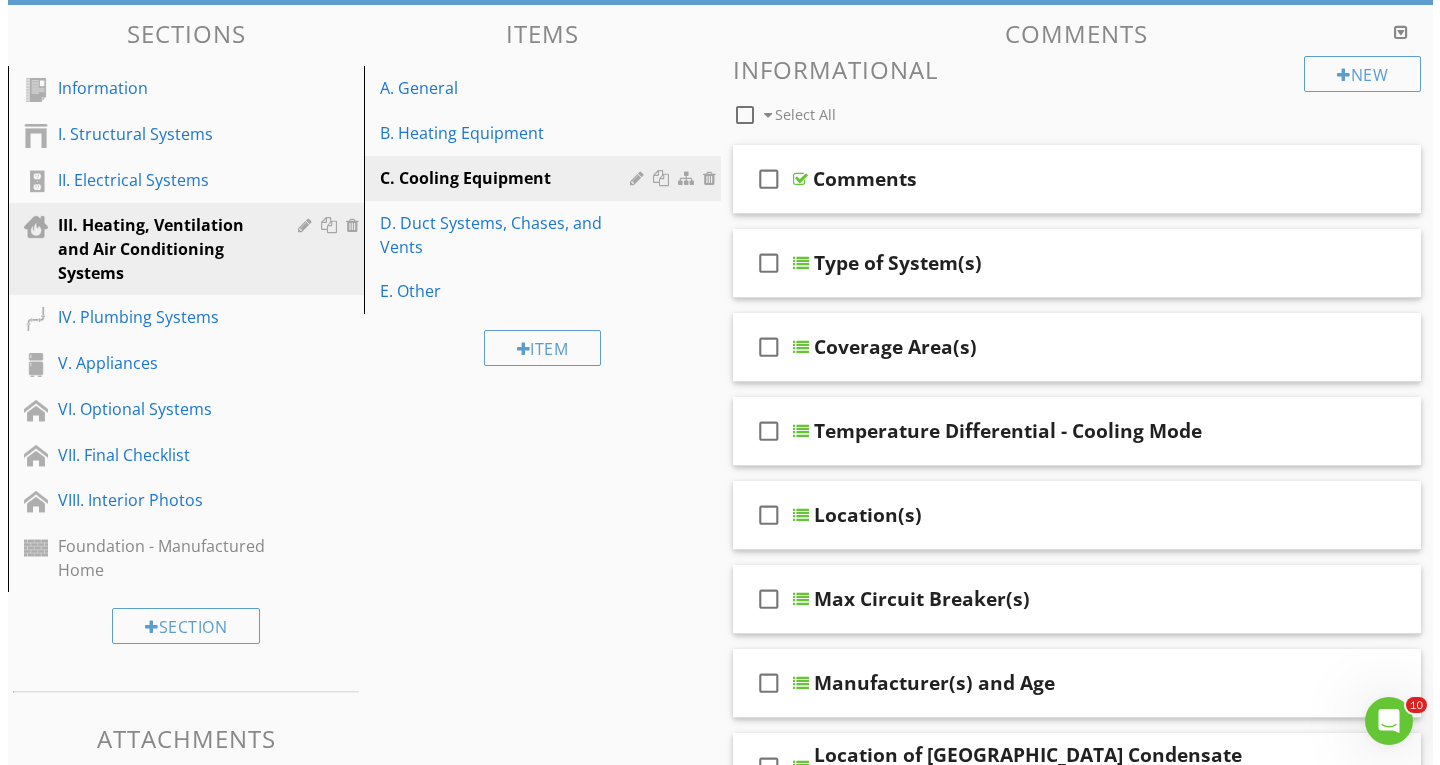 scroll, scrollTop: 200, scrollLeft: 0, axis: vertical 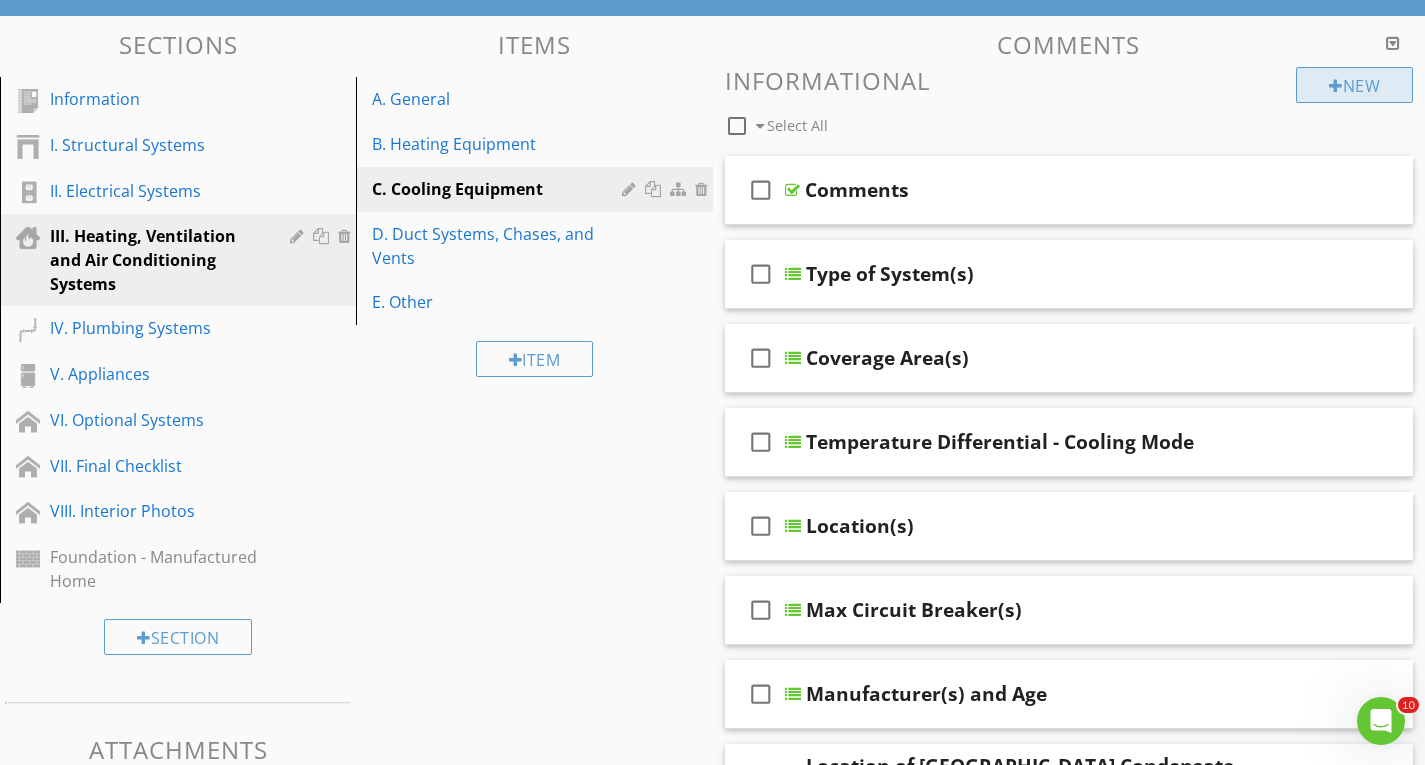 click on "New" at bounding box center (1354, 85) 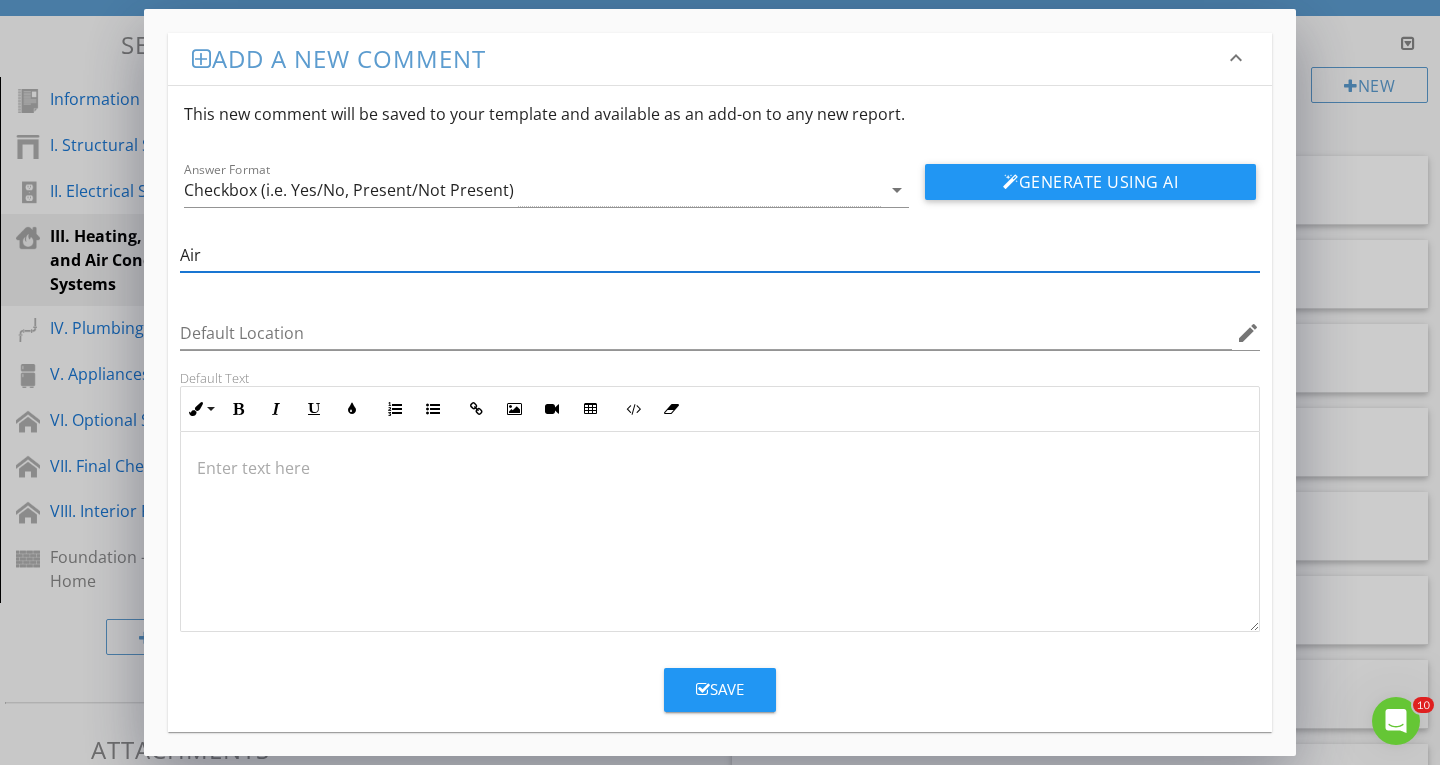 type on "Air Conditioner Condensate Drain System" 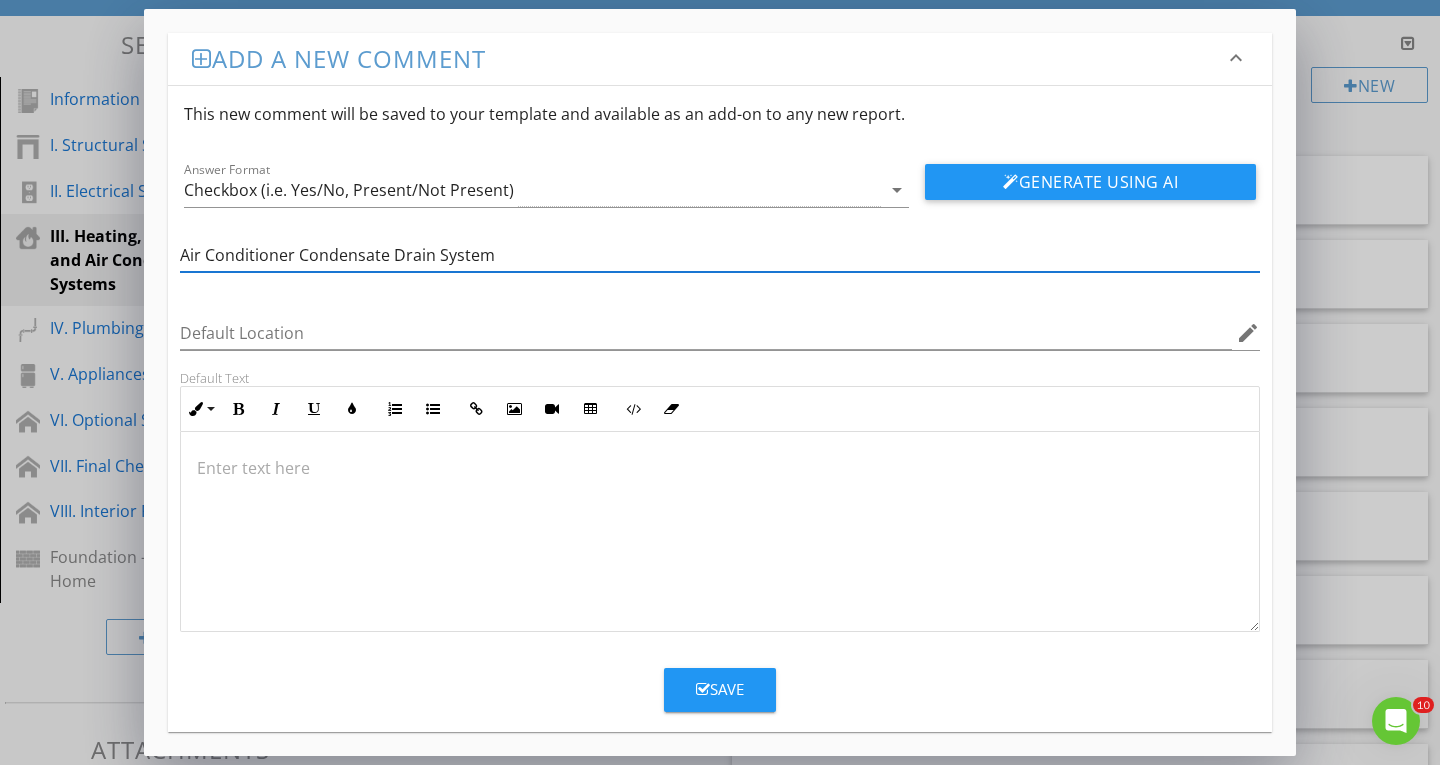 click at bounding box center (720, 532) 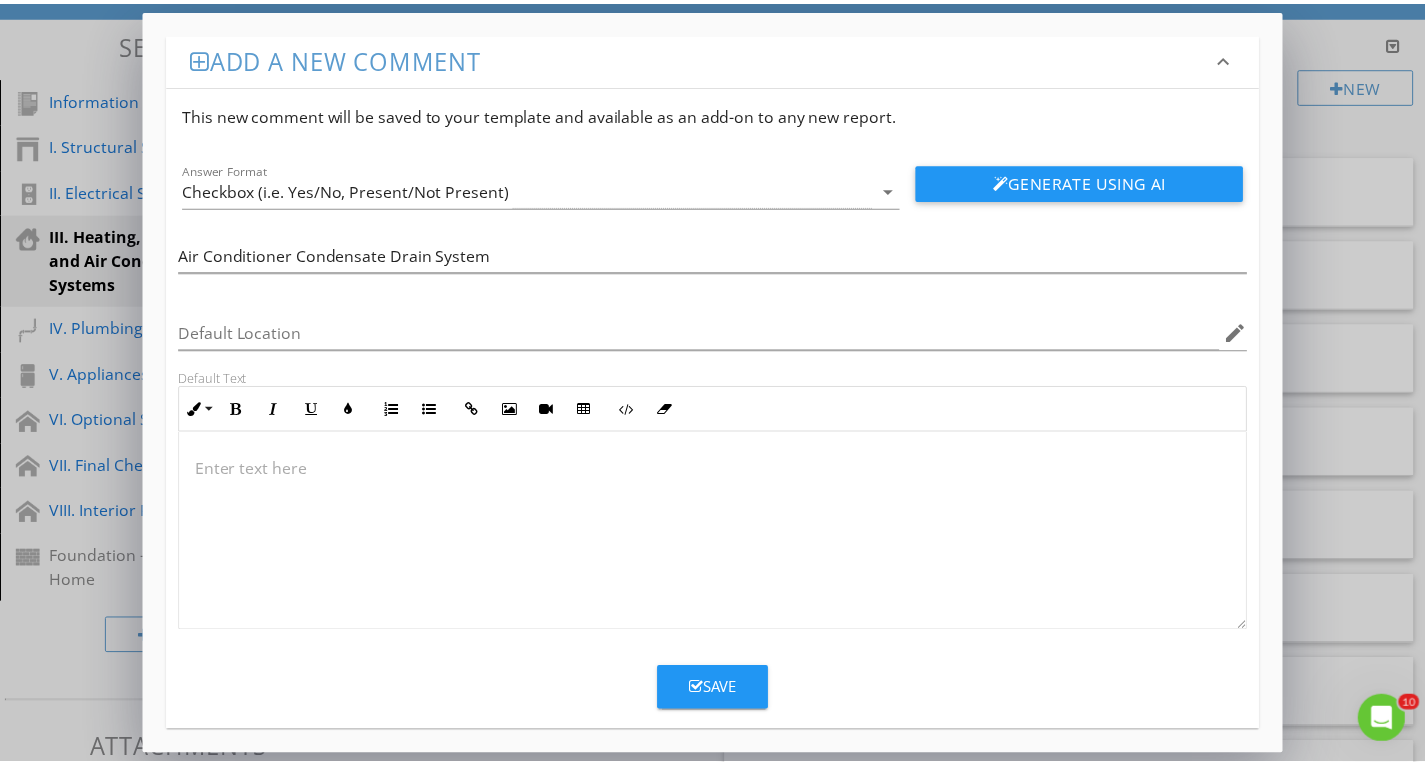 scroll, scrollTop: 14, scrollLeft: 0, axis: vertical 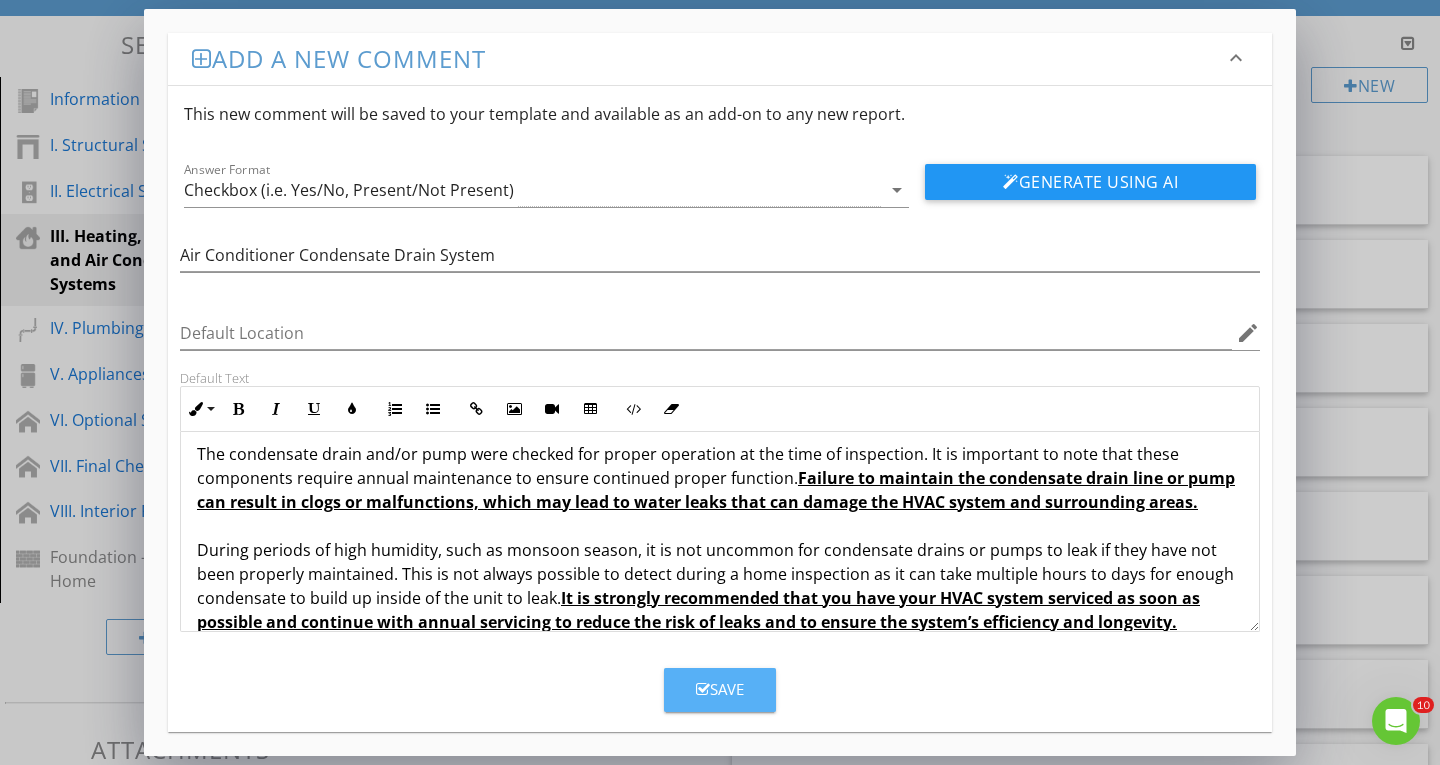 click on "Save" at bounding box center [720, 689] 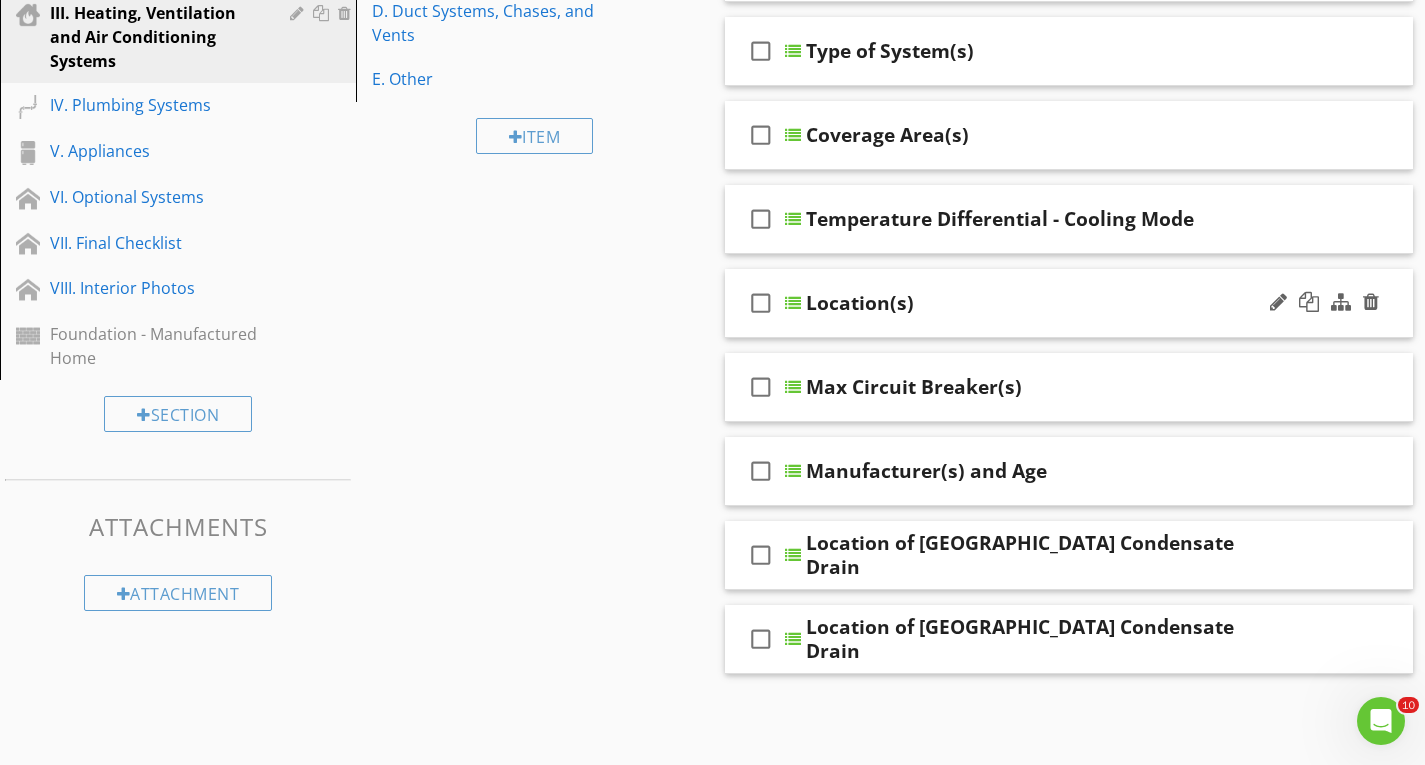 scroll, scrollTop: 700, scrollLeft: 0, axis: vertical 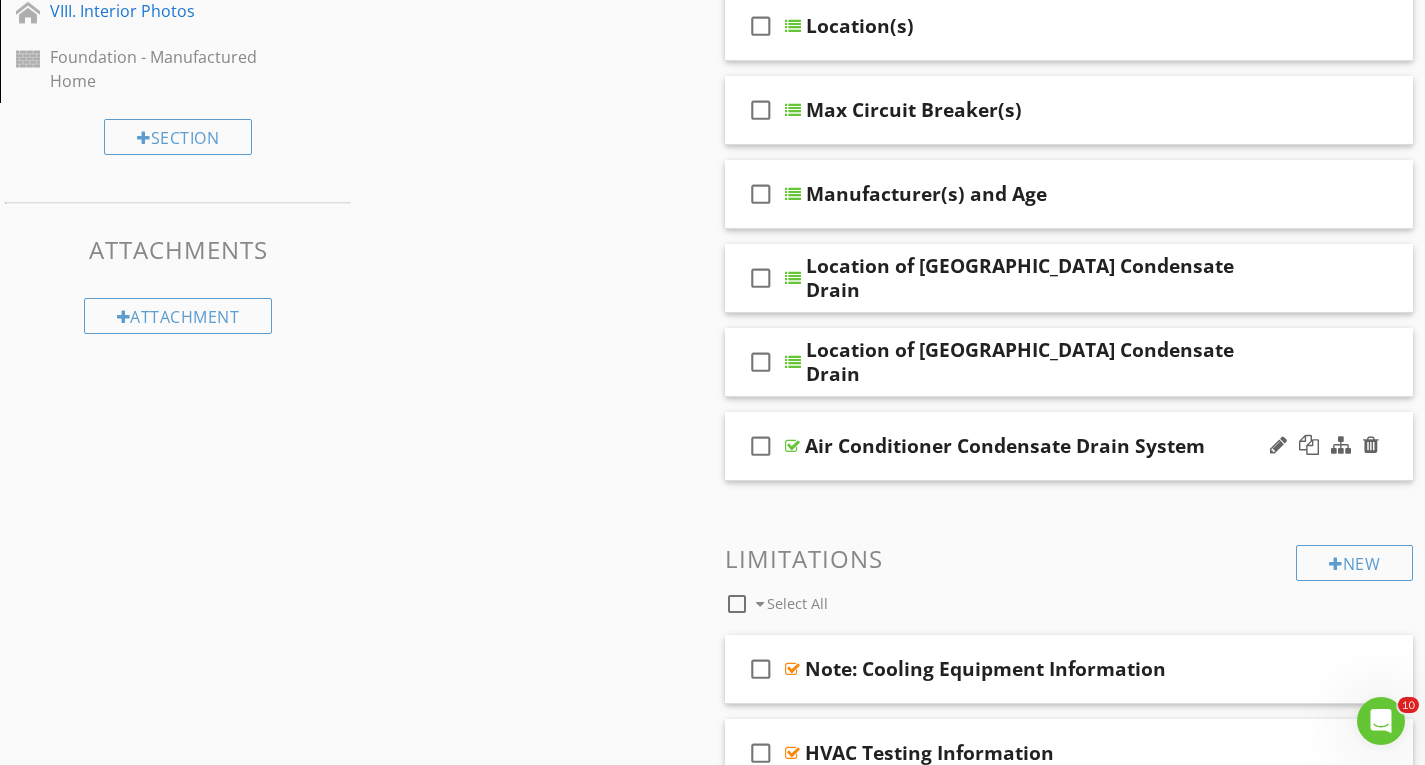 type 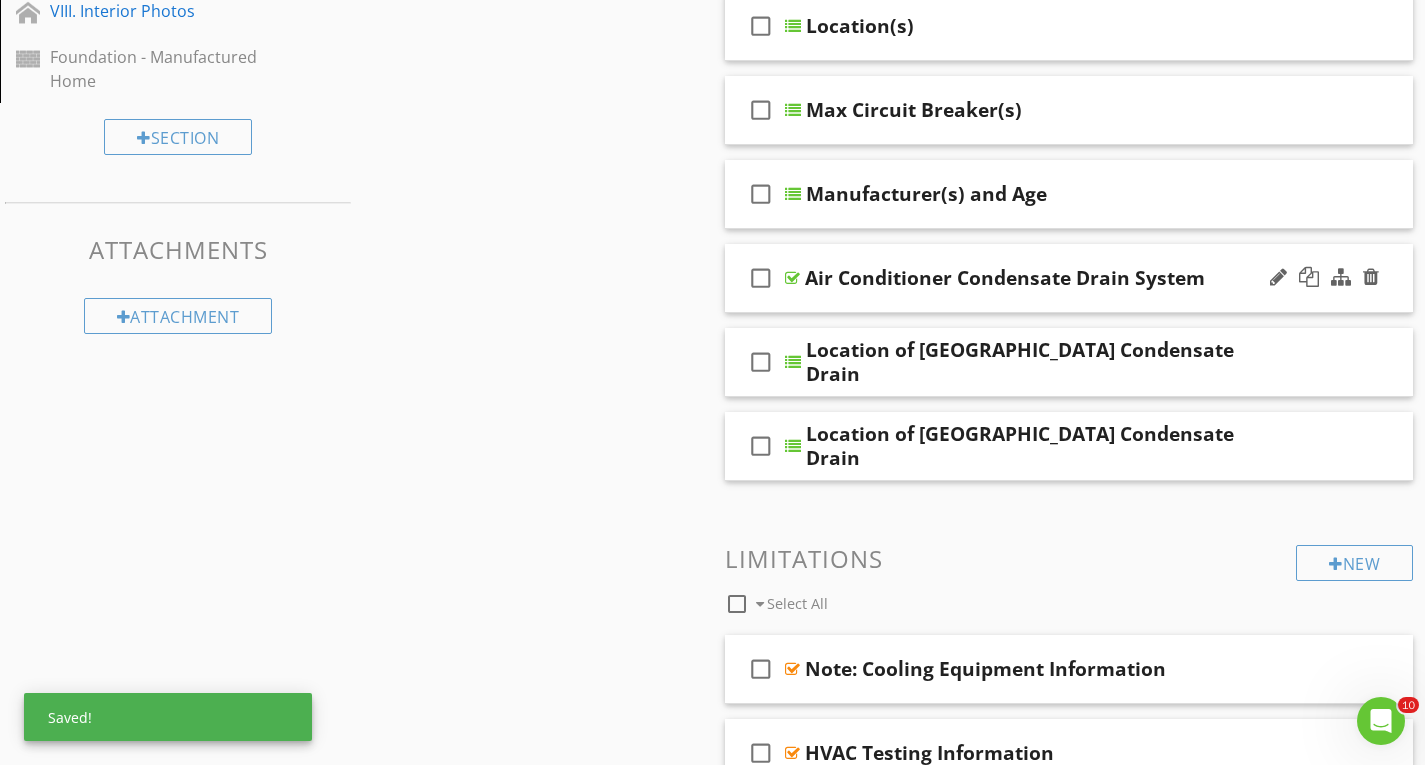 click on "check_box_outline_blank
Air Conditioner Condensate Drain System" at bounding box center [1069, 278] 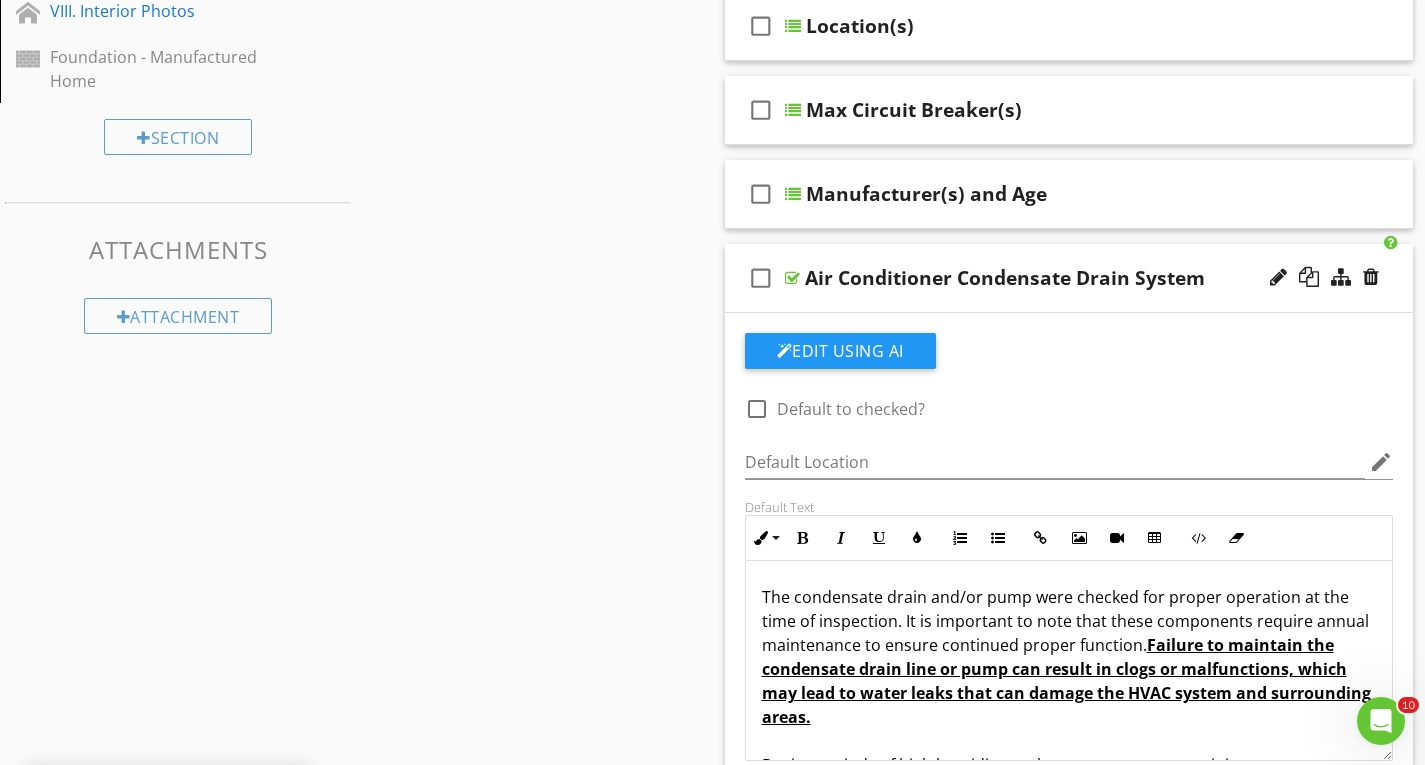 click at bounding box center [757, 409] 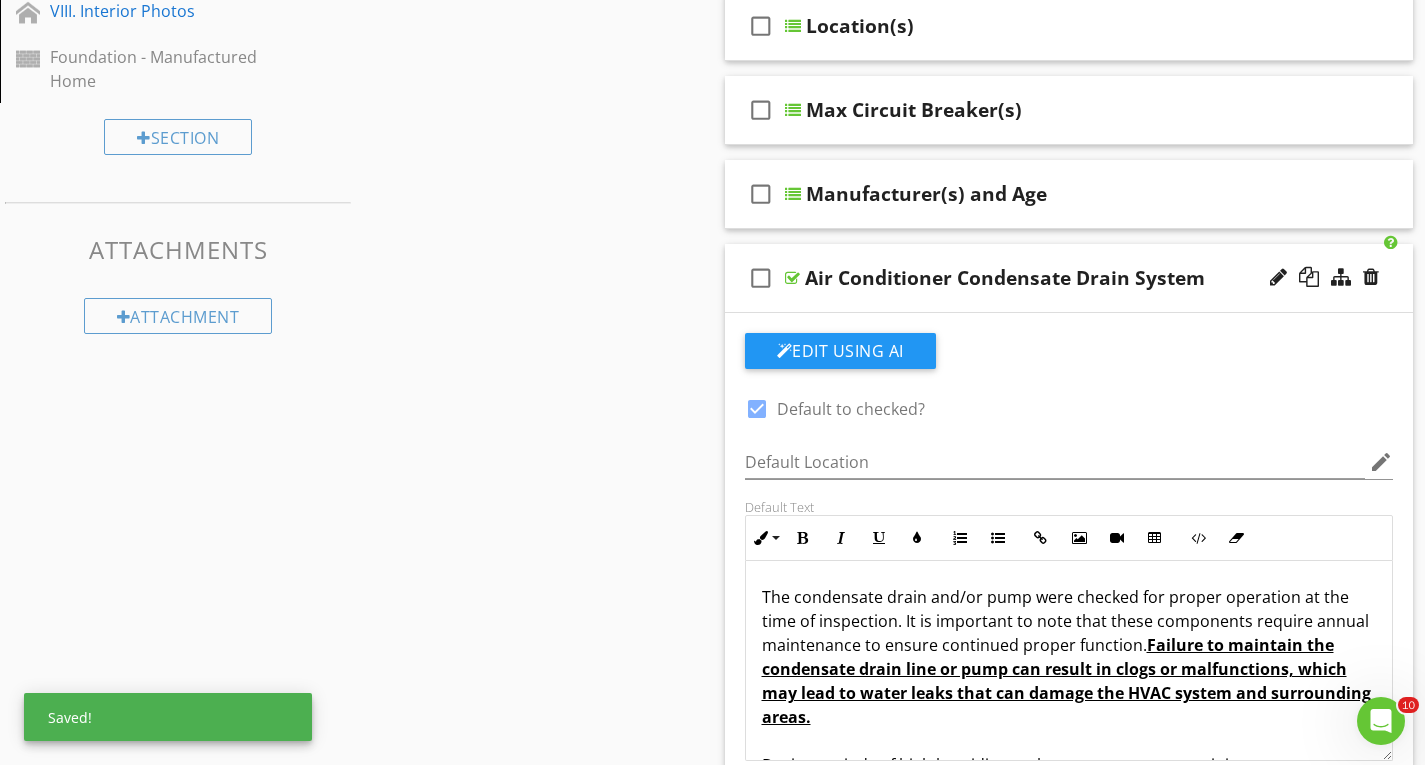 click on "Air Conditioner Condensate Drain System" at bounding box center (1048, 278) 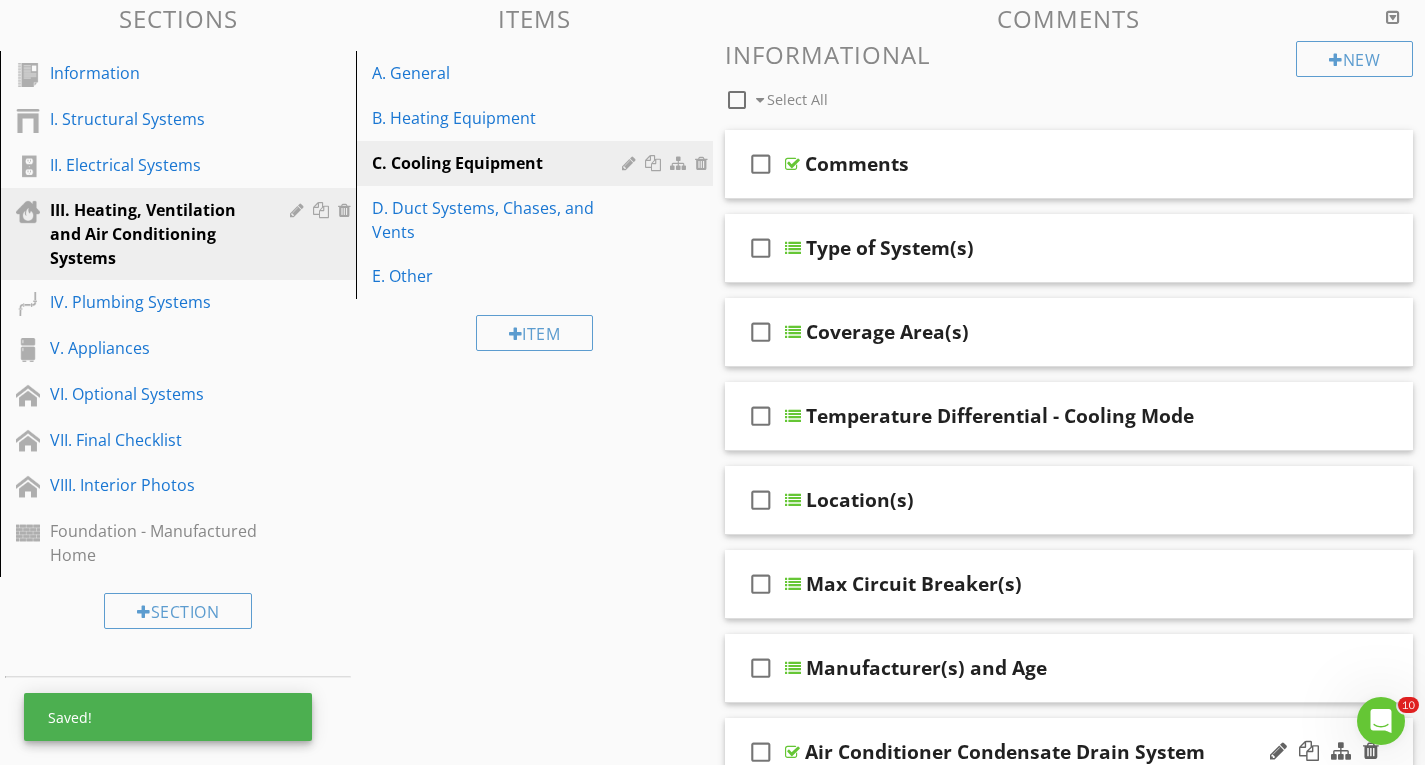 scroll, scrollTop: 0, scrollLeft: 0, axis: both 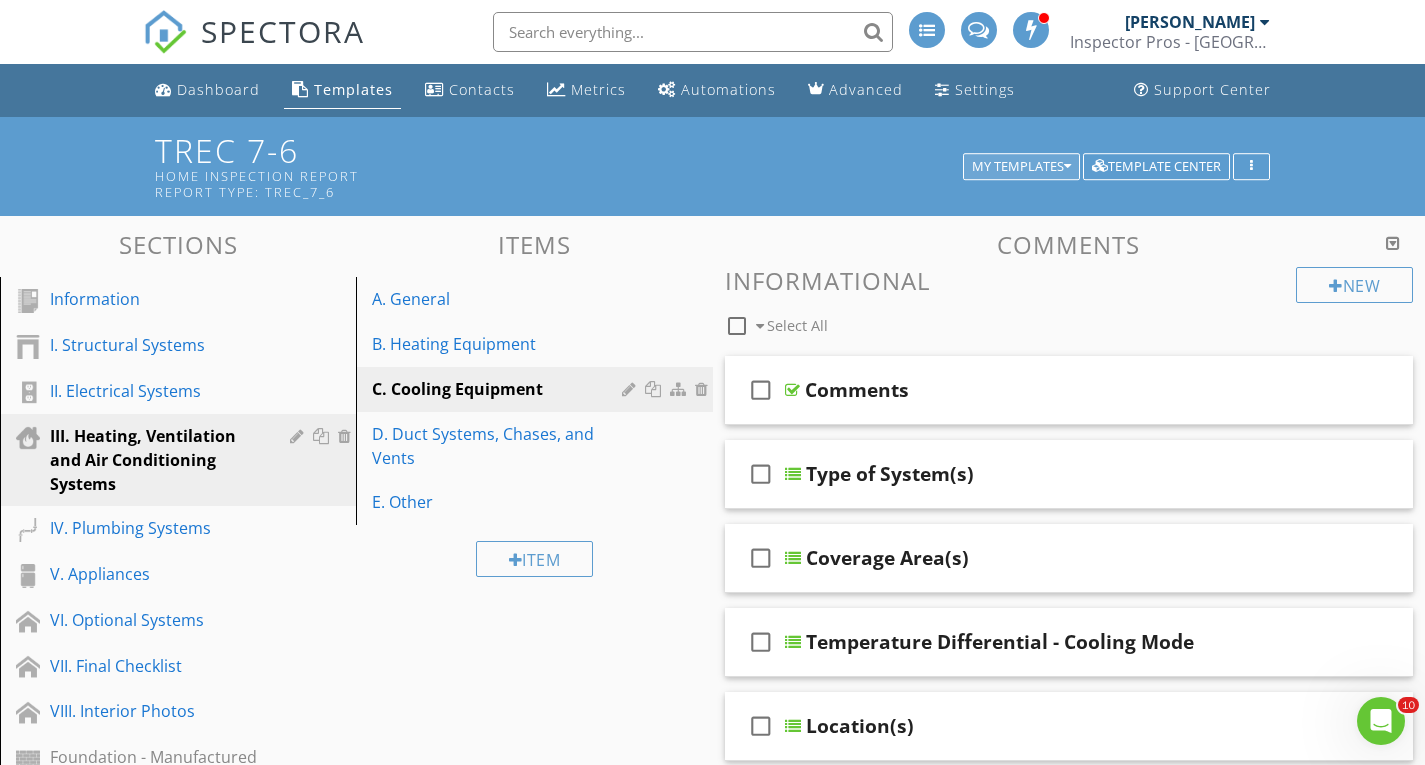click on "My Templates" at bounding box center [1021, 167] 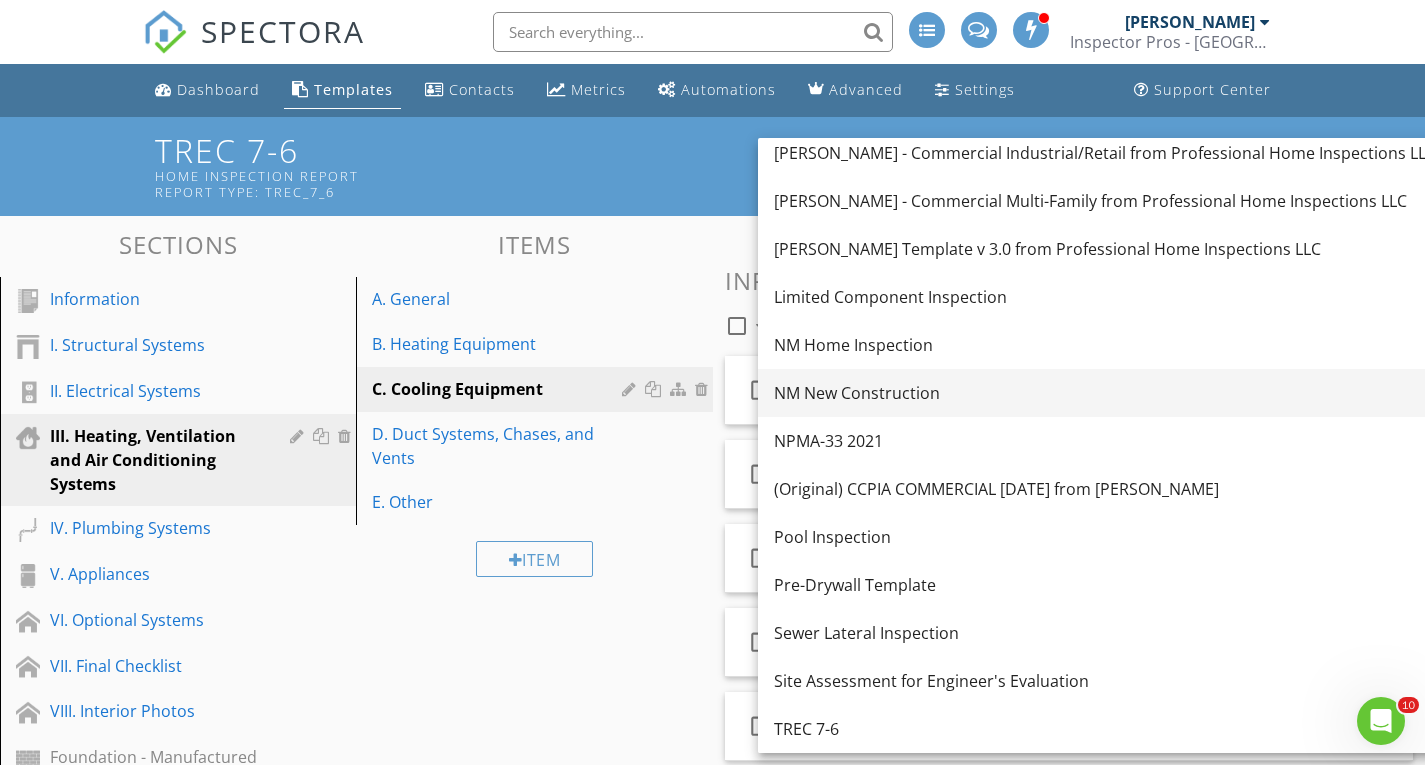 click on "NM New Construction" at bounding box center (1105, 393) 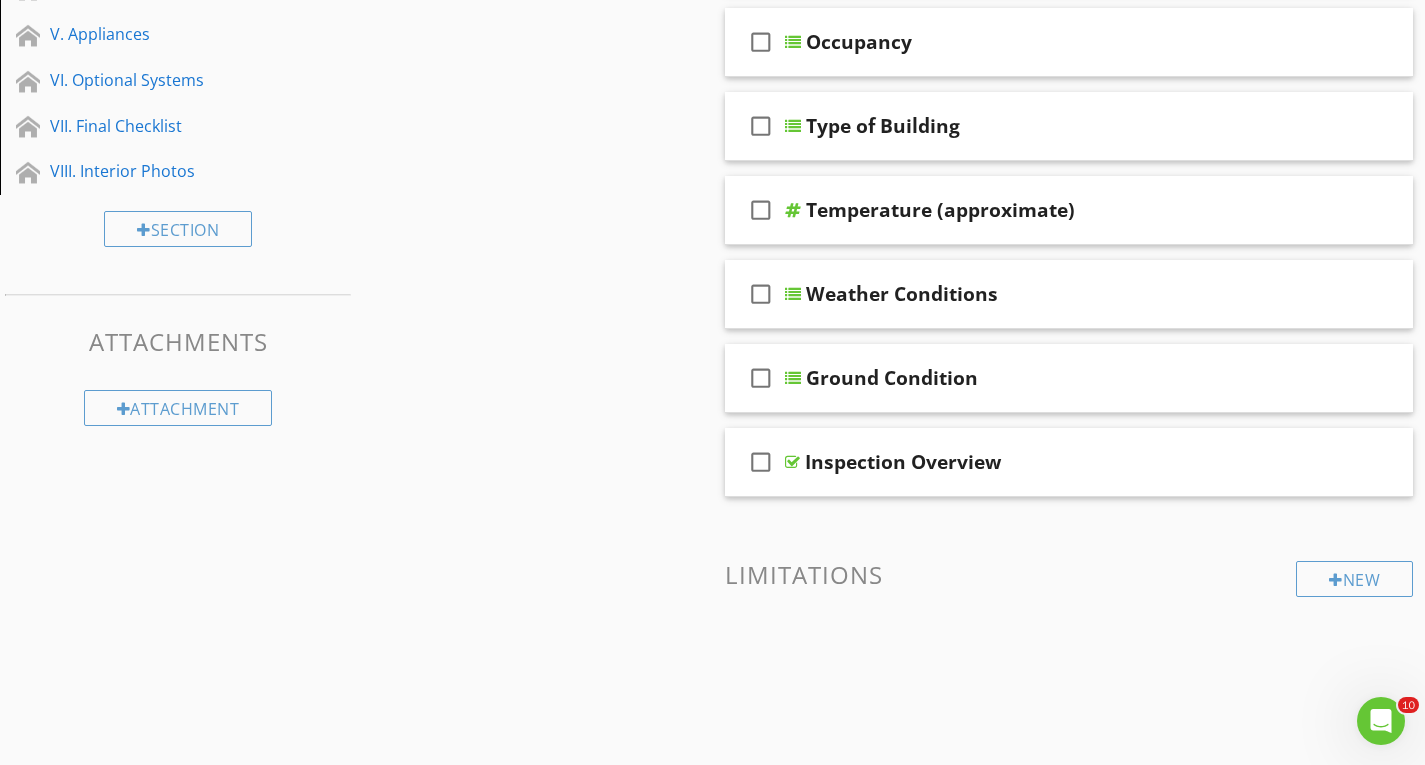 scroll, scrollTop: 0, scrollLeft: 0, axis: both 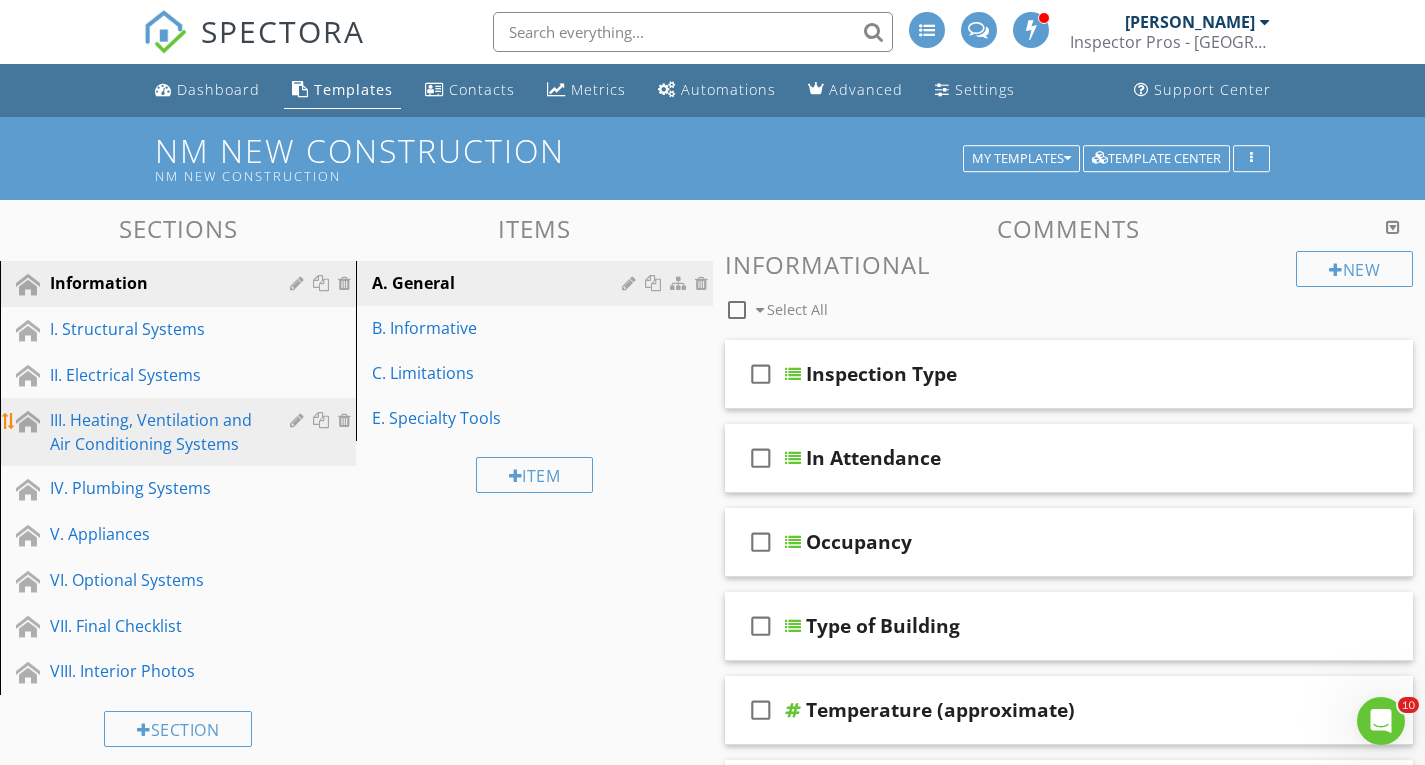 click on "III. Heating, Ventilation and Air Conditioning Systems" at bounding box center (155, 432) 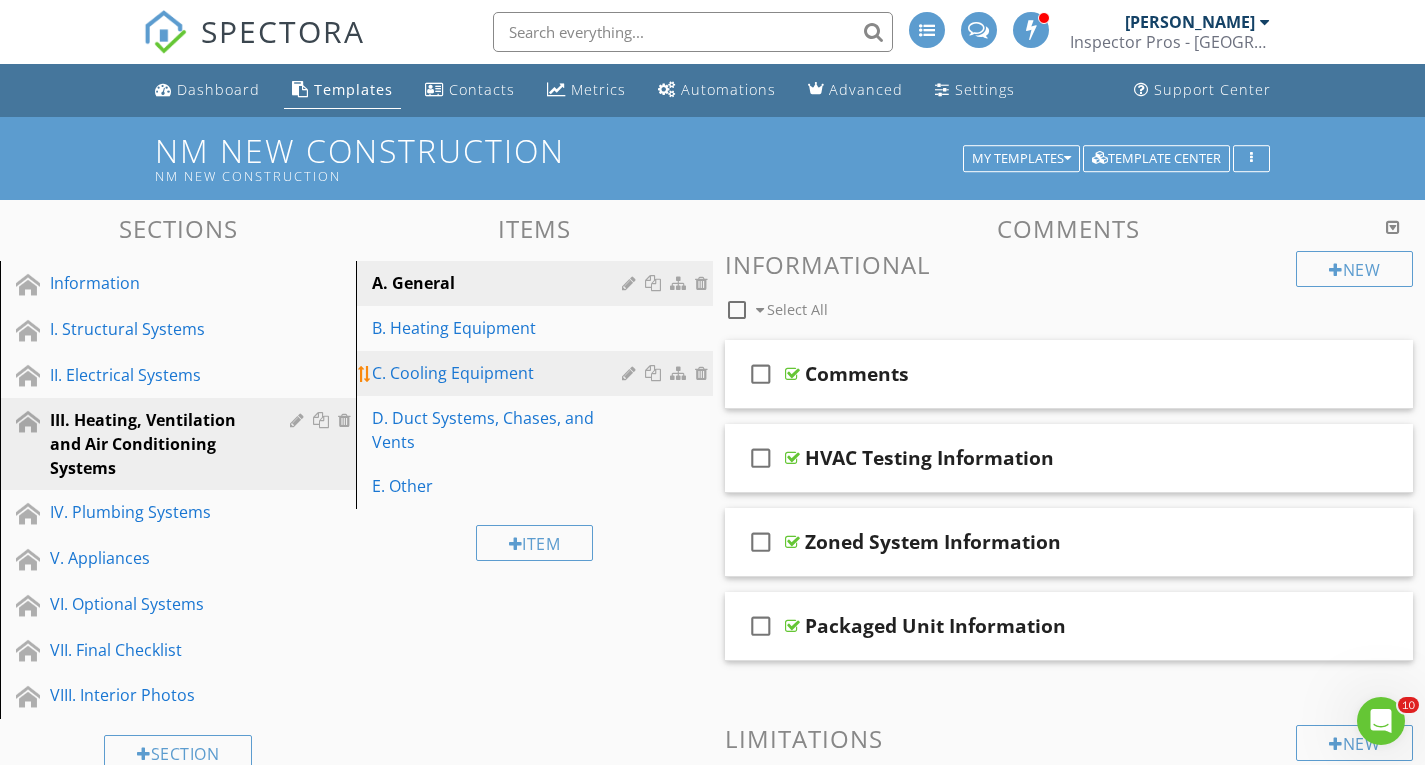 click on "C. Cooling Equipment" at bounding box center (499, 373) 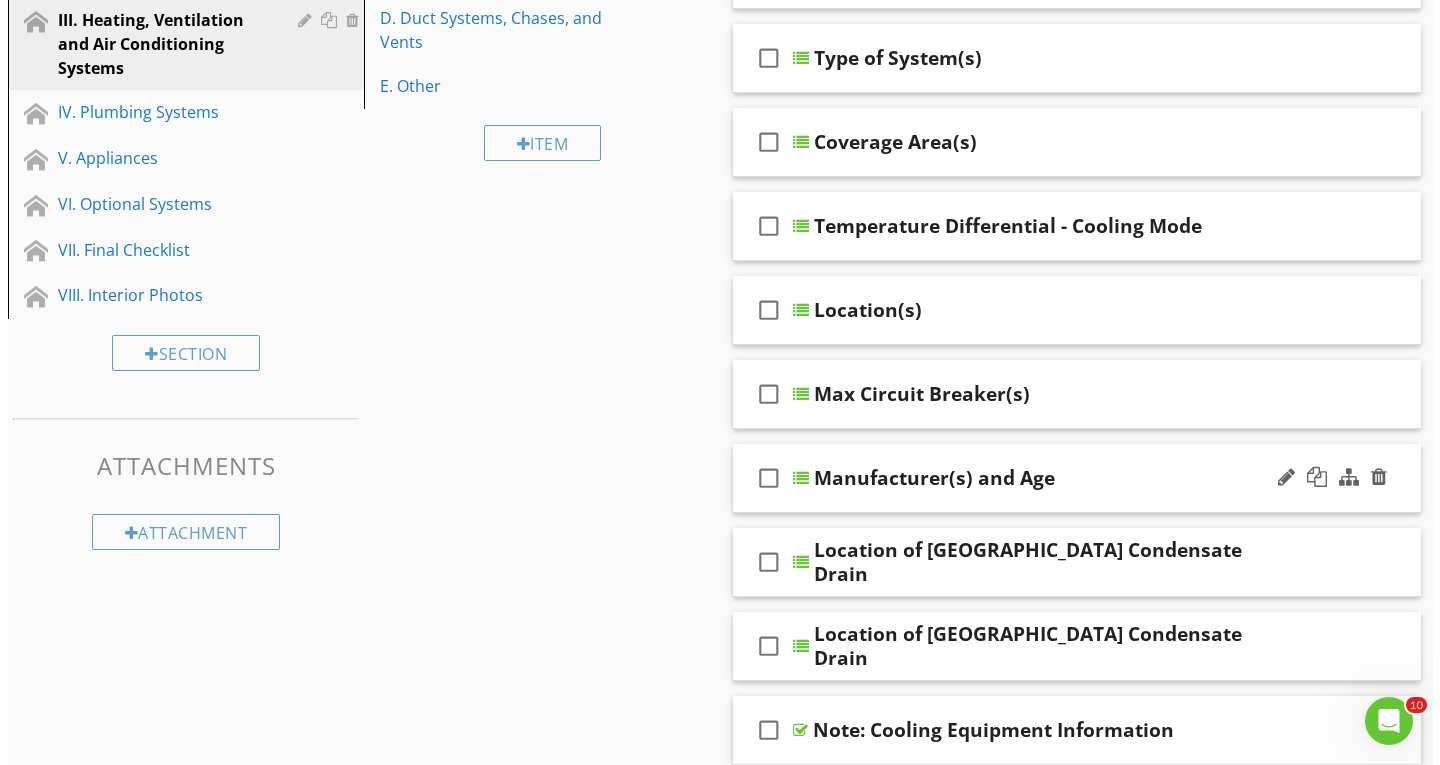 scroll, scrollTop: 0, scrollLeft: 0, axis: both 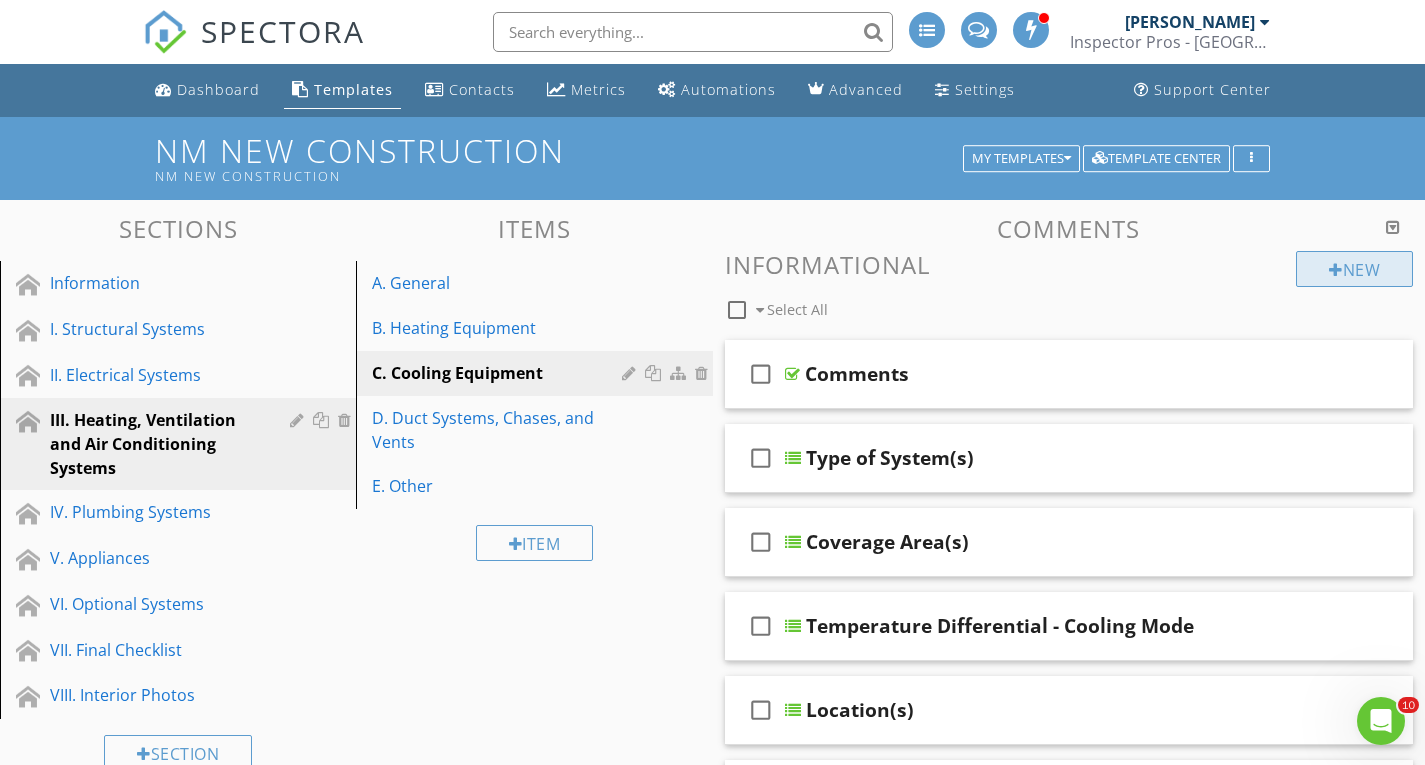 click on "New" at bounding box center [1354, 269] 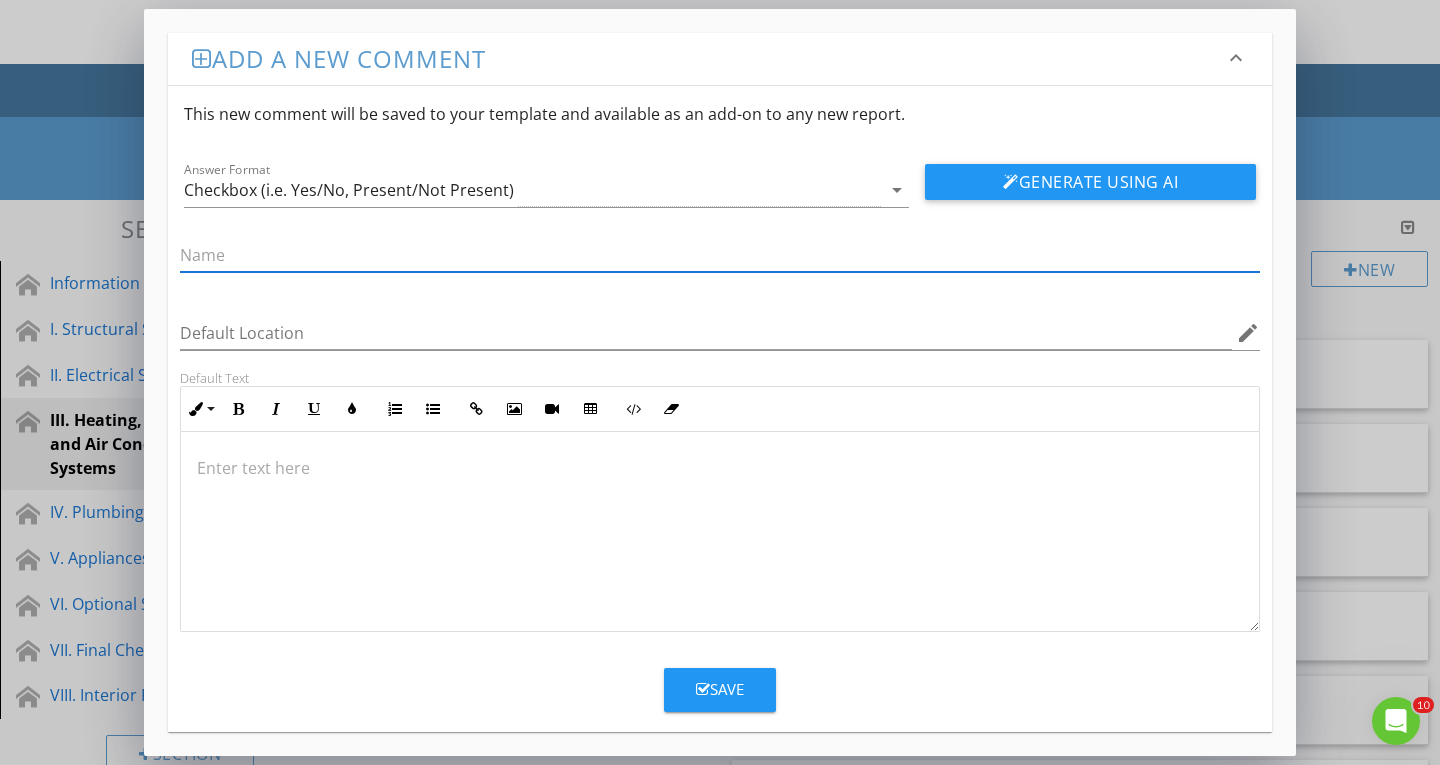 click at bounding box center [720, 255] 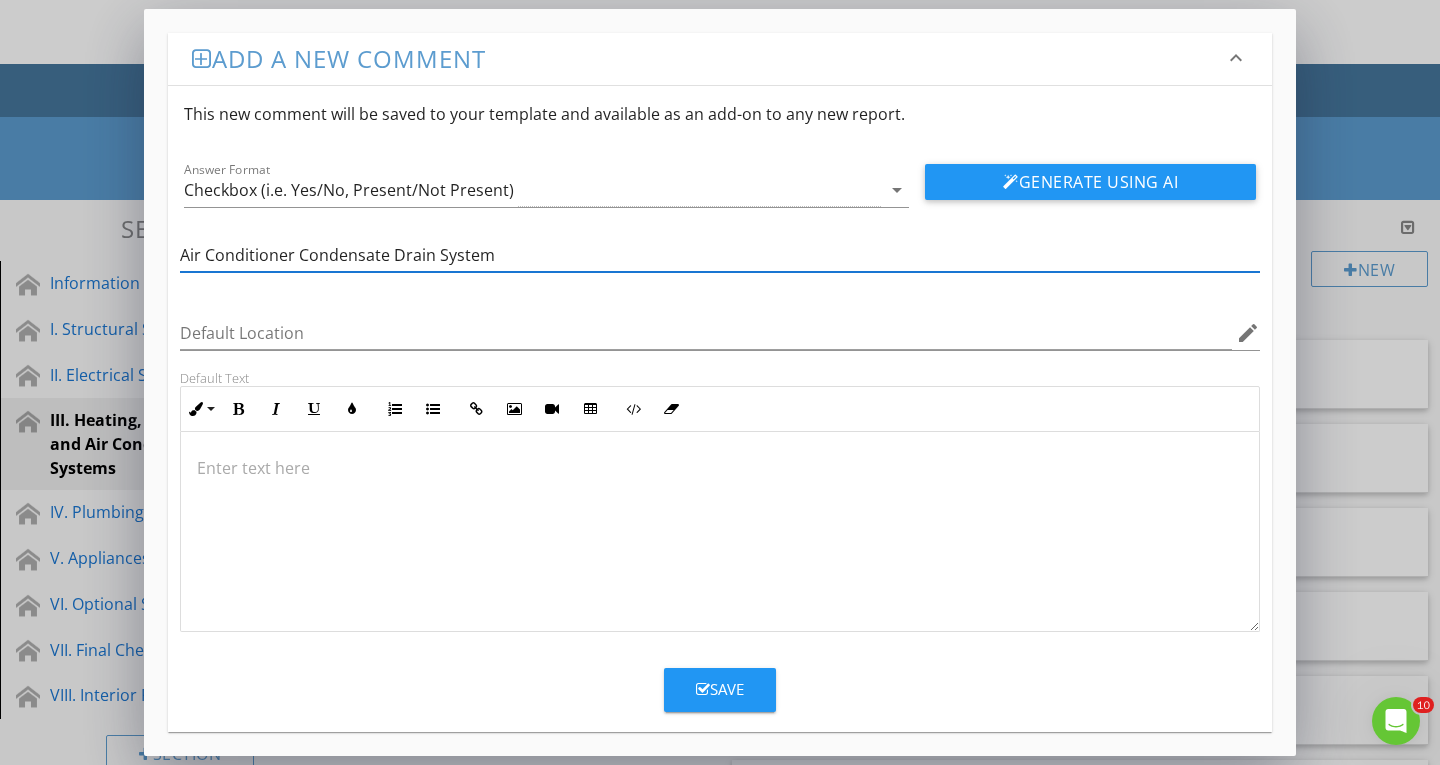 click at bounding box center [720, 532] 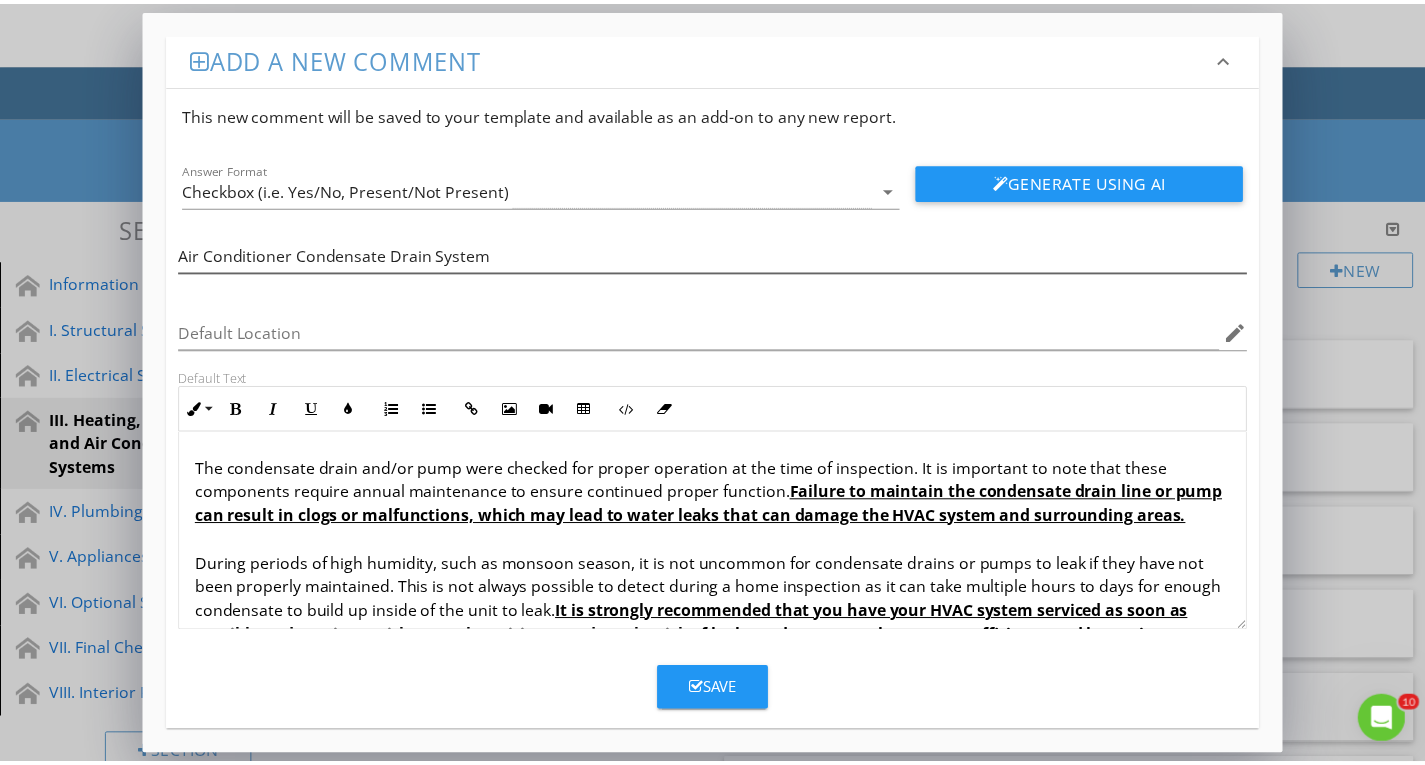 scroll, scrollTop: 14, scrollLeft: 0, axis: vertical 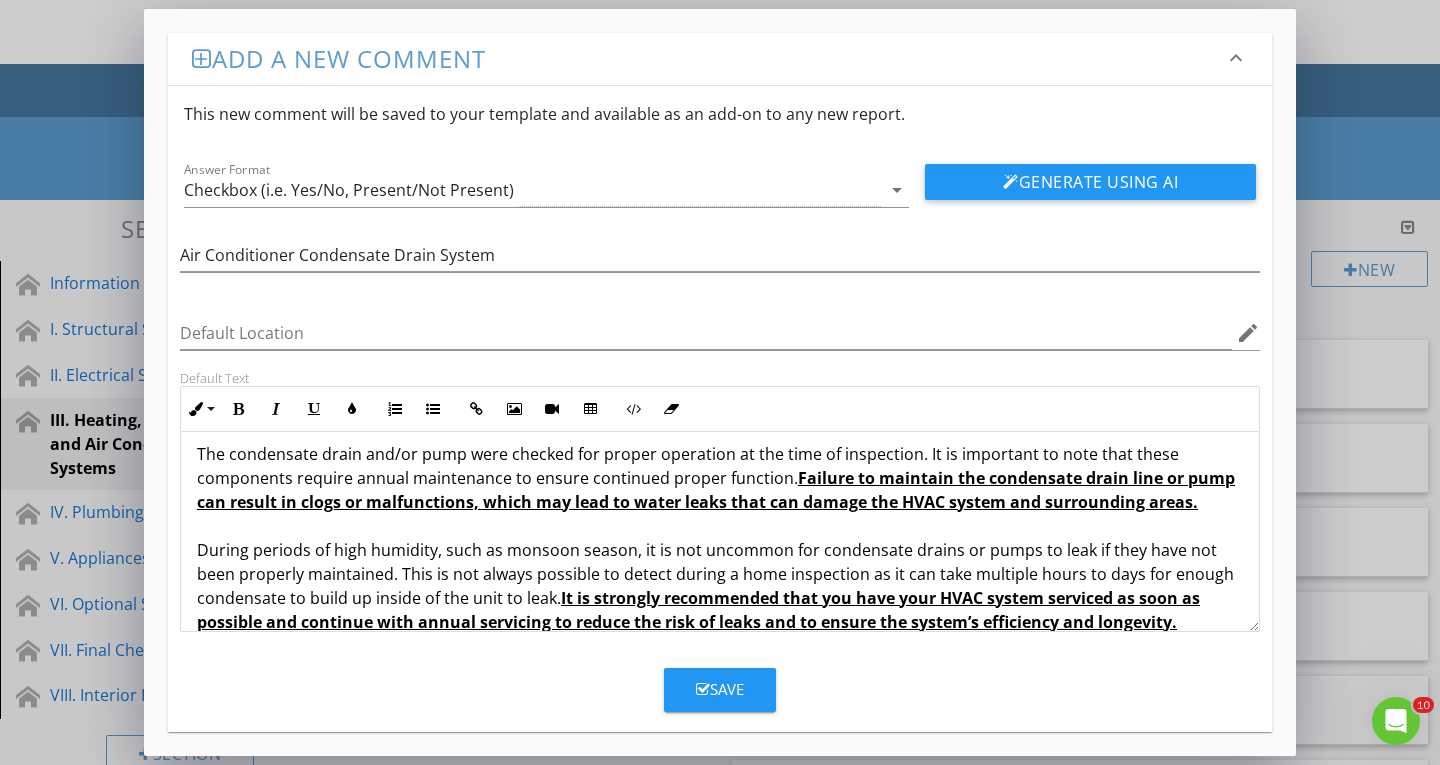 click on "Save" at bounding box center (720, 690) 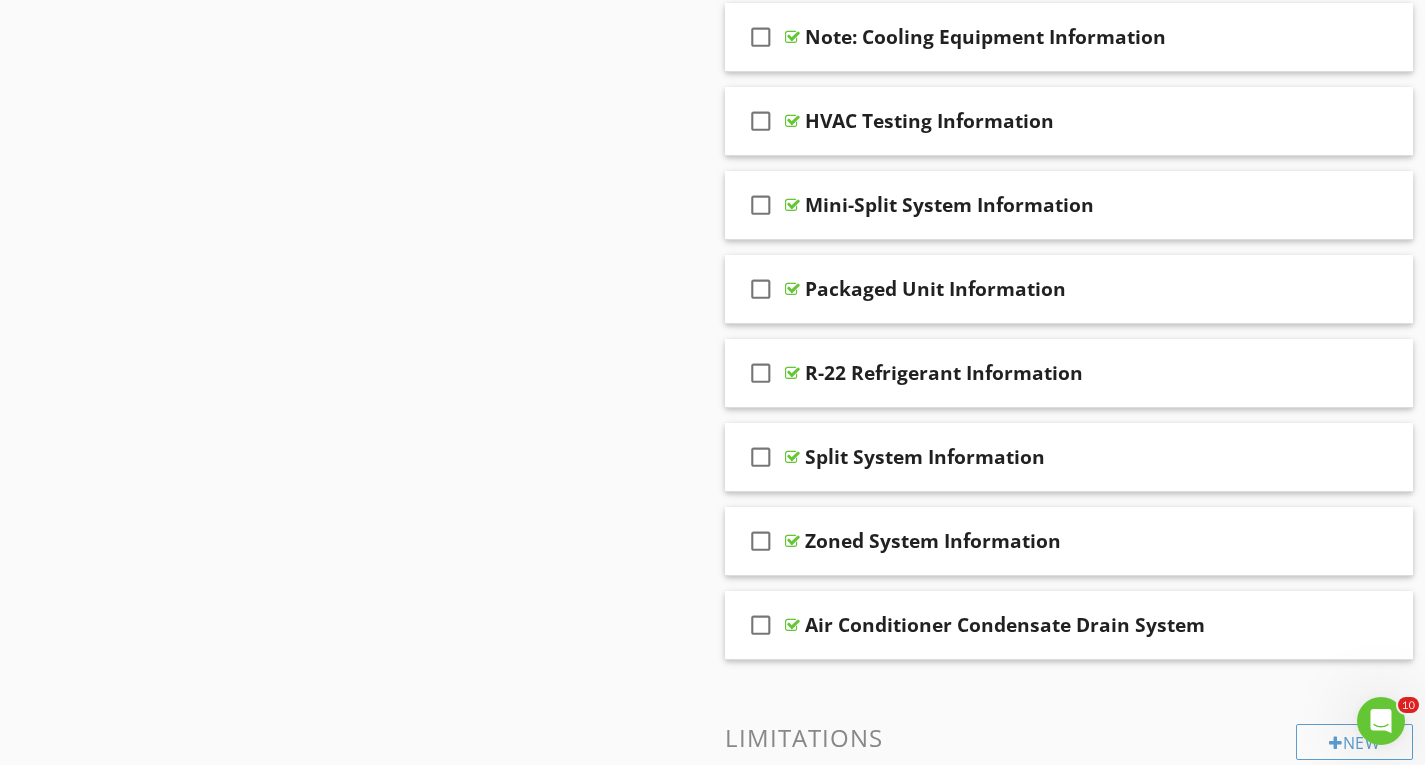 scroll, scrollTop: 1100, scrollLeft: 0, axis: vertical 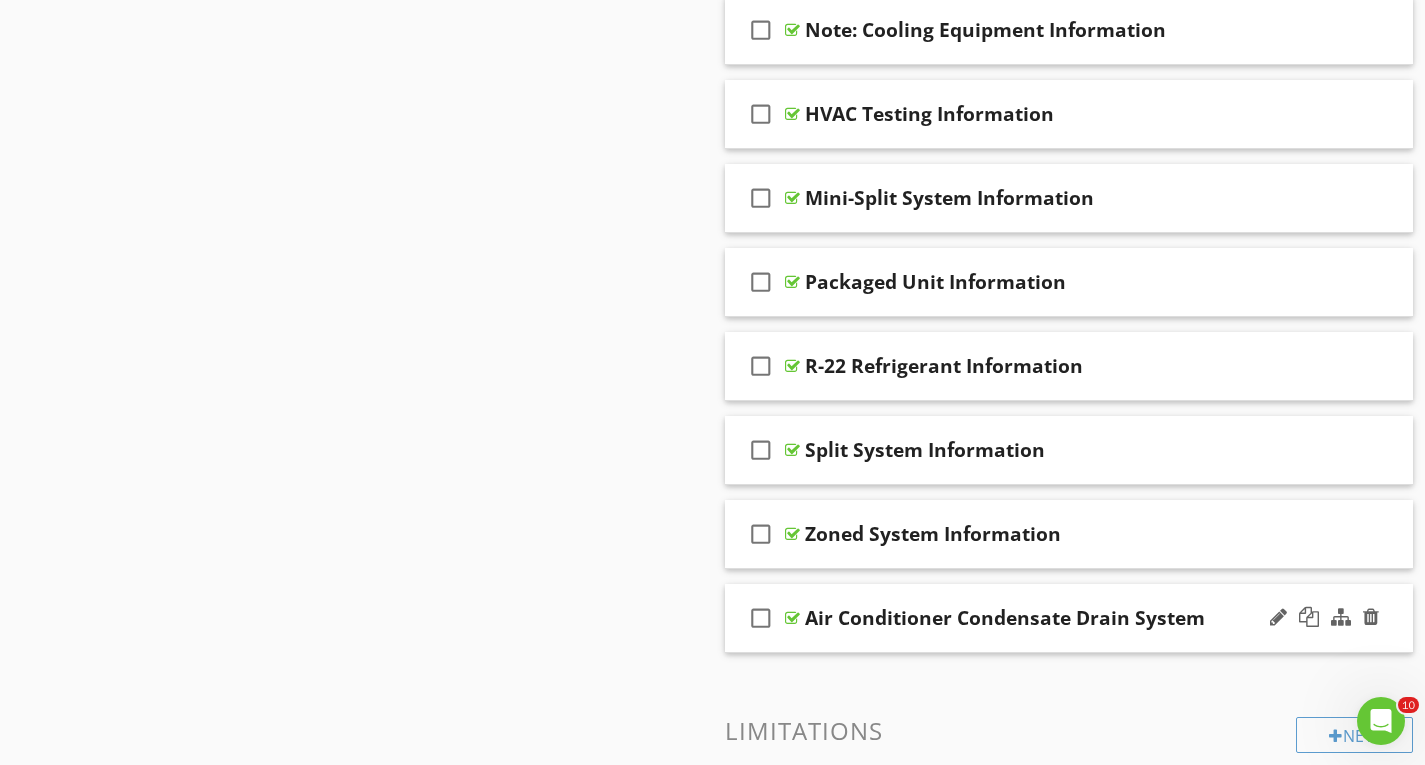 type 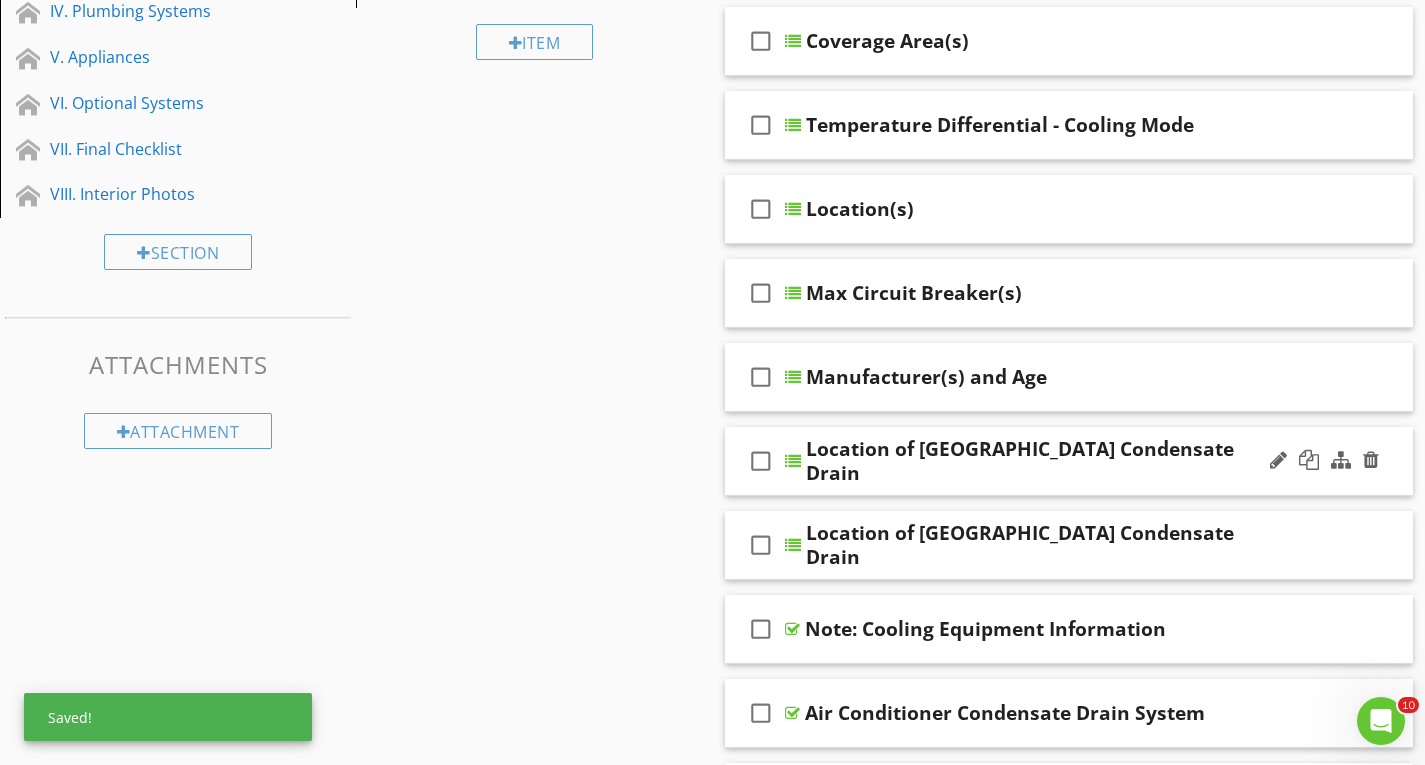 scroll, scrollTop: 500, scrollLeft: 0, axis: vertical 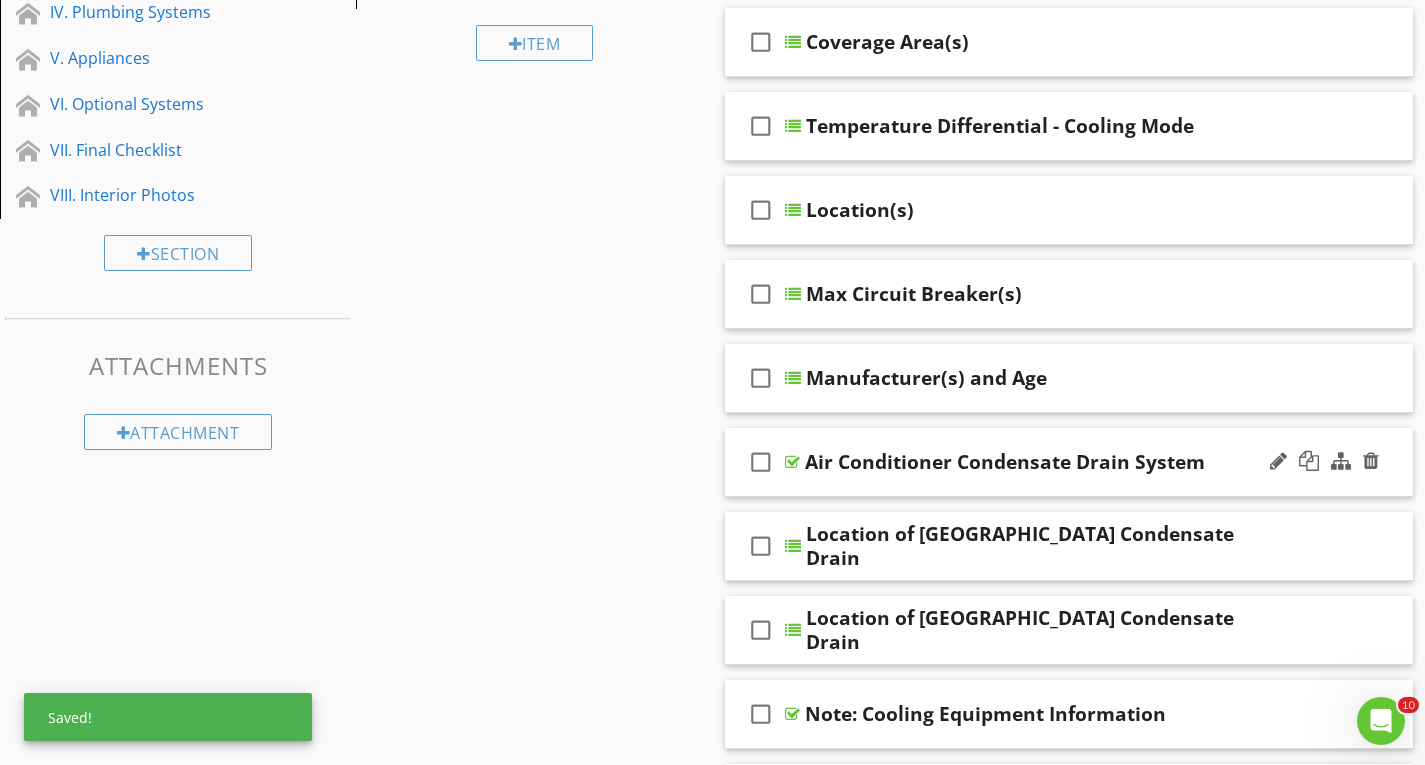 click on "check_box_outline_blank
Air Conditioner Condensate Drain System" at bounding box center [1069, 462] 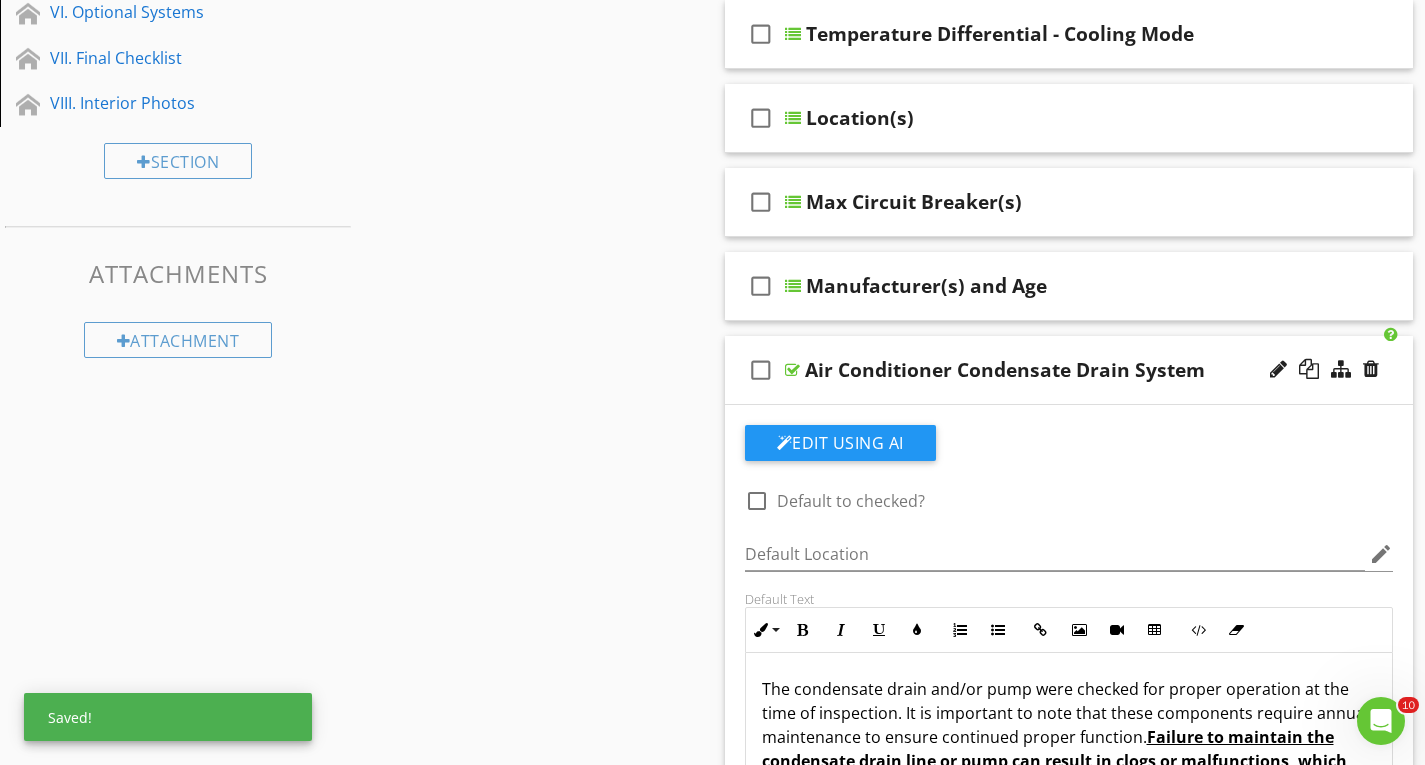 scroll, scrollTop: 600, scrollLeft: 0, axis: vertical 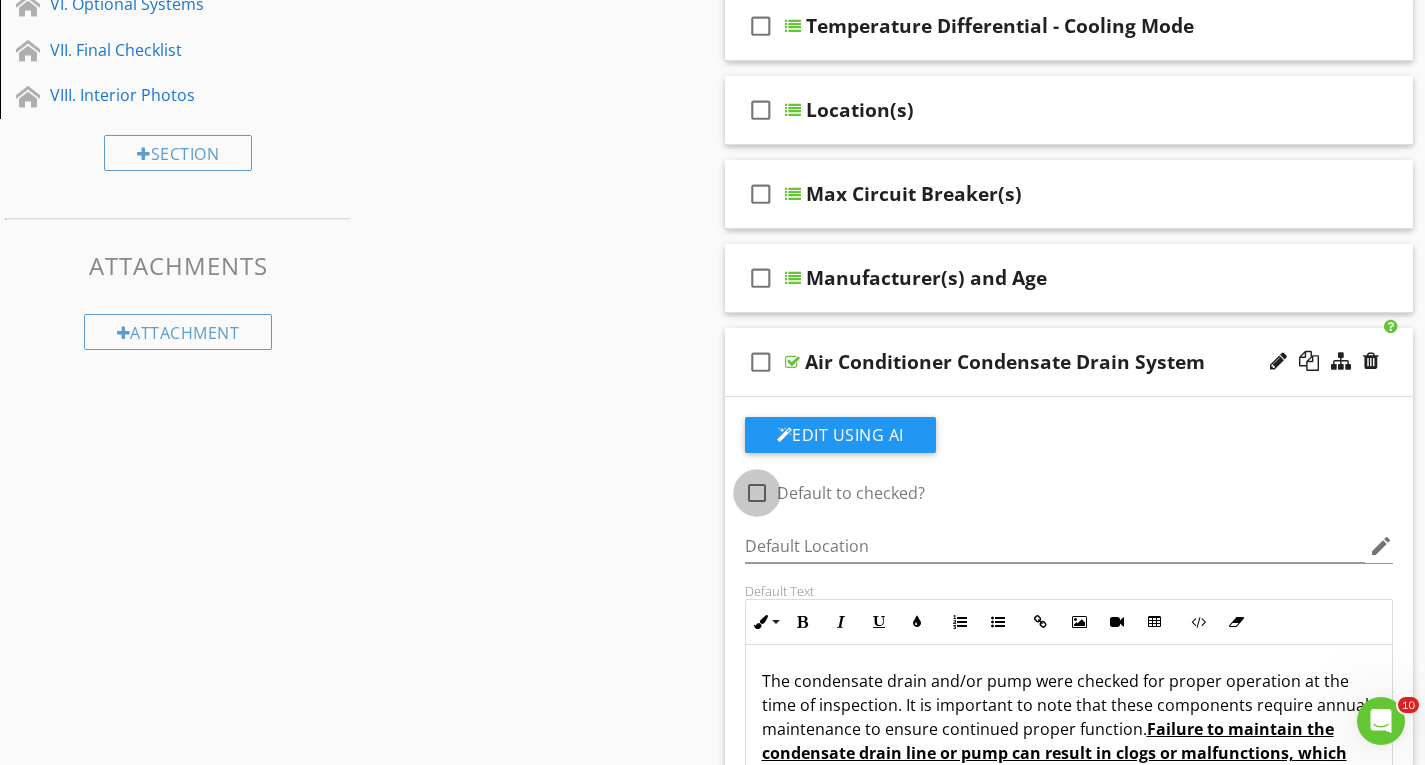 click at bounding box center [757, 493] 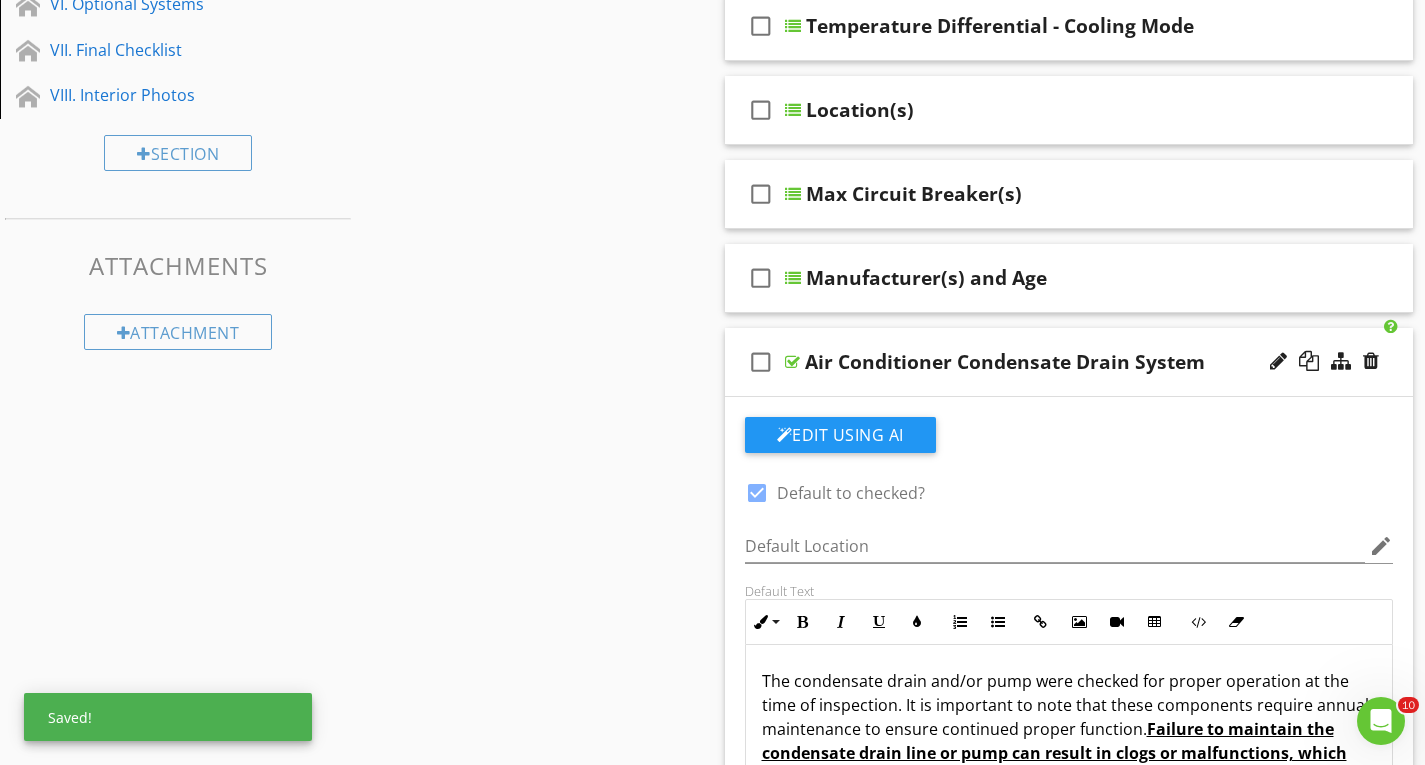 click on "Air Conditioner Condensate Drain System" at bounding box center [1048, 362] 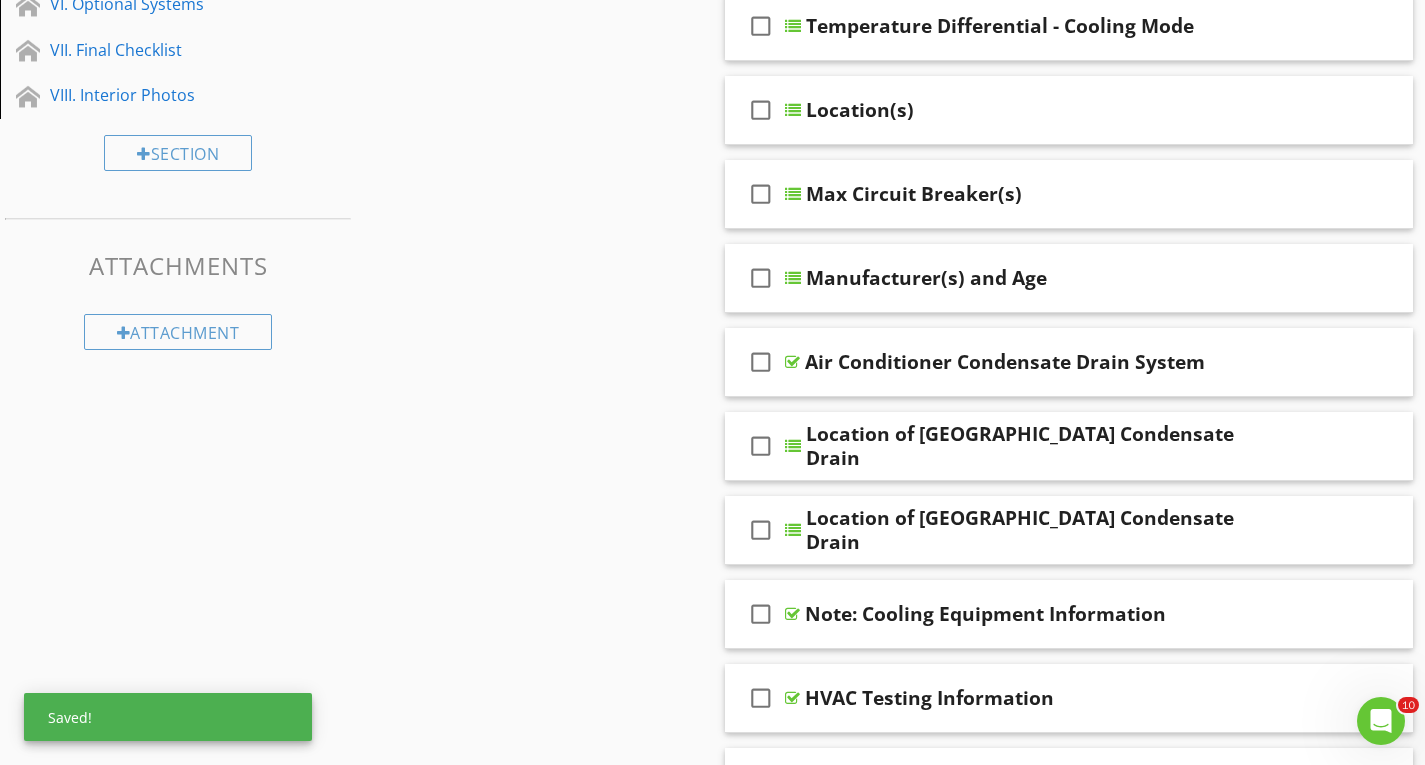scroll, scrollTop: 0, scrollLeft: 0, axis: both 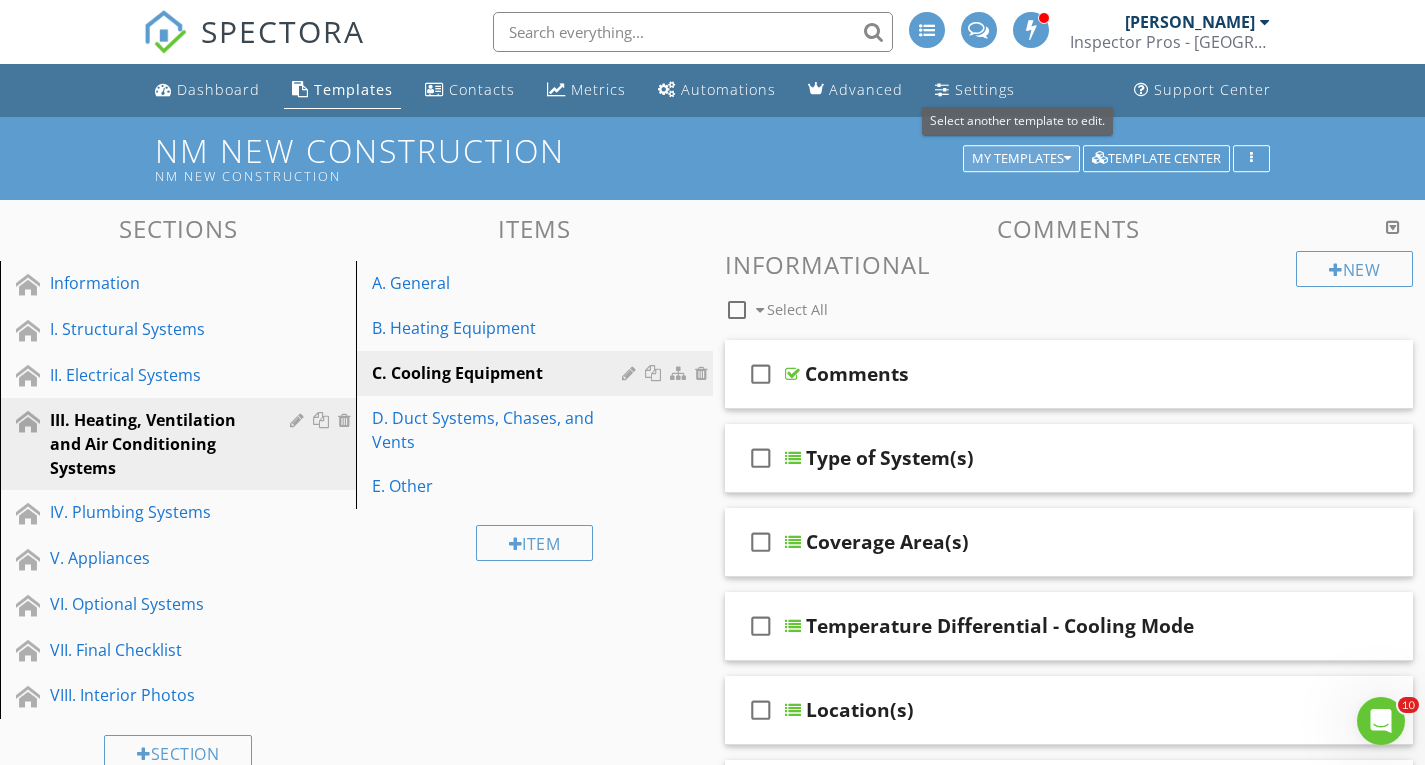 click on "My Templates" at bounding box center (1021, 159) 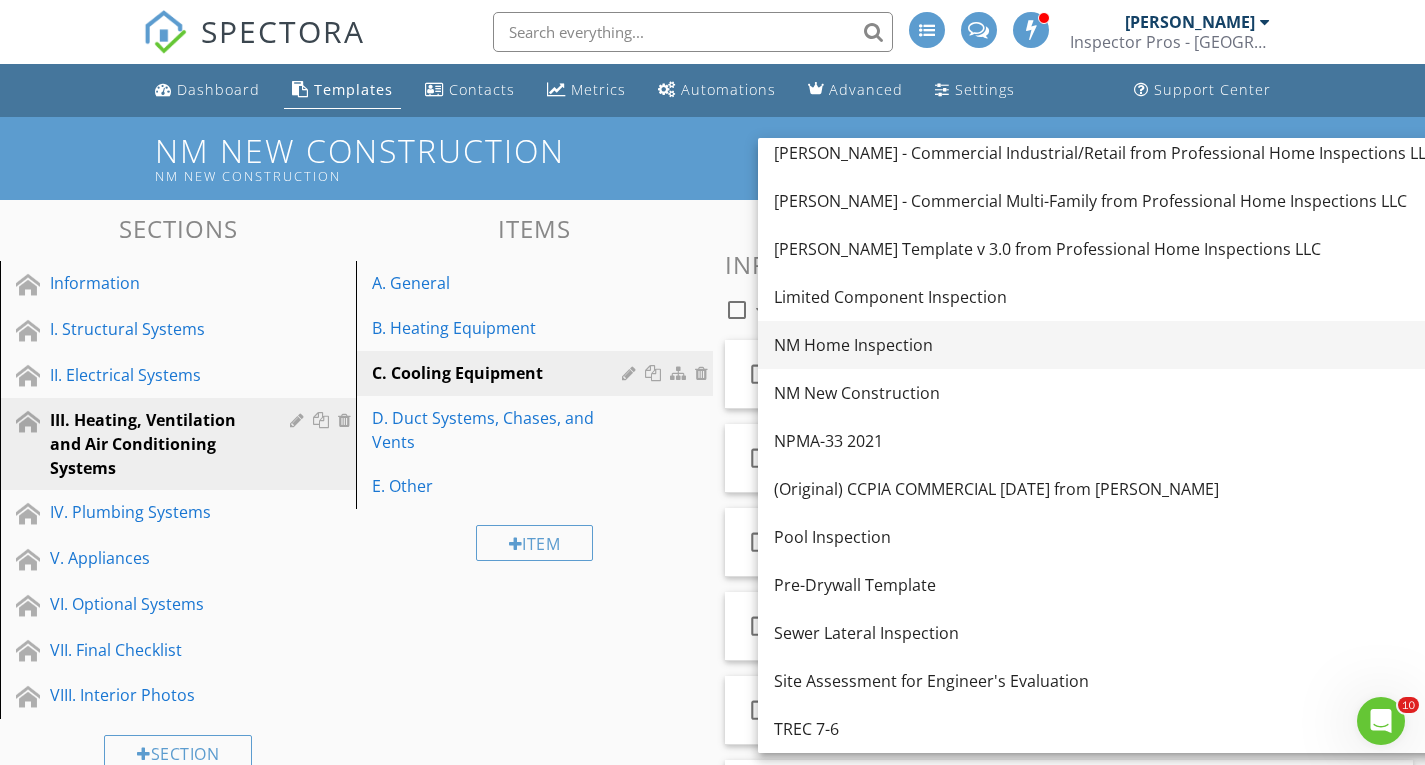 click on "NM Home Inspection" at bounding box center (1105, 345) 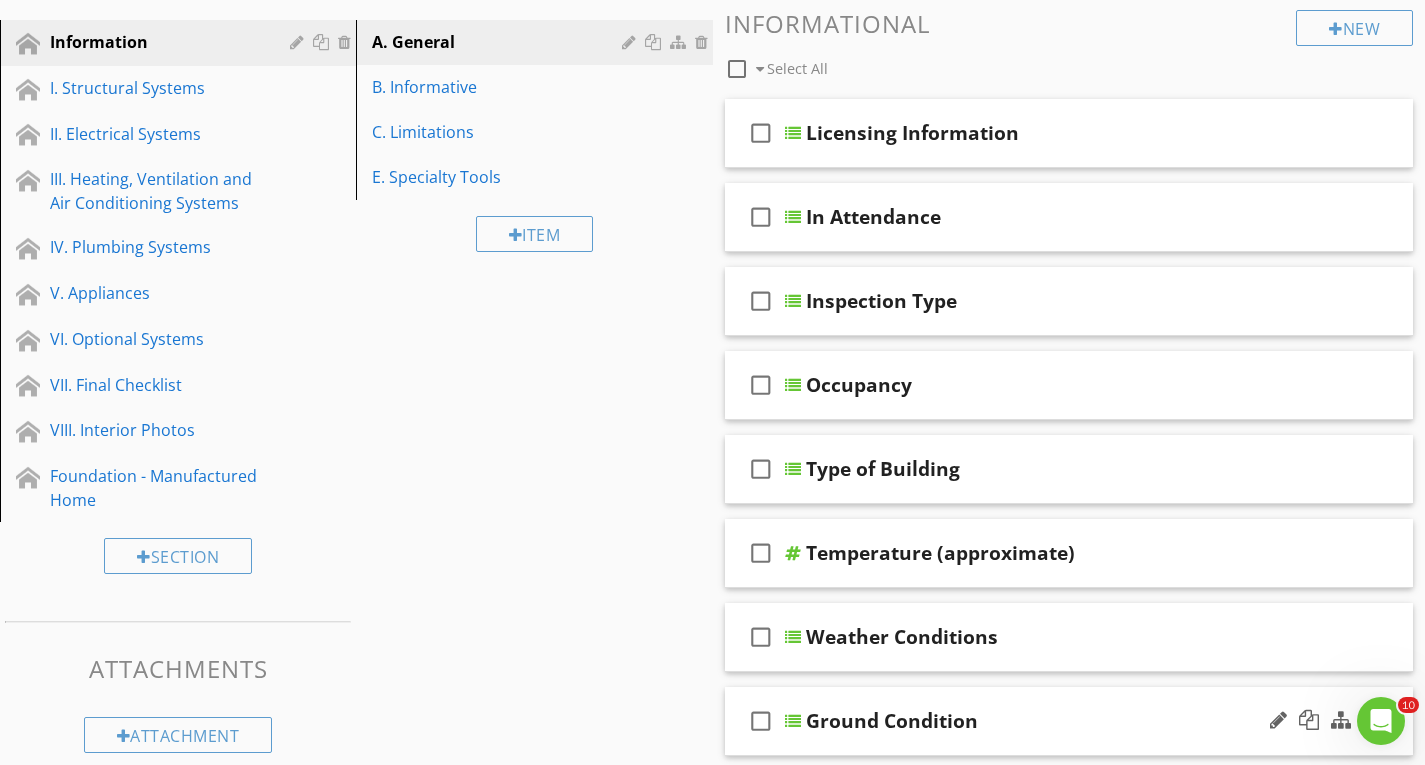 scroll, scrollTop: 0, scrollLeft: 0, axis: both 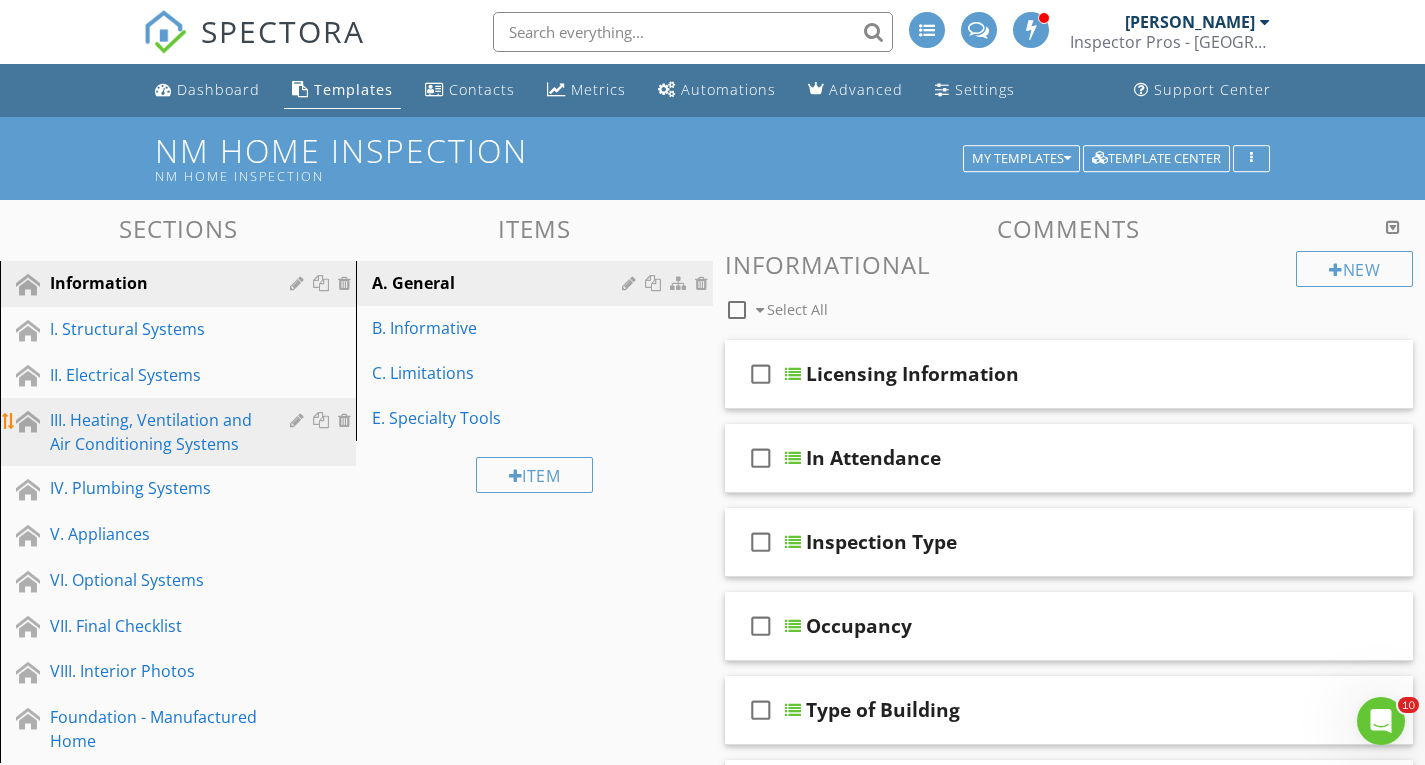 click on "III. Heating, Ventilation and Air Conditioning Systems" at bounding box center [155, 432] 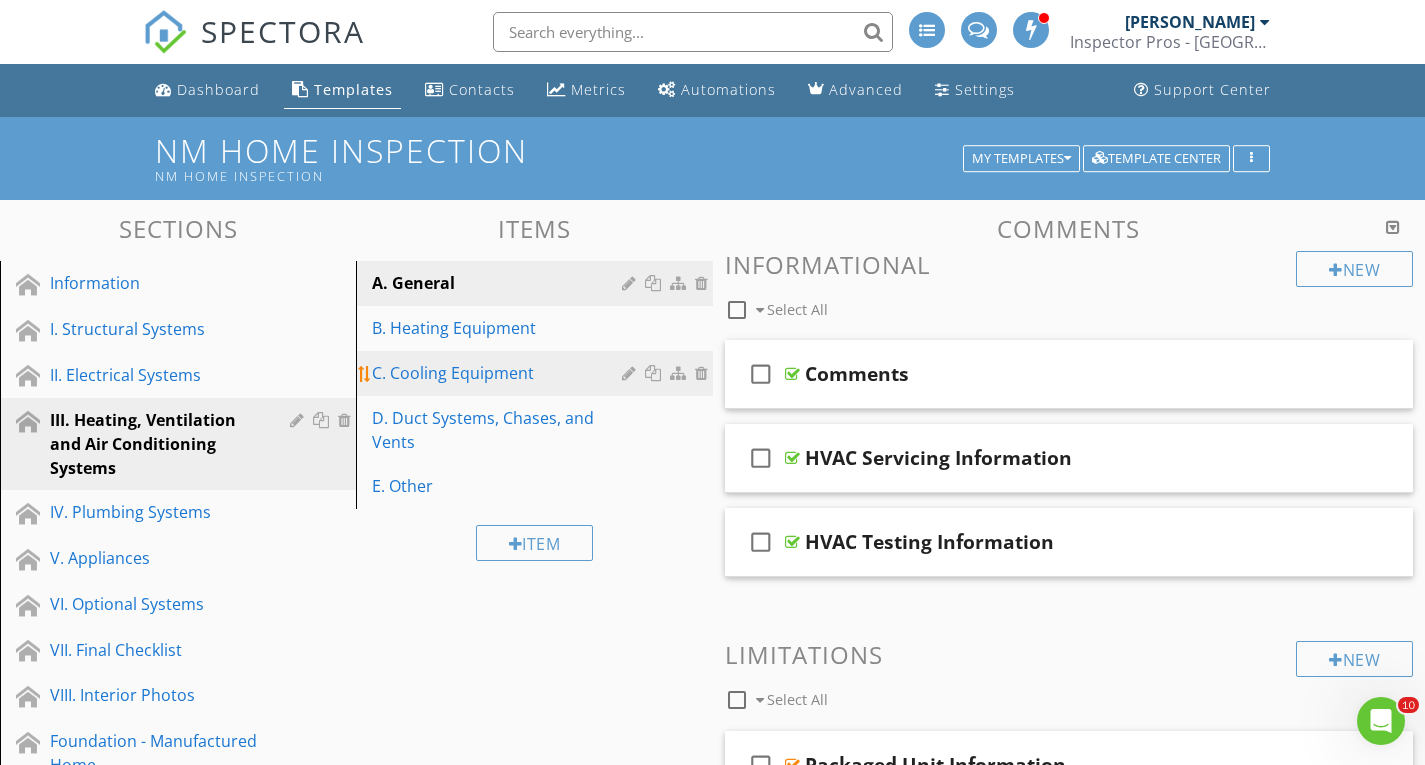 click on "C. Cooling Equipment" at bounding box center [537, 373] 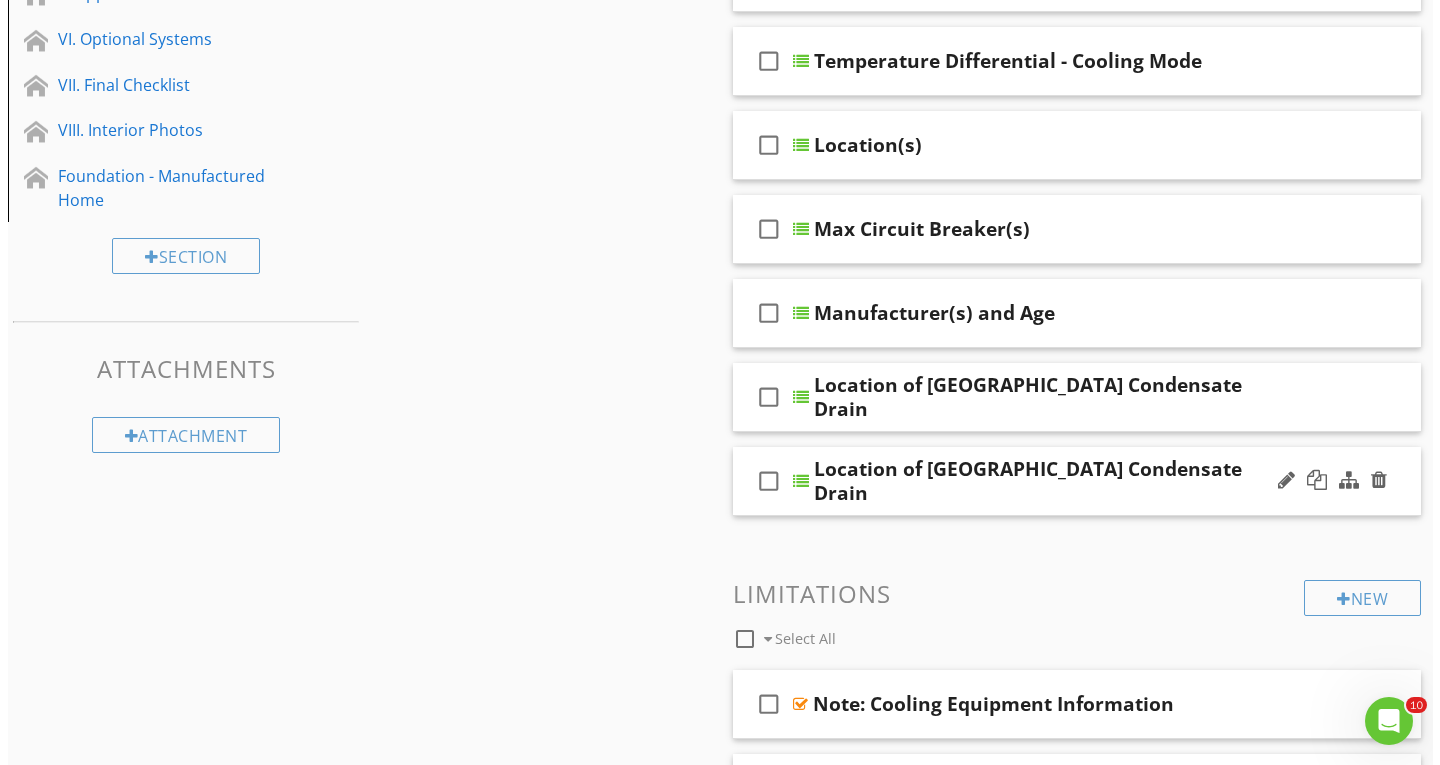 scroll, scrollTop: 200, scrollLeft: 0, axis: vertical 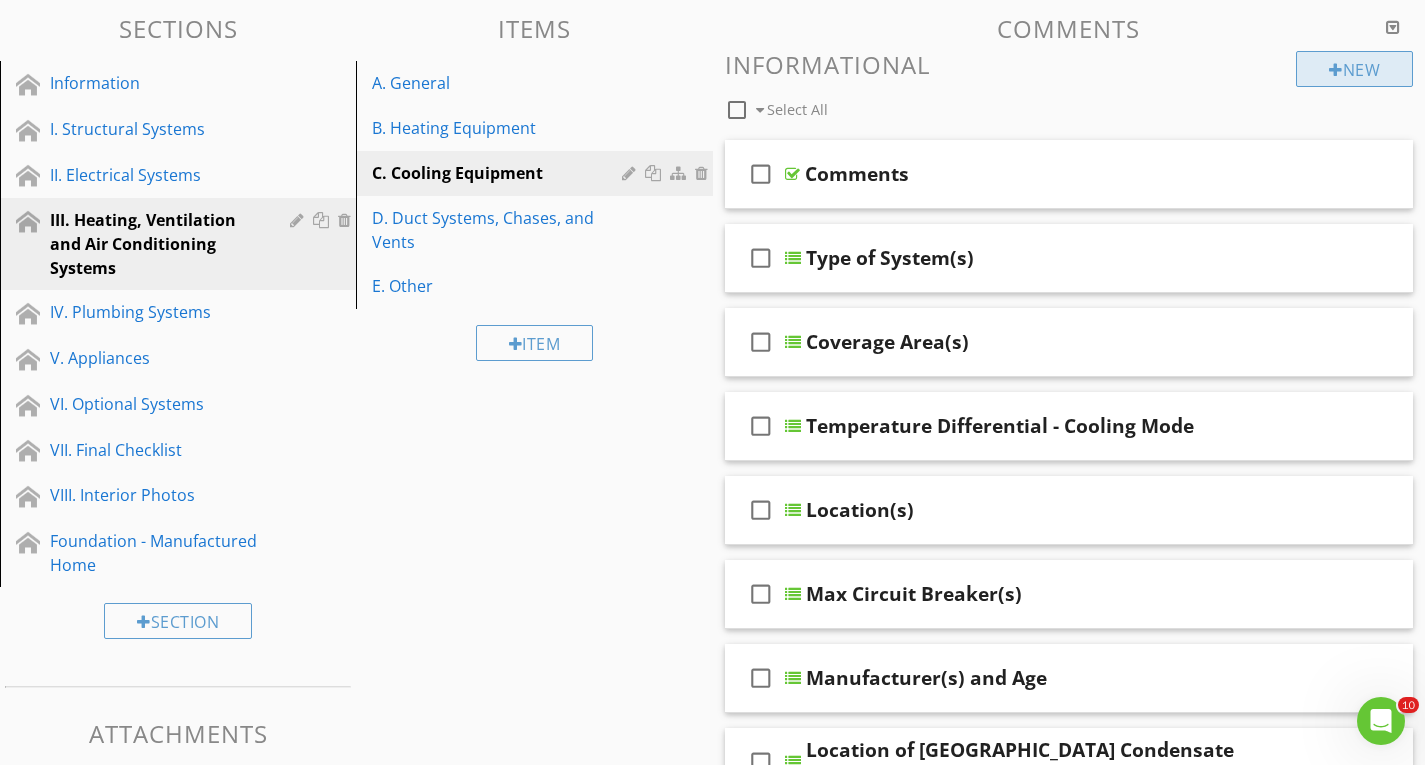 click on "New" at bounding box center [1354, 69] 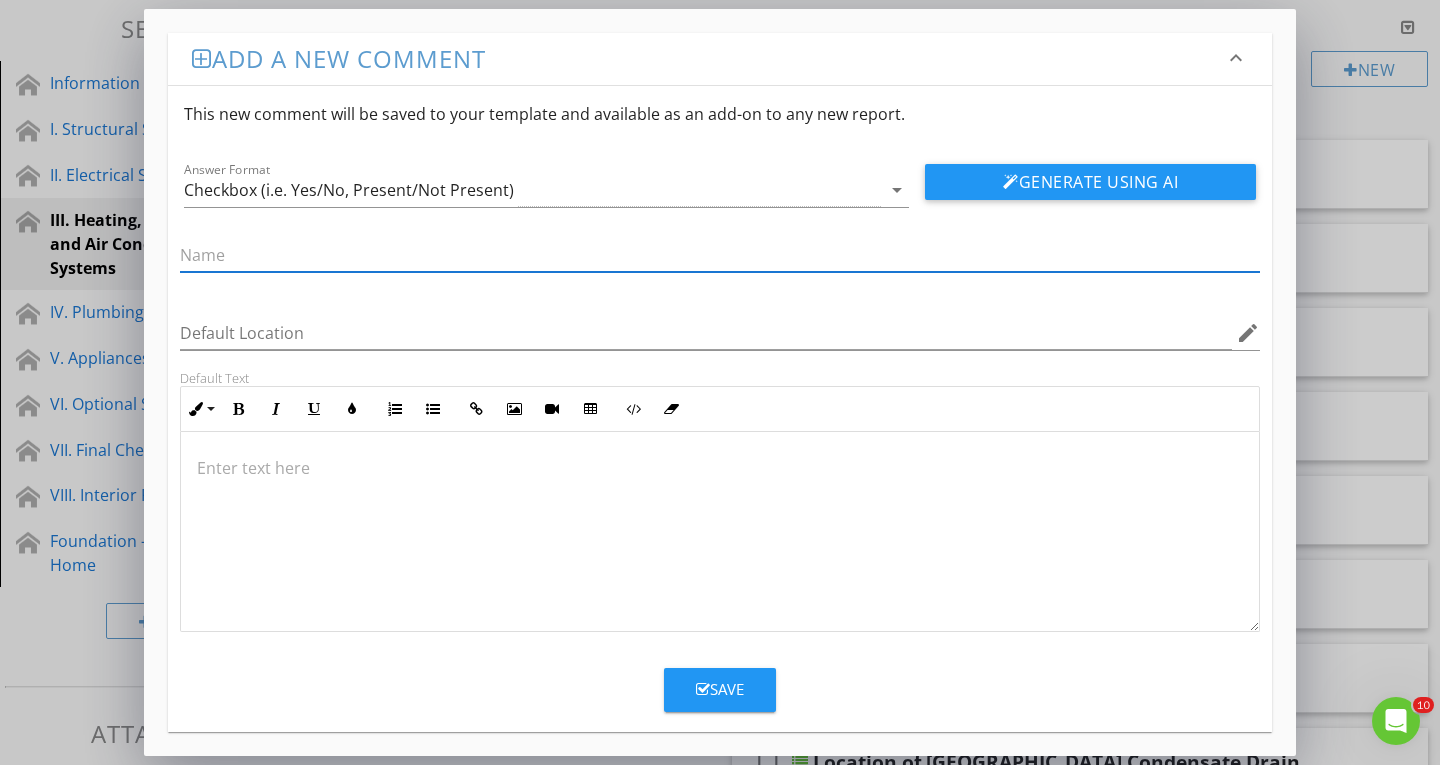 click at bounding box center [720, 255] 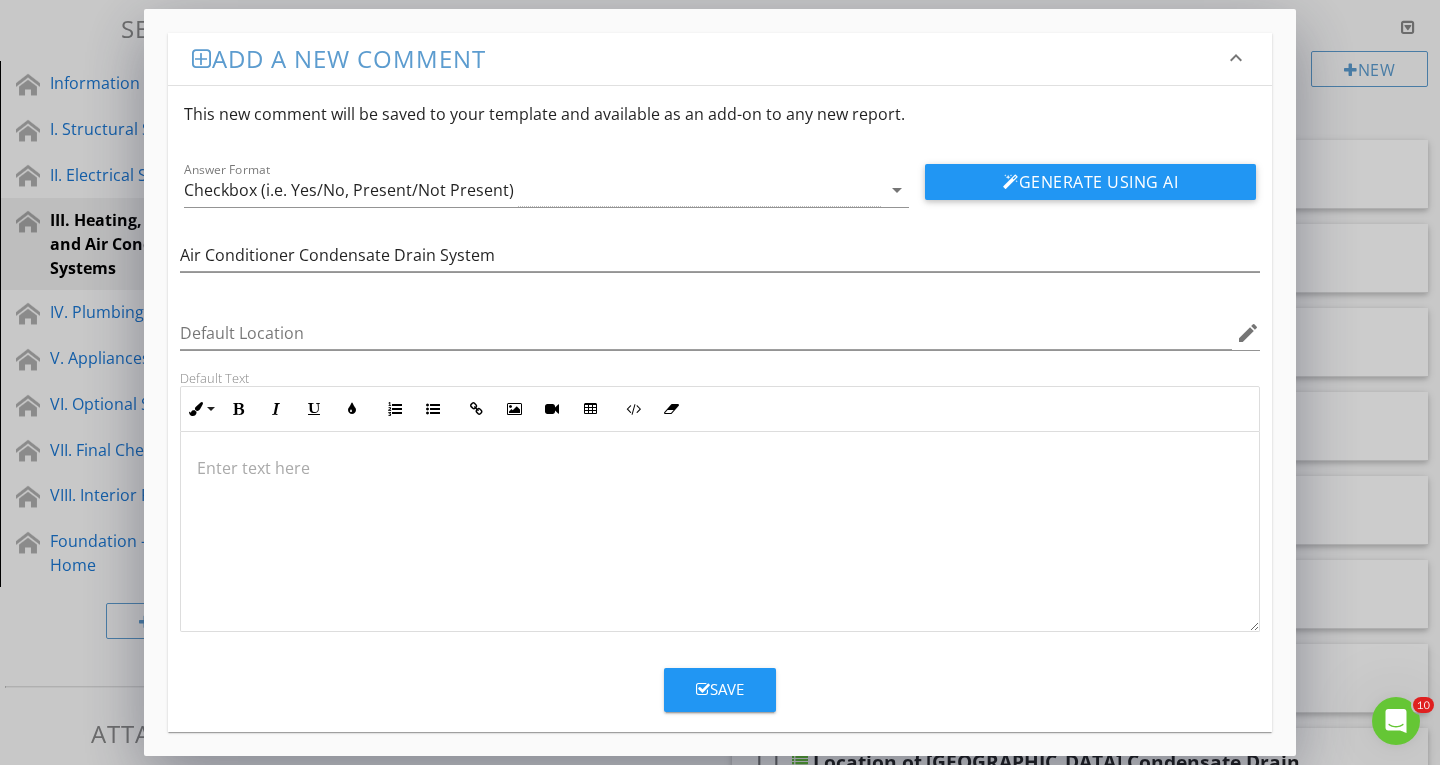 click at bounding box center [720, 532] 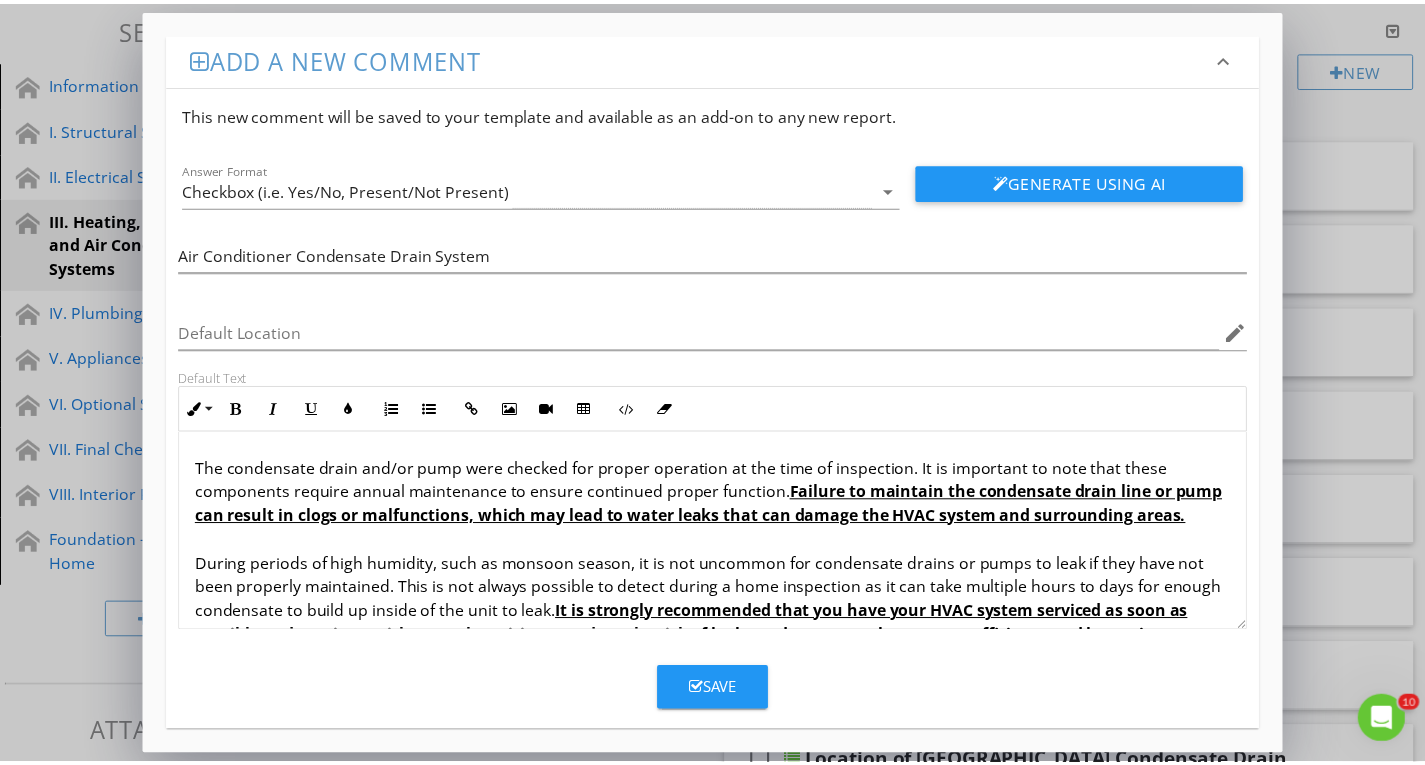 scroll, scrollTop: 14, scrollLeft: 0, axis: vertical 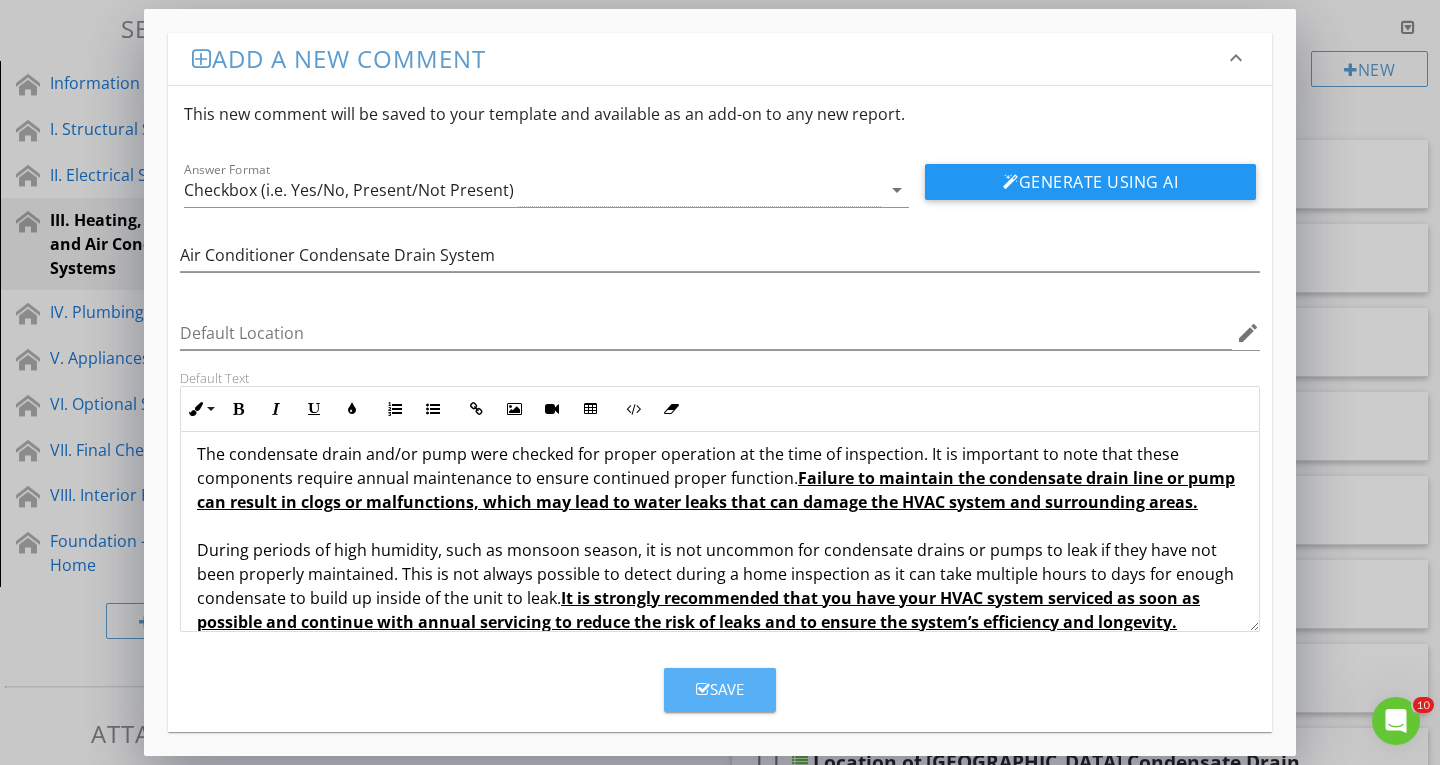 click on "Save" at bounding box center [720, 690] 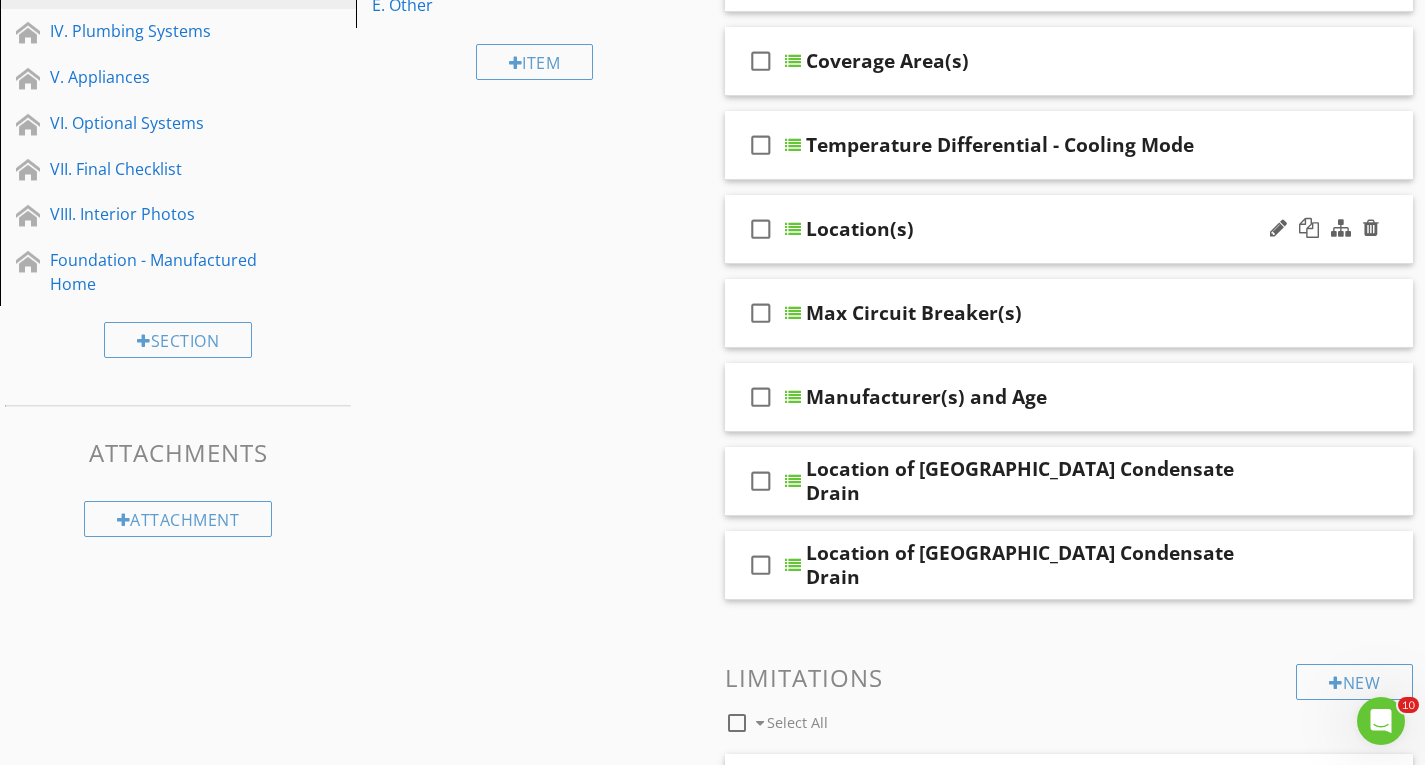 scroll, scrollTop: 500, scrollLeft: 0, axis: vertical 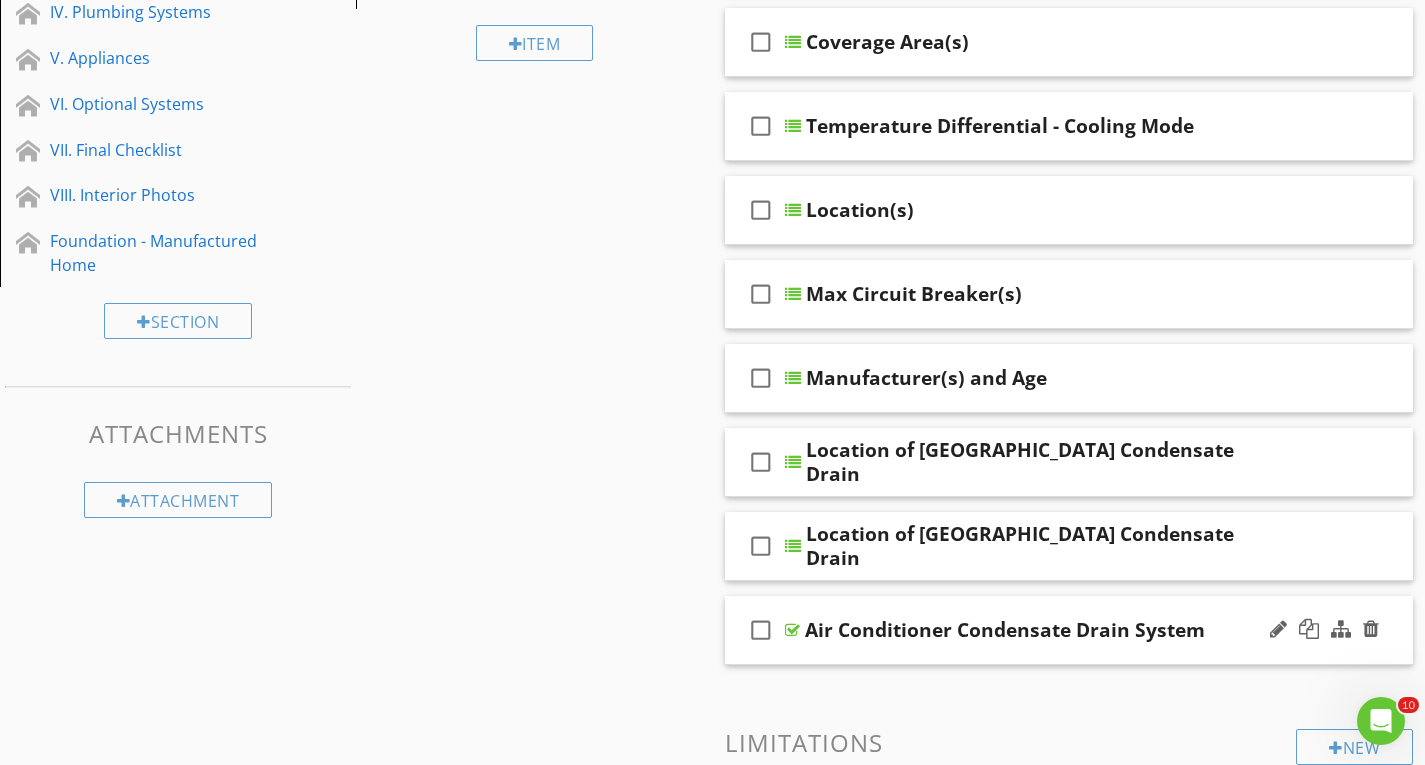 type 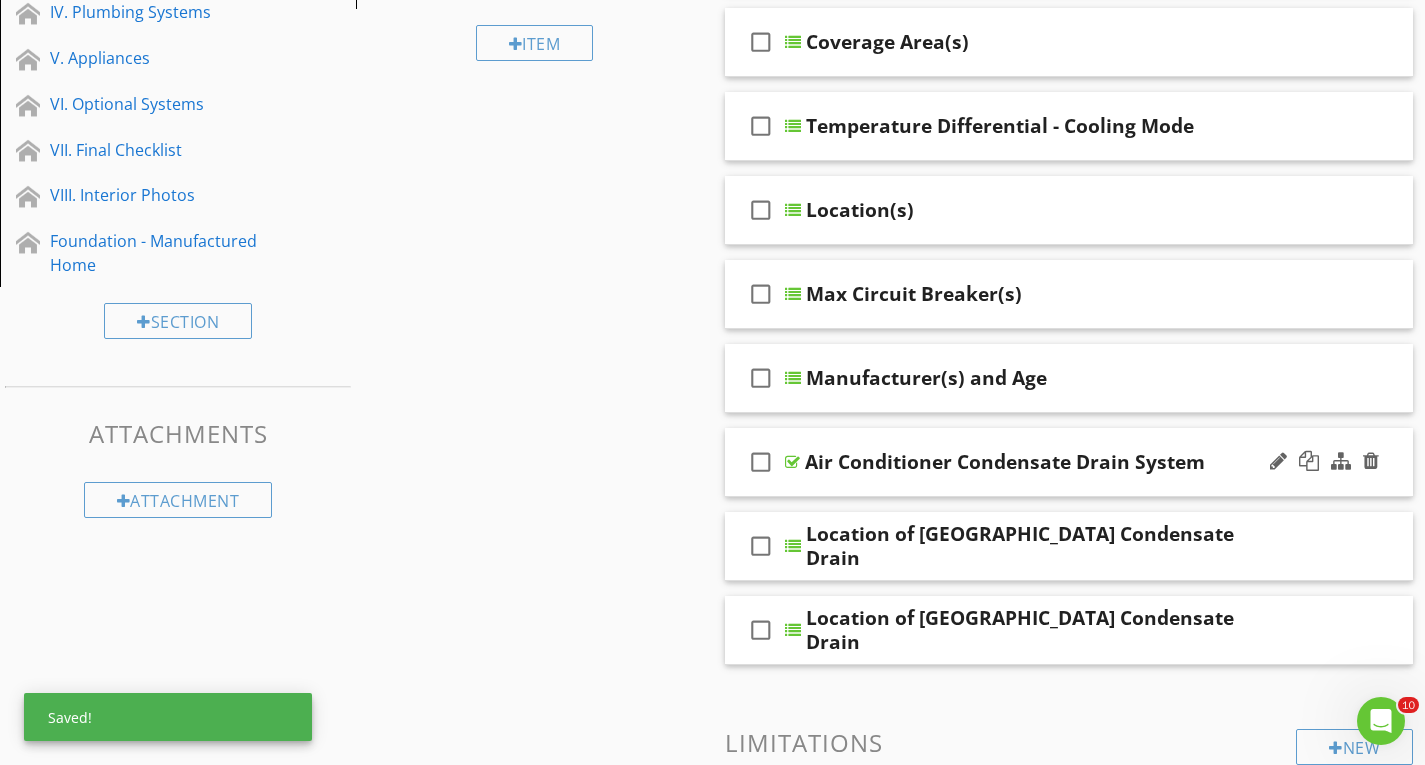 click on "check_box_outline_blank
Air Conditioner Condensate Drain System" at bounding box center [1069, 462] 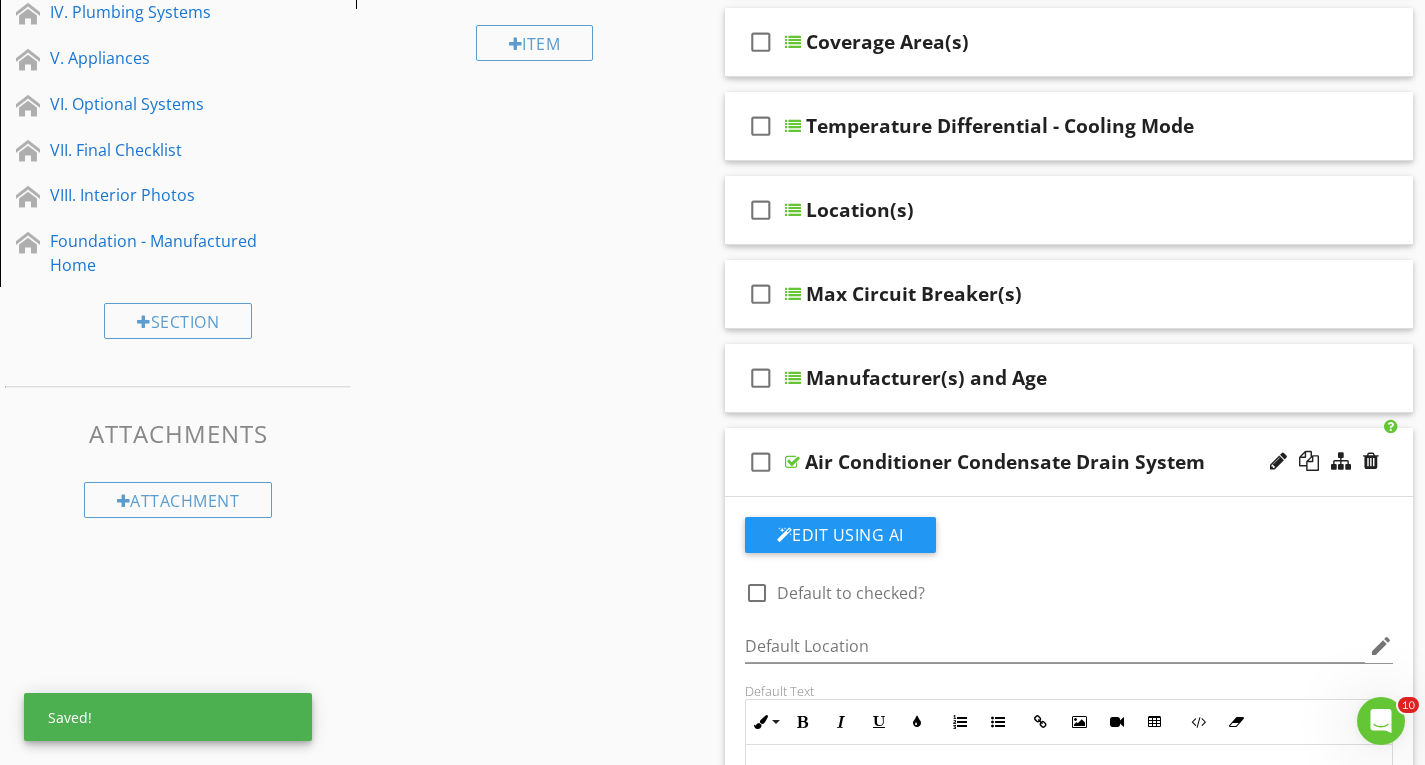 click at bounding box center [757, 593] 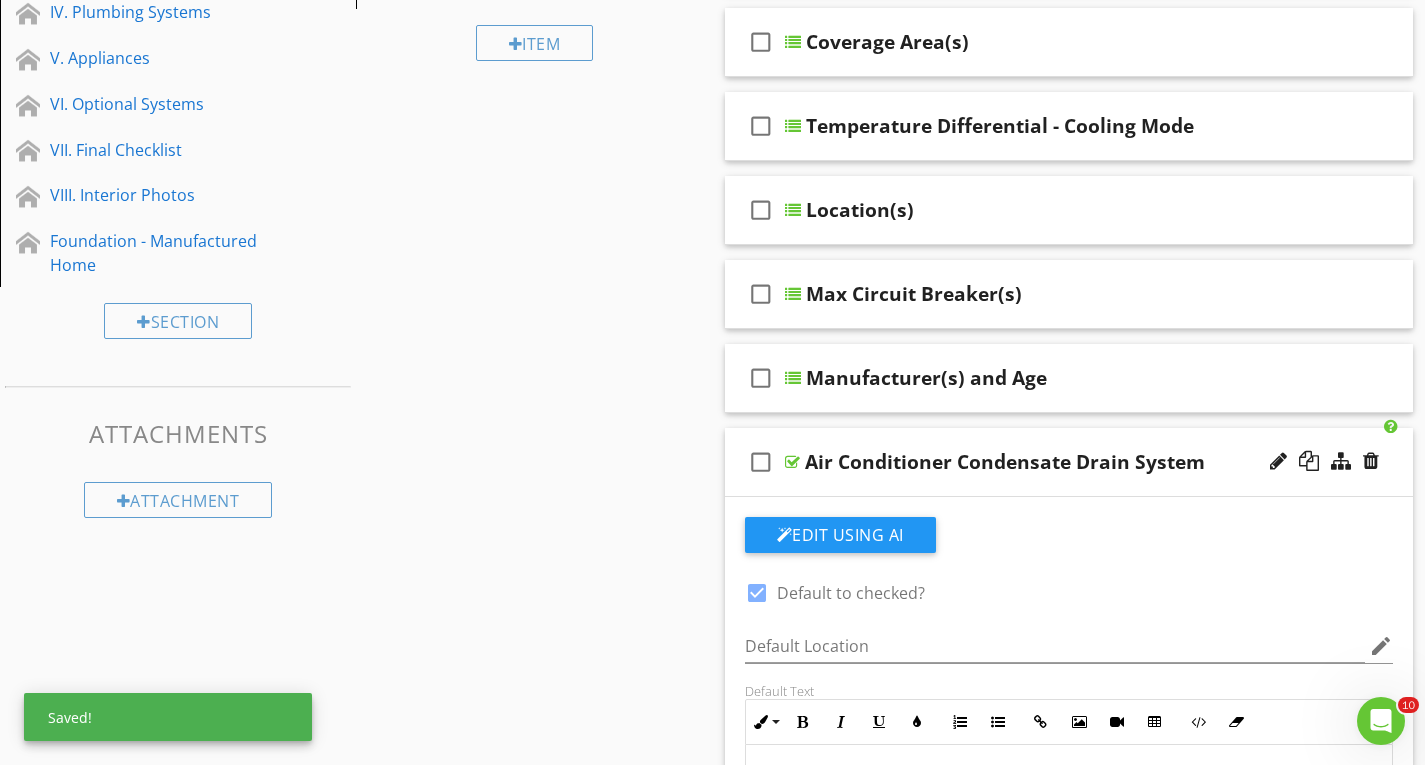 click on "Air Conditioner Condensate Drain System" at bounding box center (1048, 462) 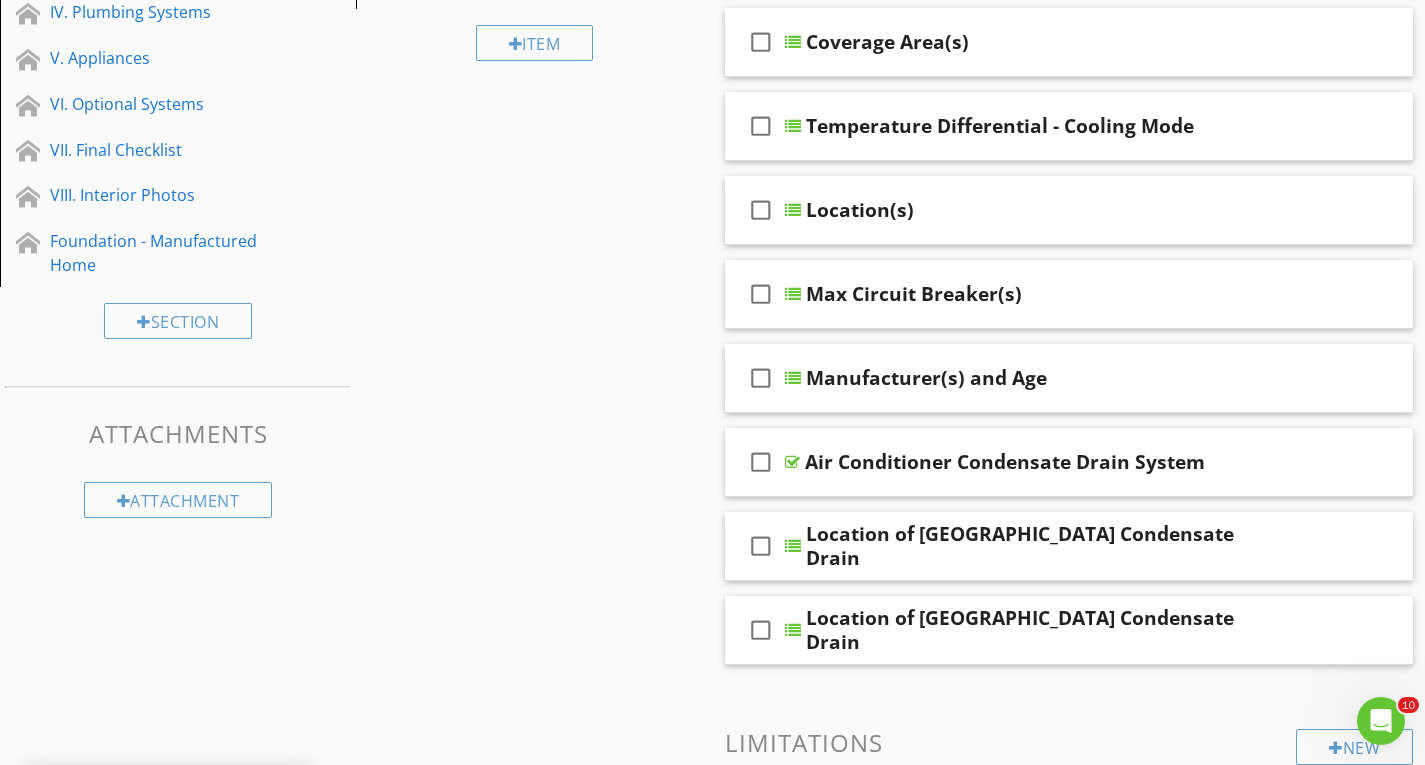 scroll, scrollTop: 0, scrollLeft: 0, axis: both 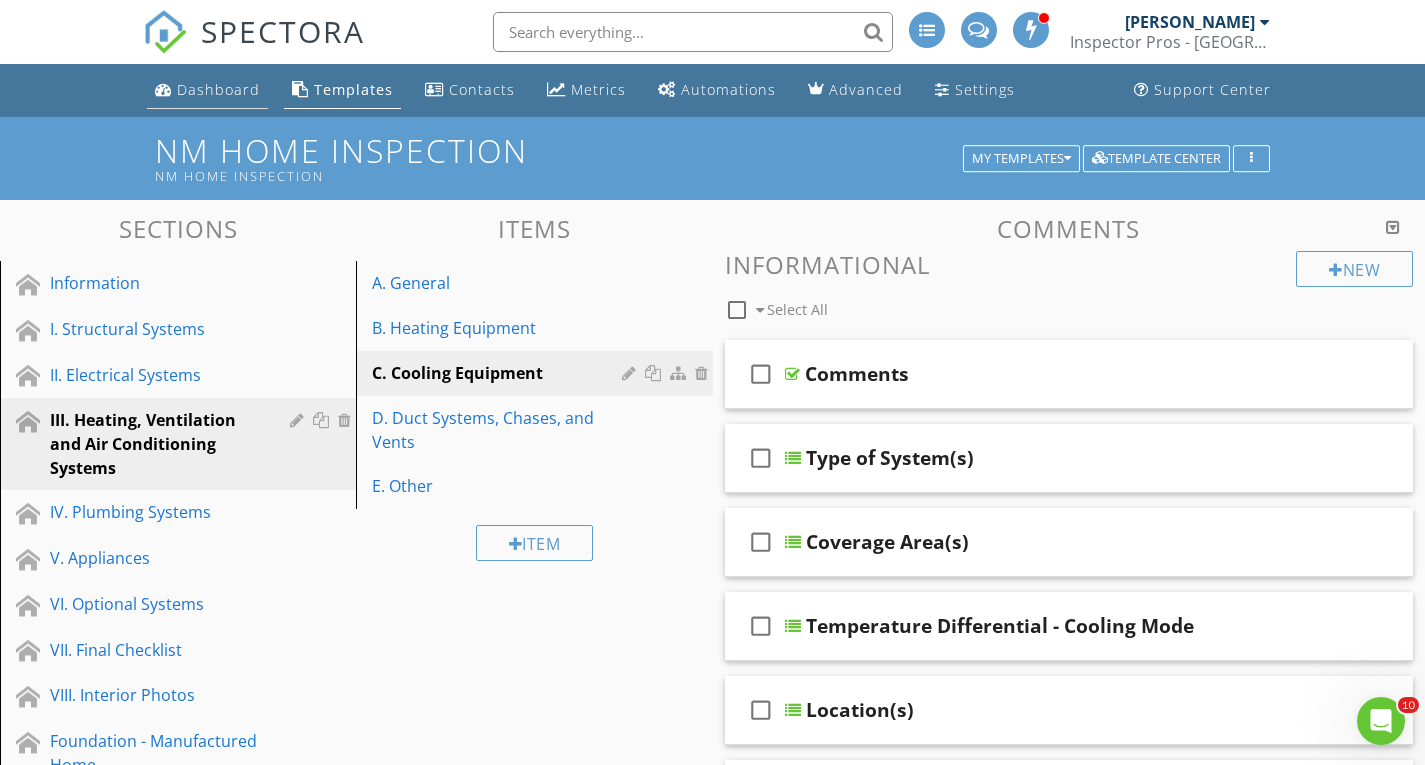 click on "Dashboard" at bounding box center [218, 89] 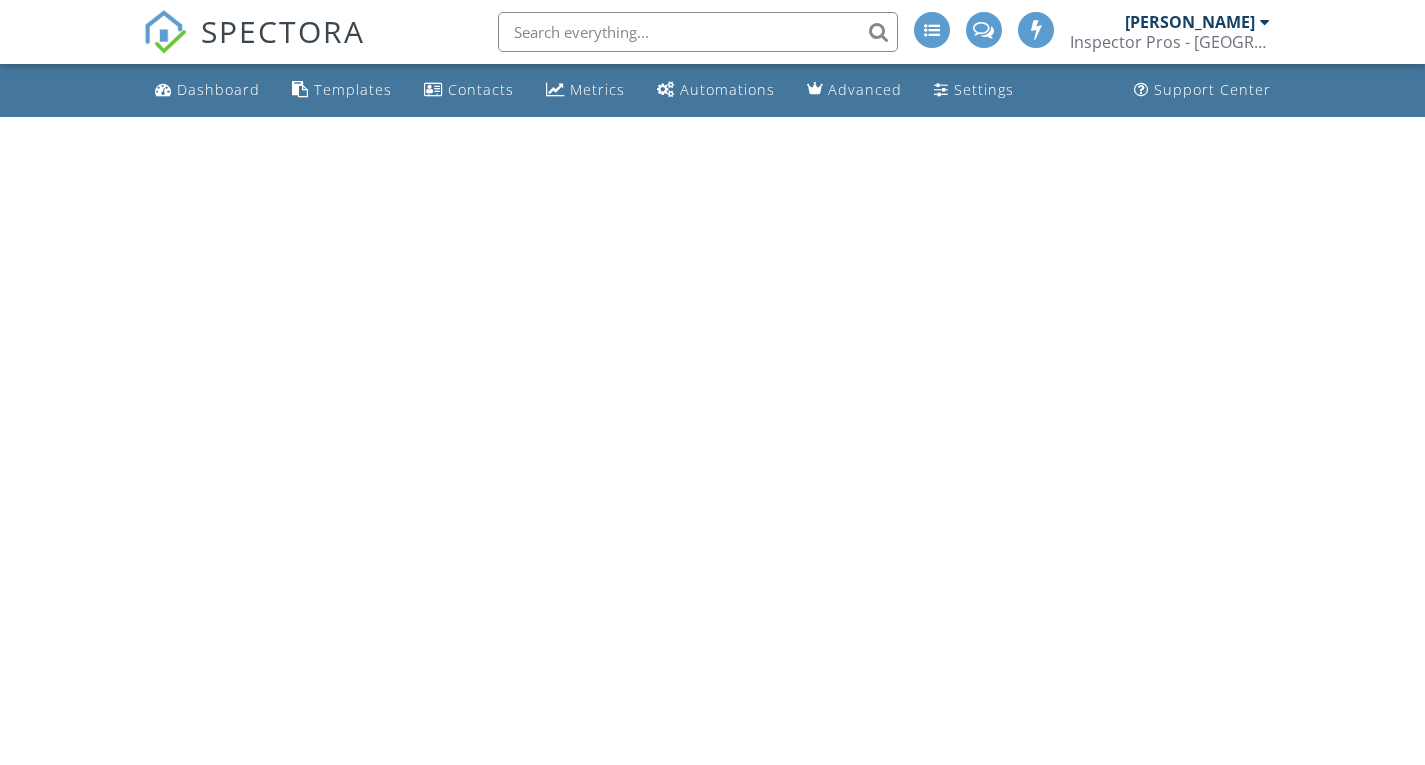 scroll, scrollTop: 0, scrollLeft: 0, axis: both 